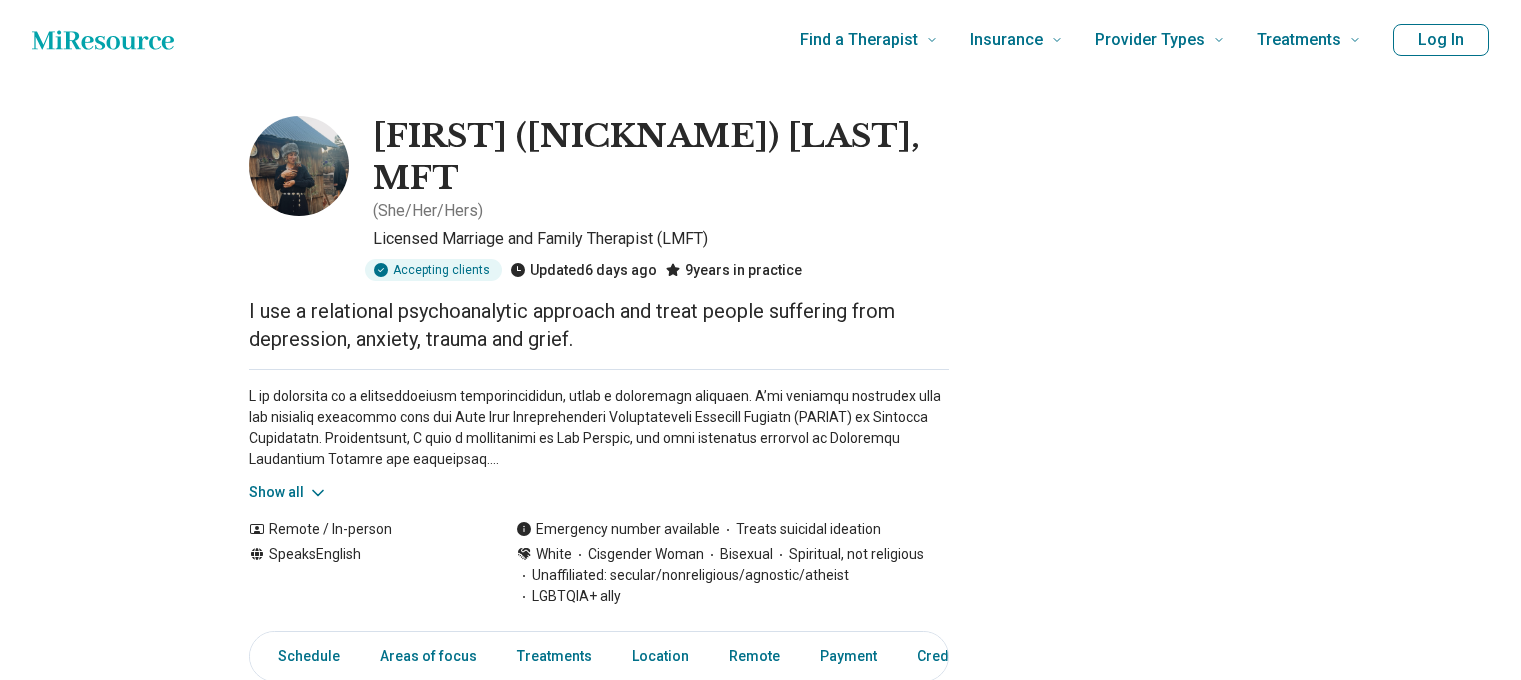 scroll, scrollTop: 0, scrollLeft: 0, axis: both 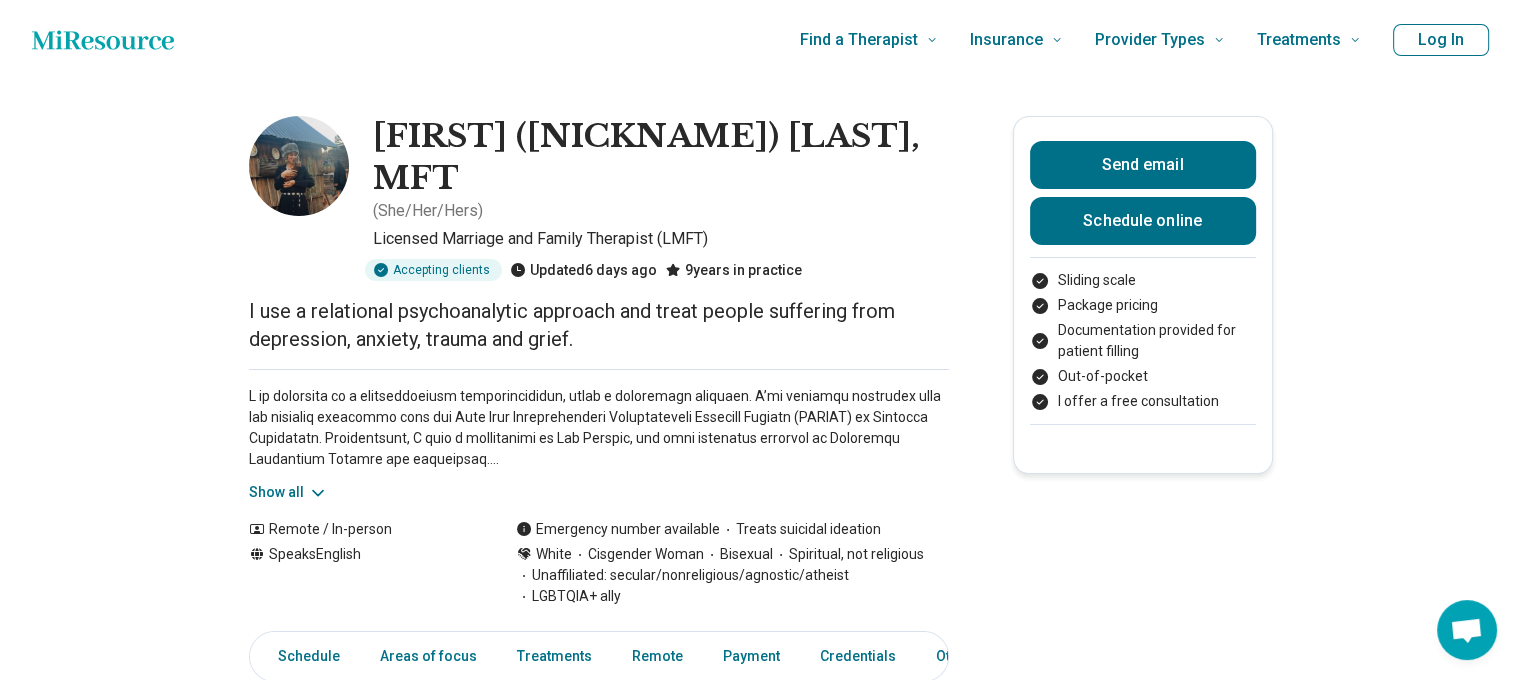 click 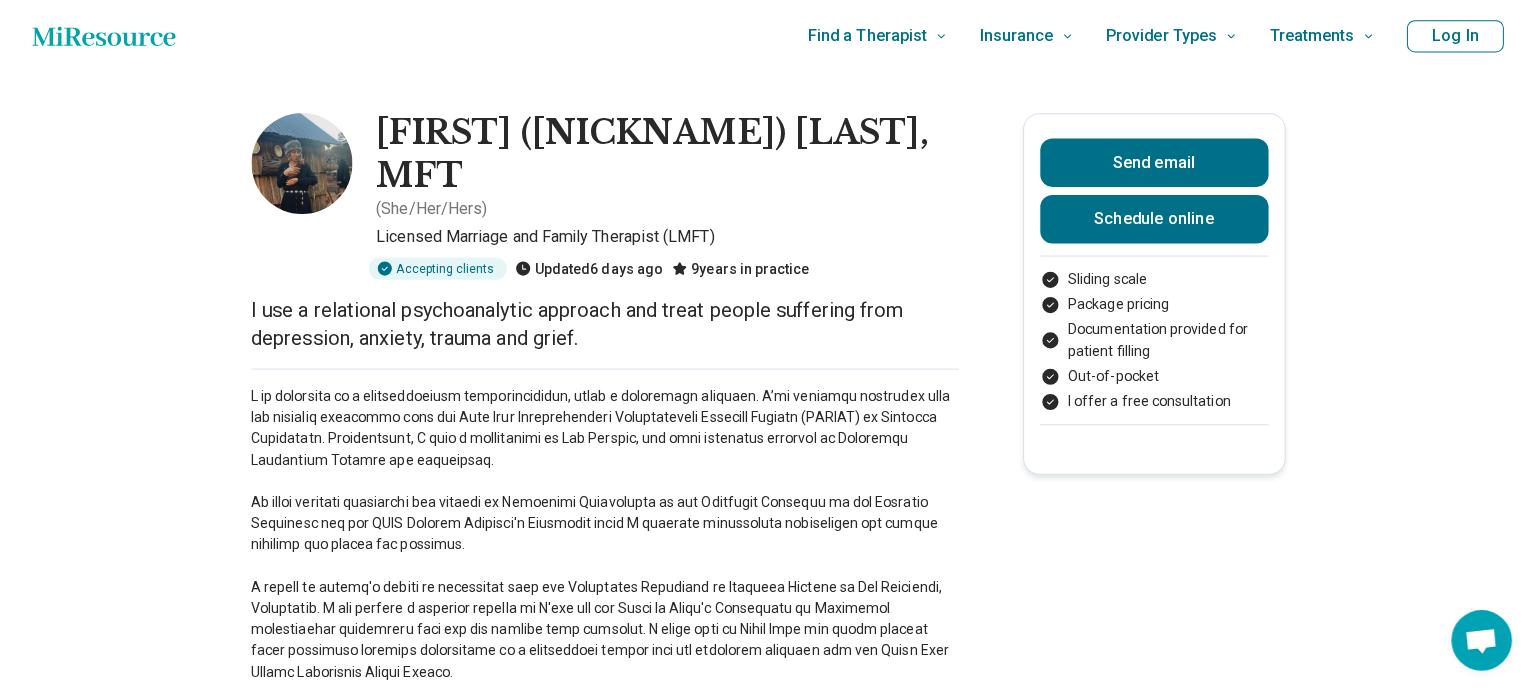scroll, scrollTop: 0, scrollLeft: 0, axis: both 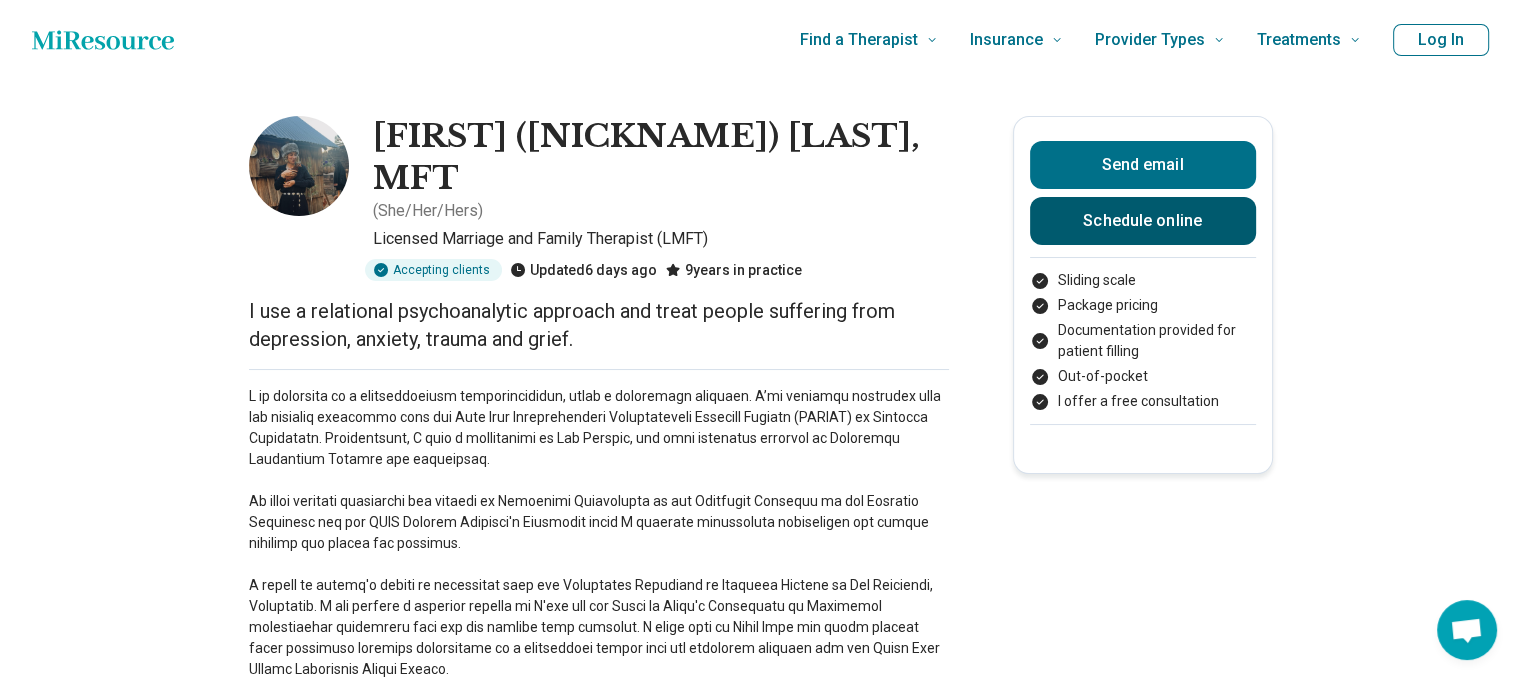 click on "Schedule online" at bounding box center (1143, 221) 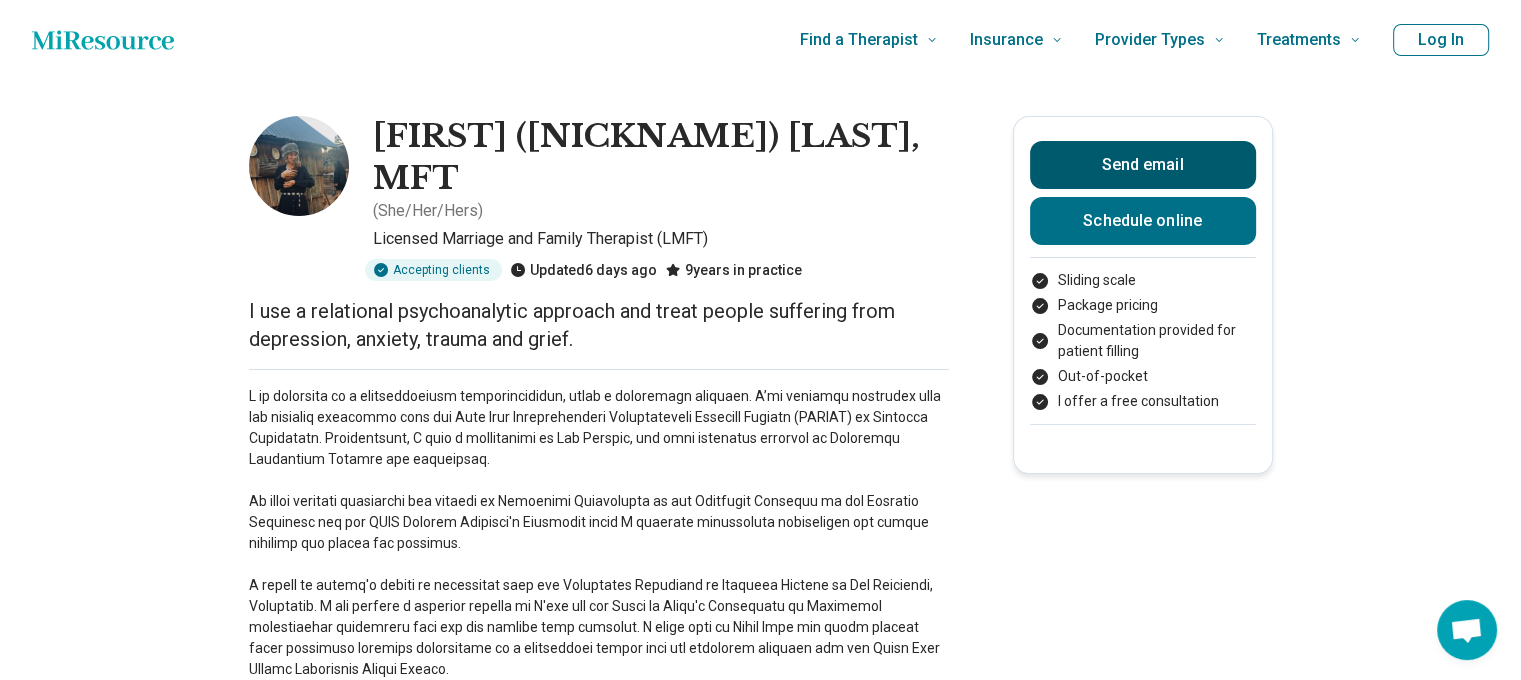 click on "Send email" at bounding box center [1143, 165] 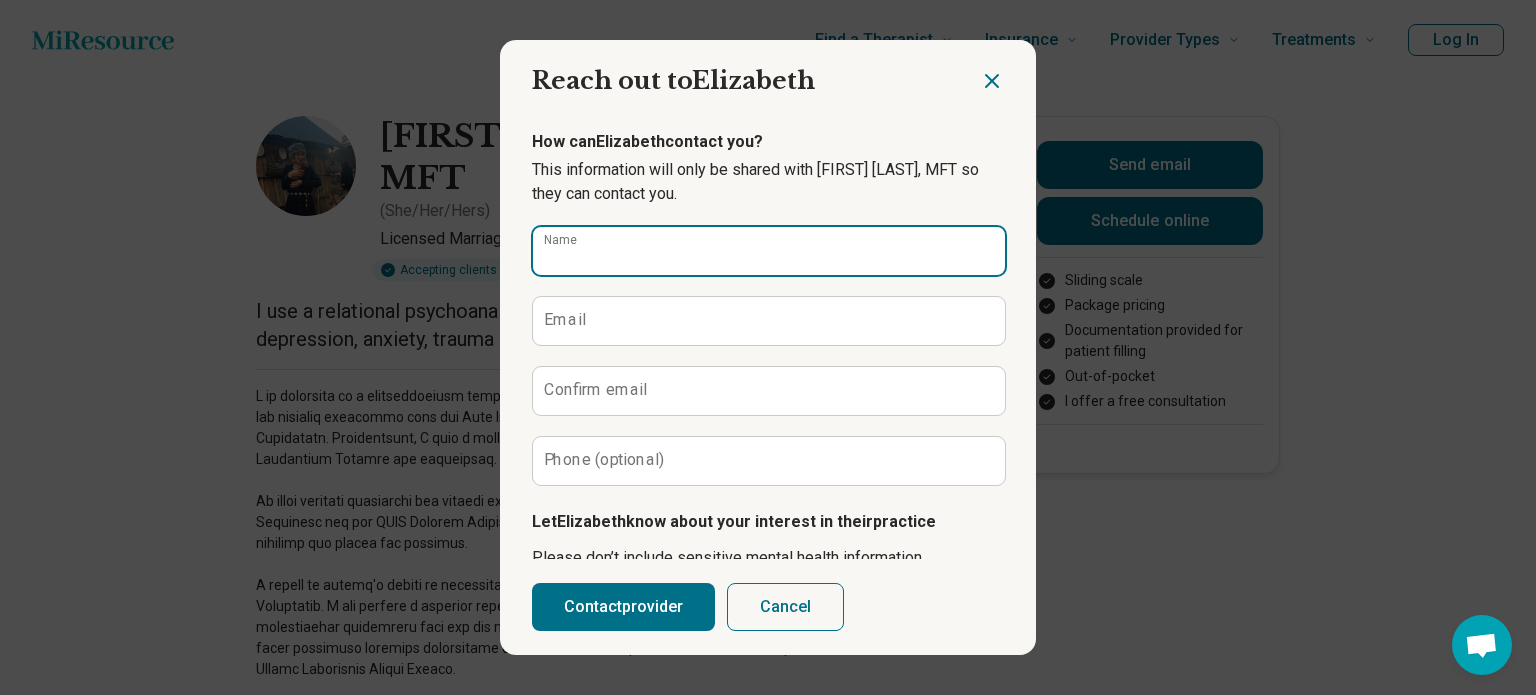 click on "Name" at bounding box center (769, 251) 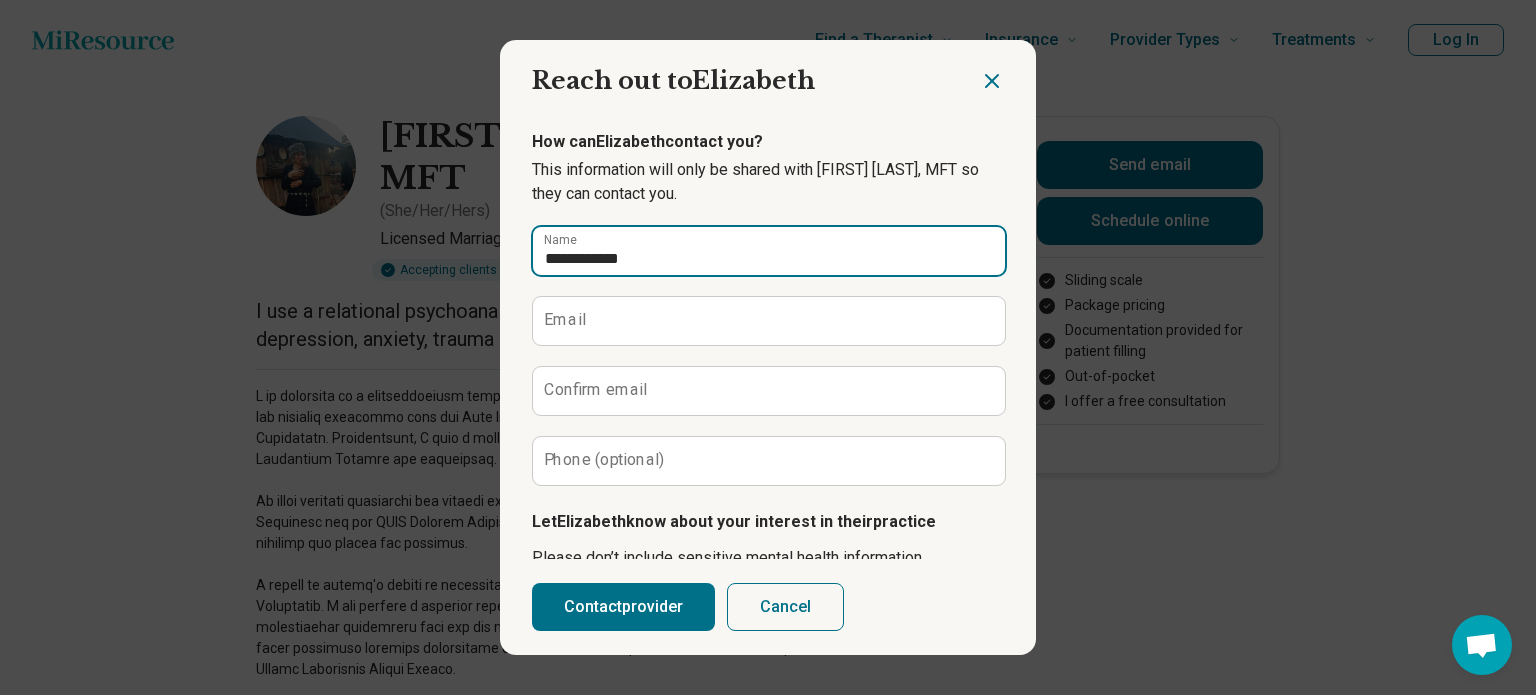 type on "**********" 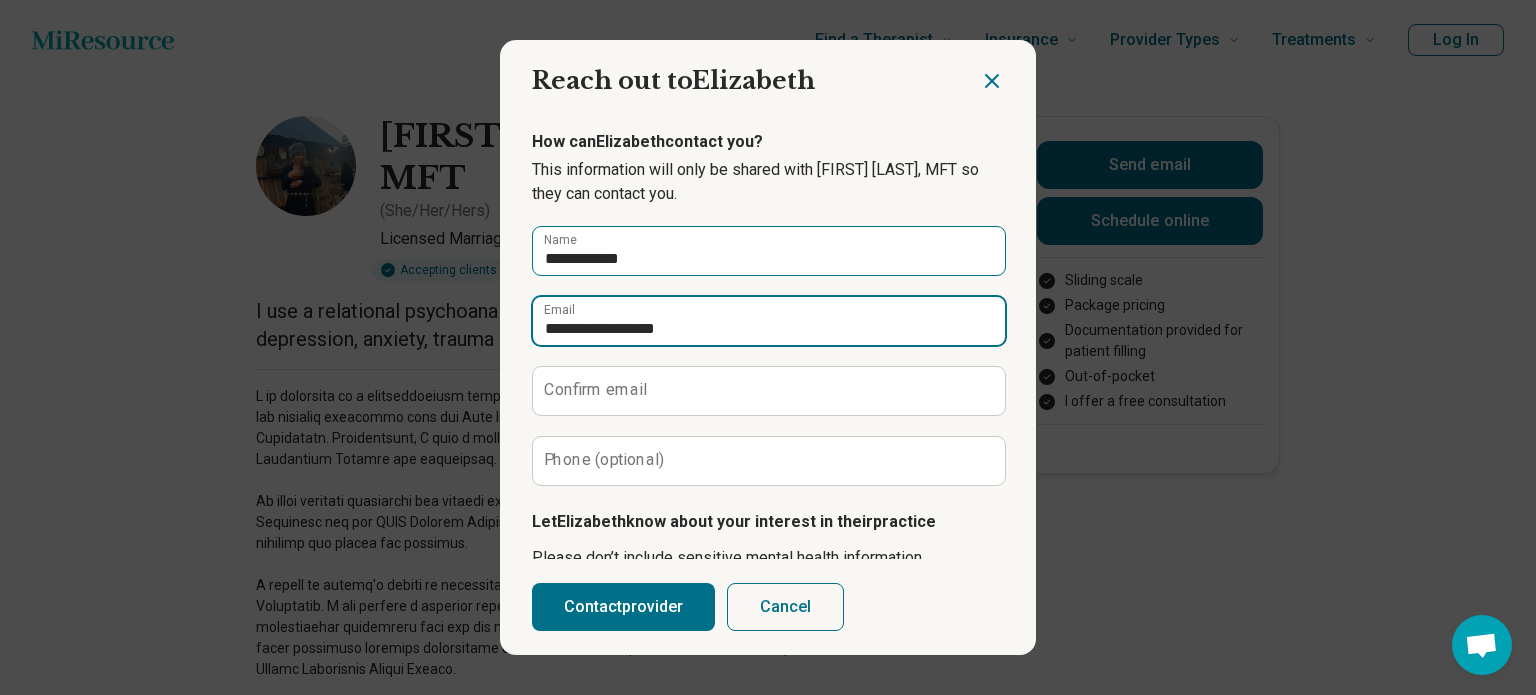 type on "**********" 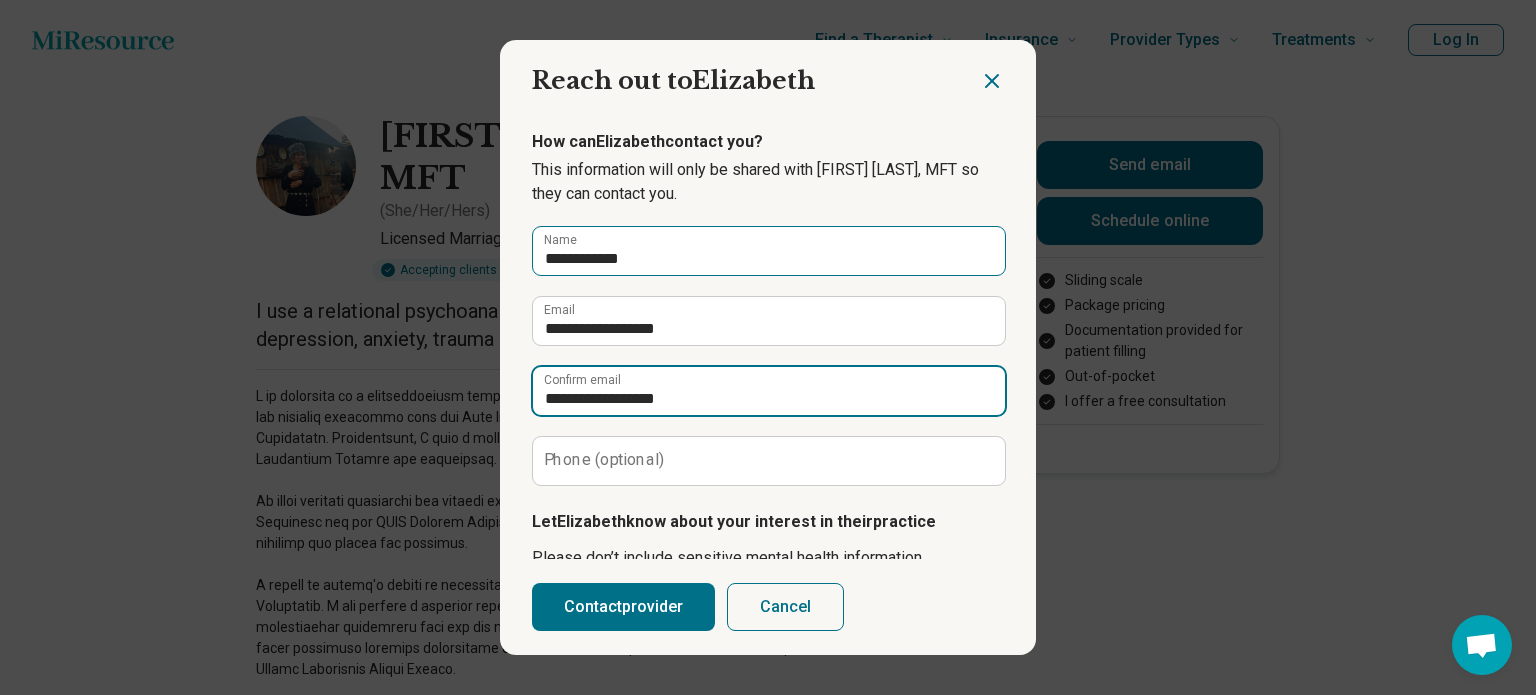 type on "**********" 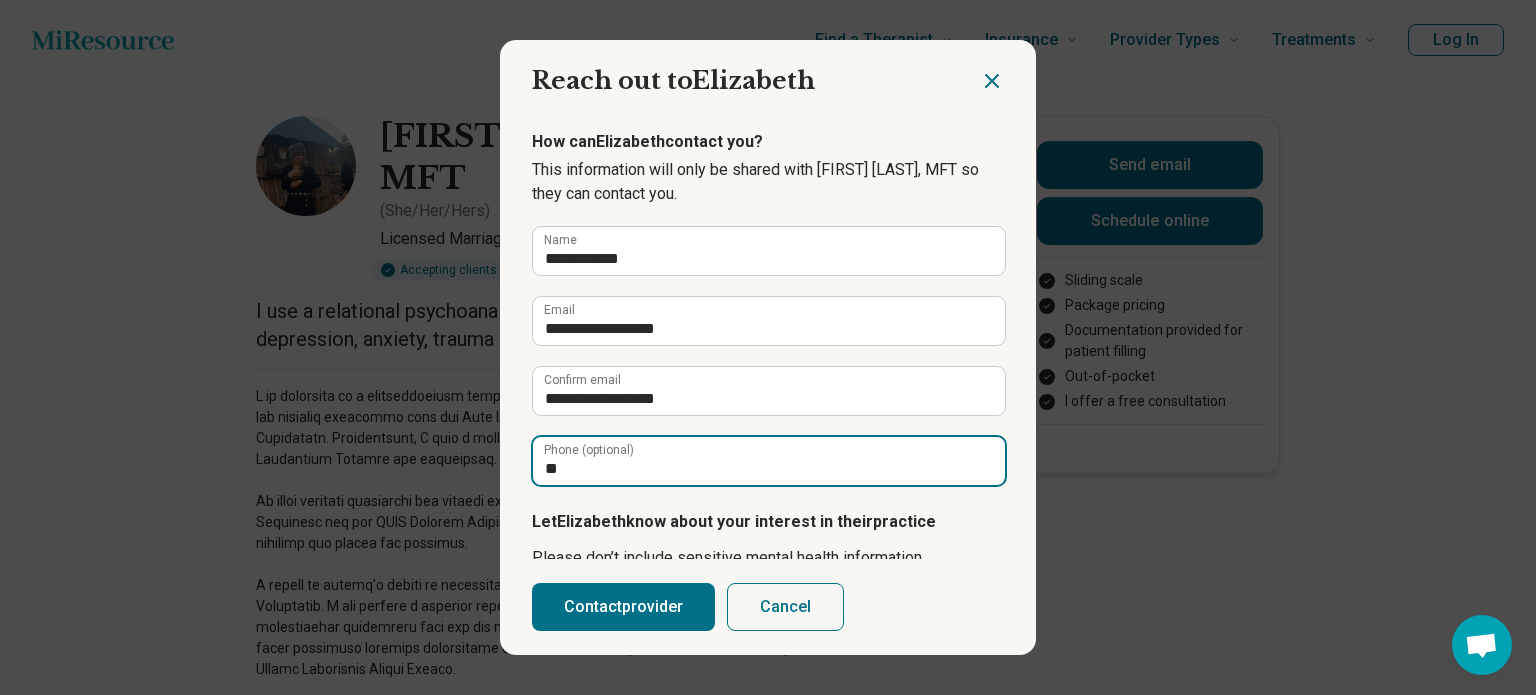 type on "*" 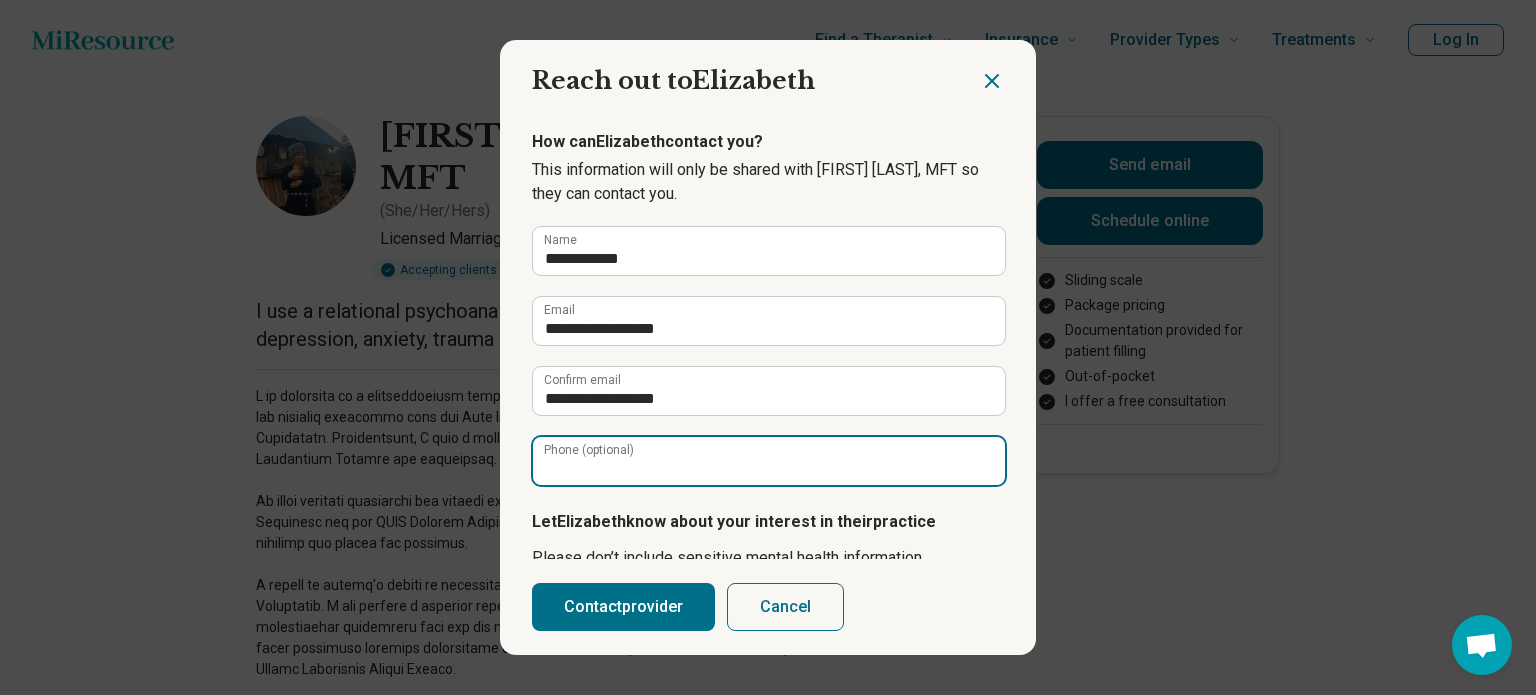 type on "**********" 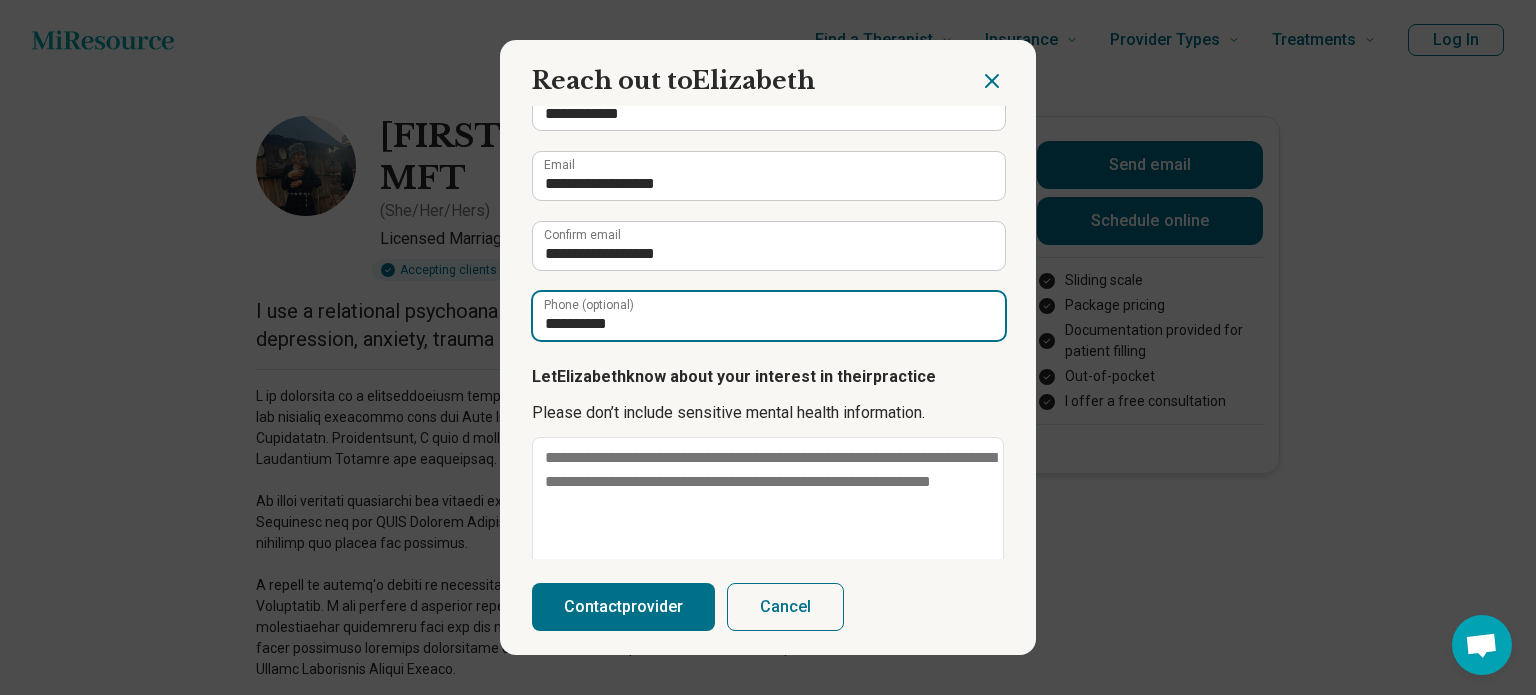 scroll, scrollTop: 210, scrollLeft: 0, axis: vertical 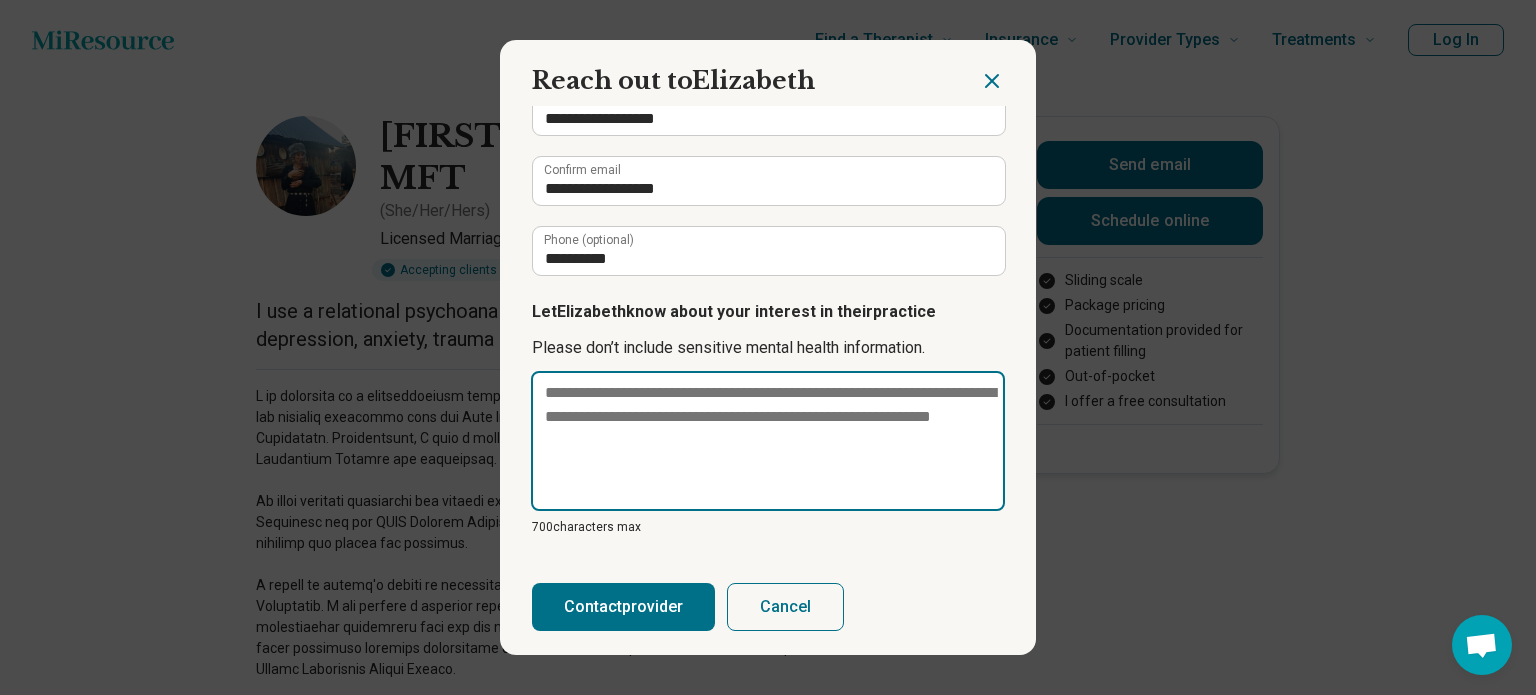 click at bounding box center [768, 441] 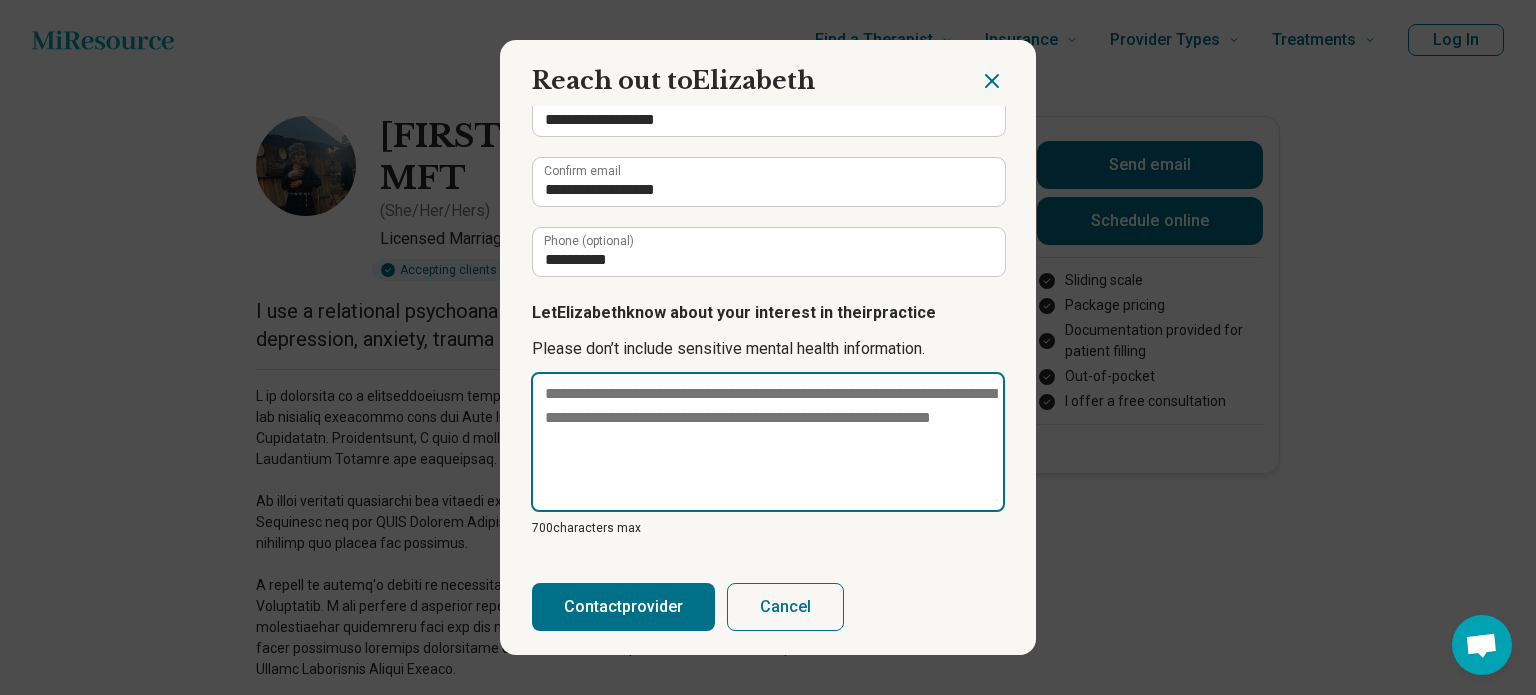 type on "*" 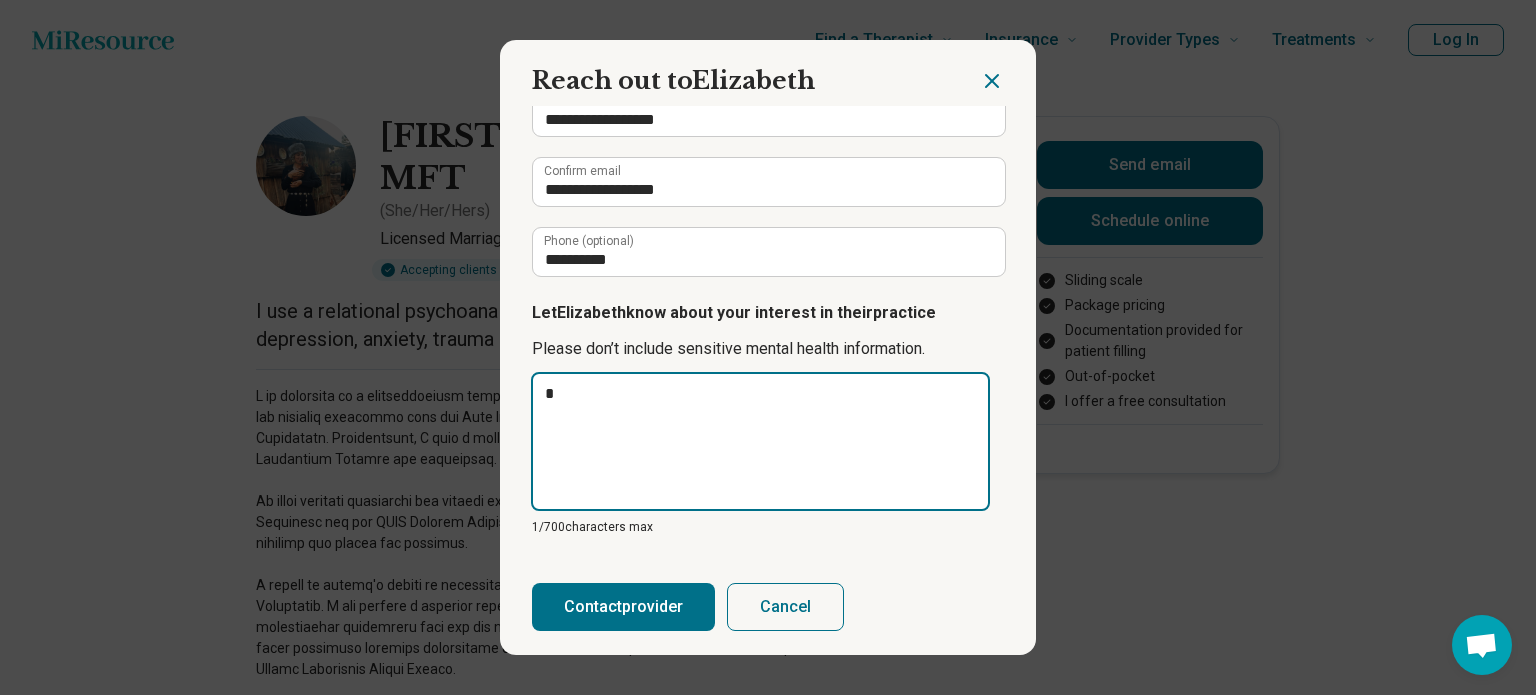 type on "**" 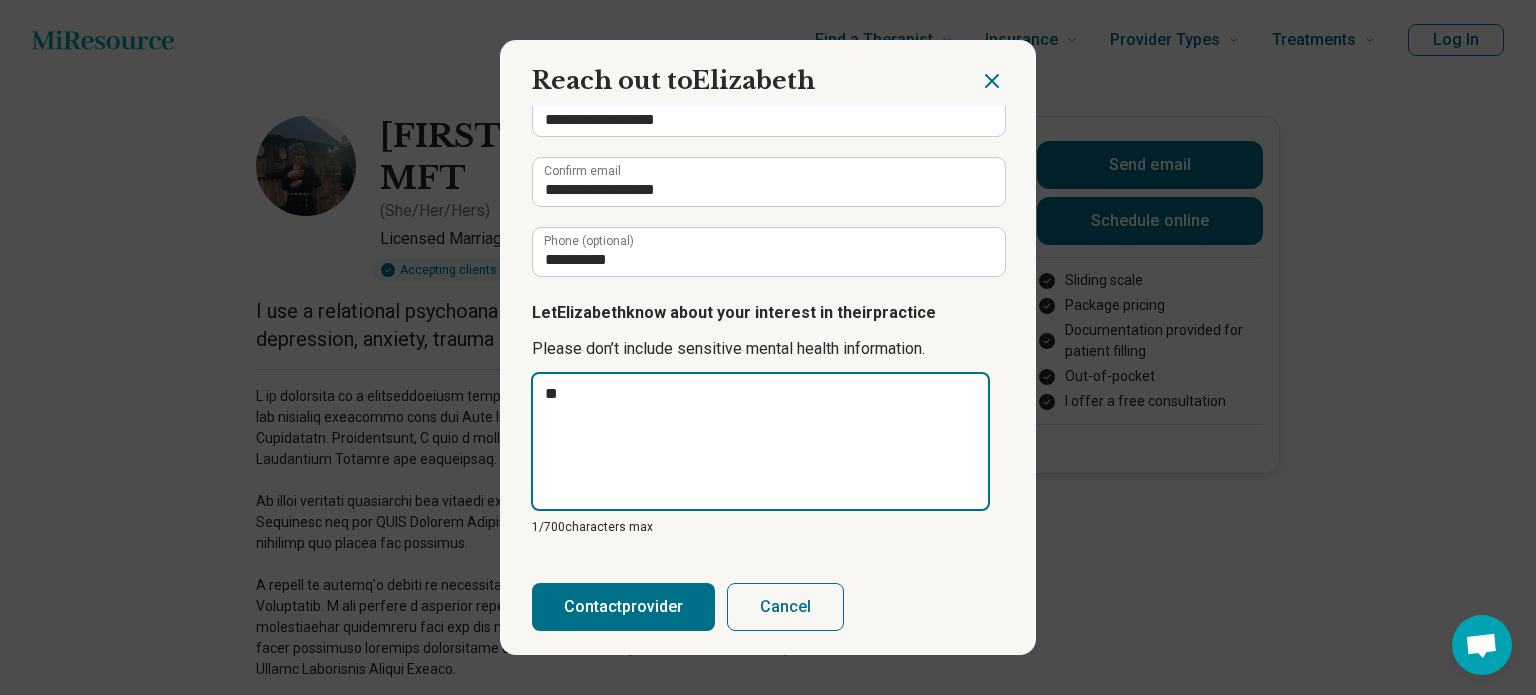 type on "***" 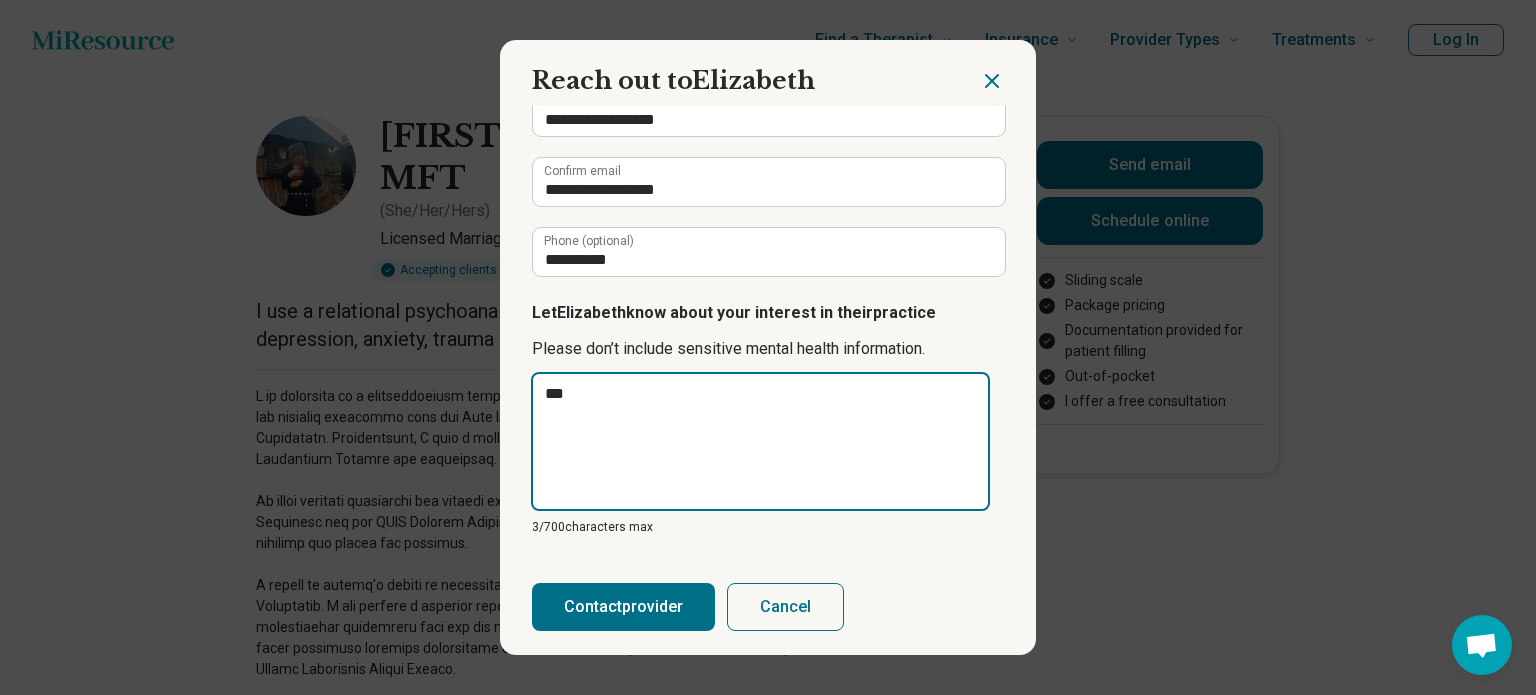 type on "****" 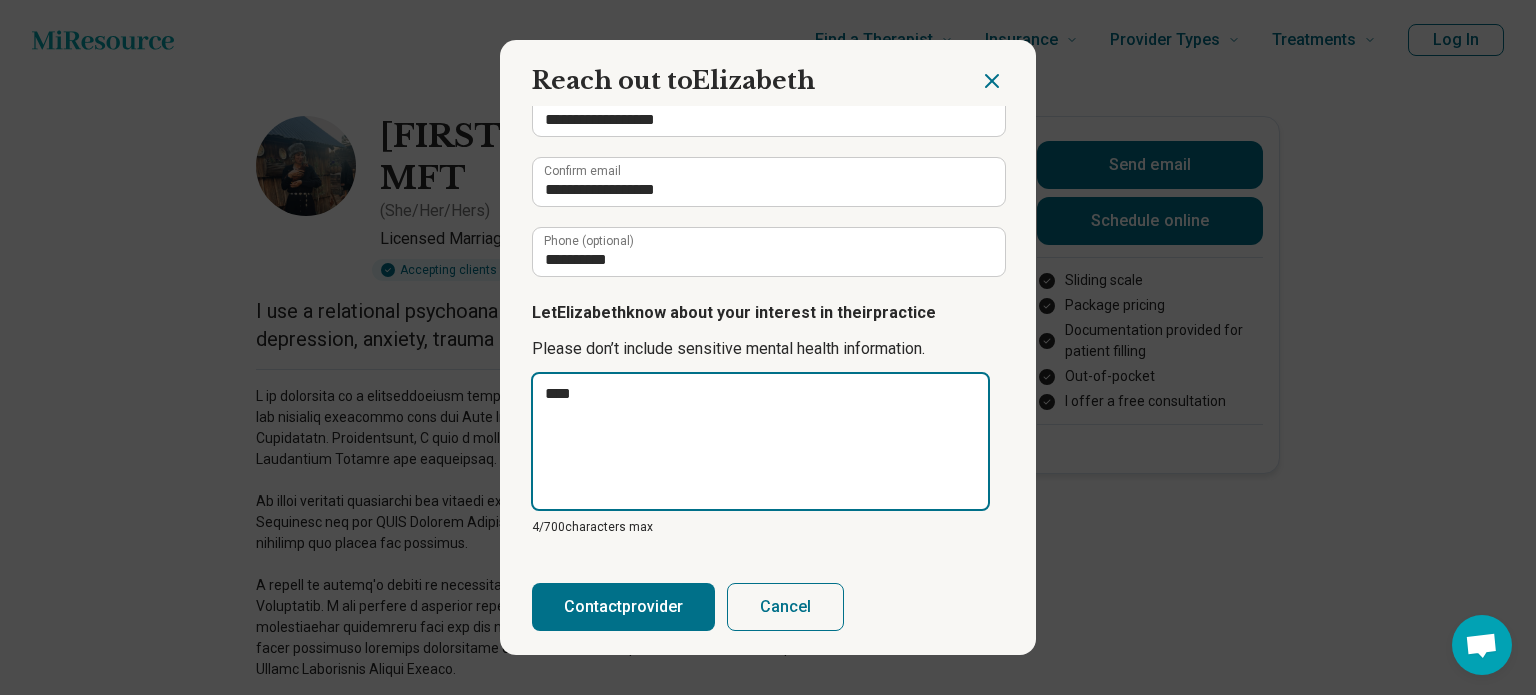 type on "*****" 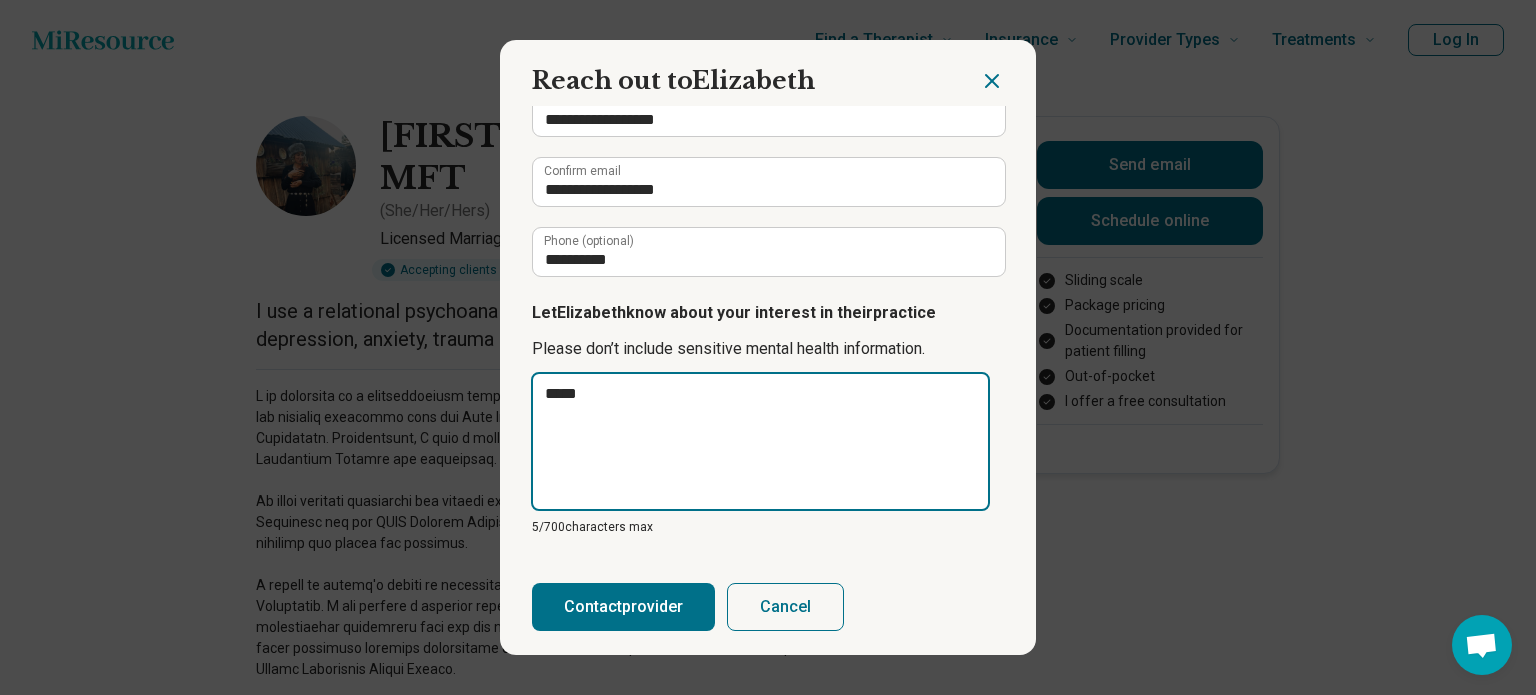 type on "******" 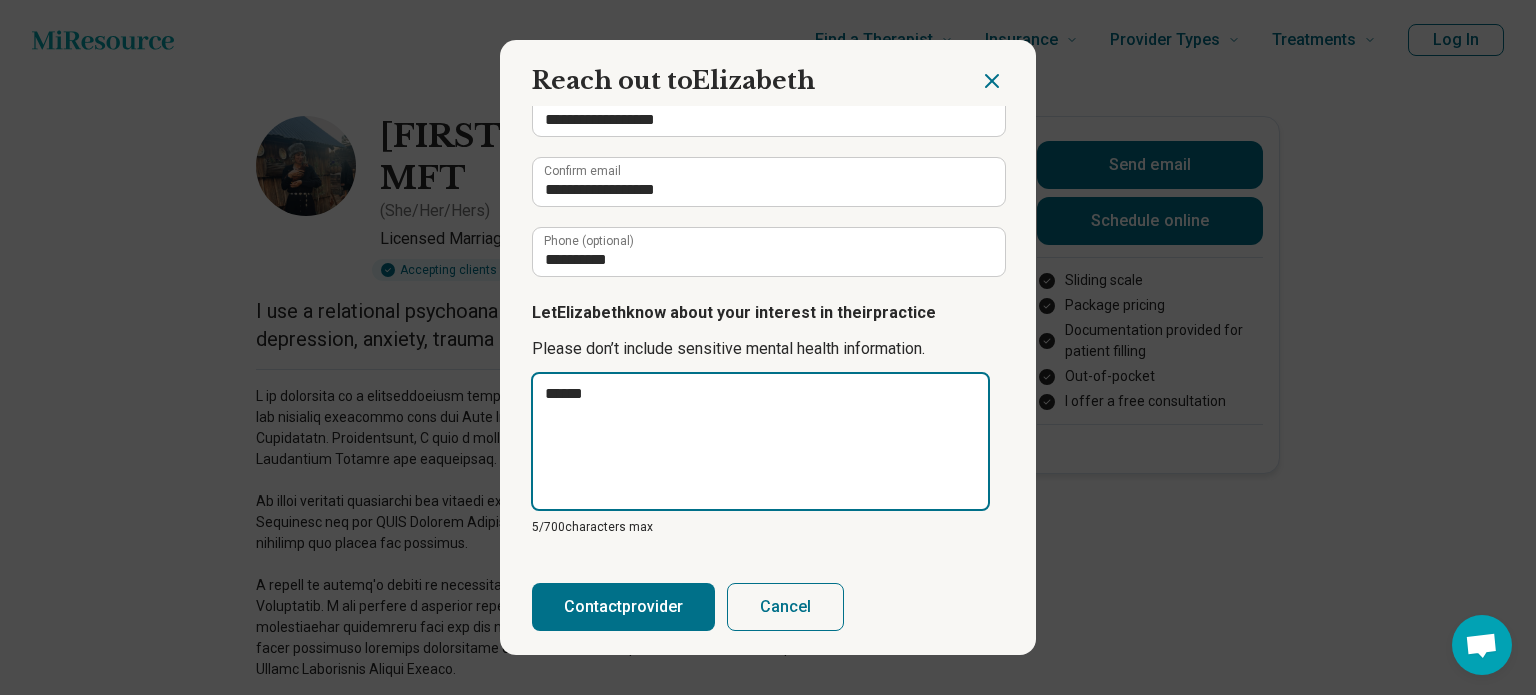 type on "******" 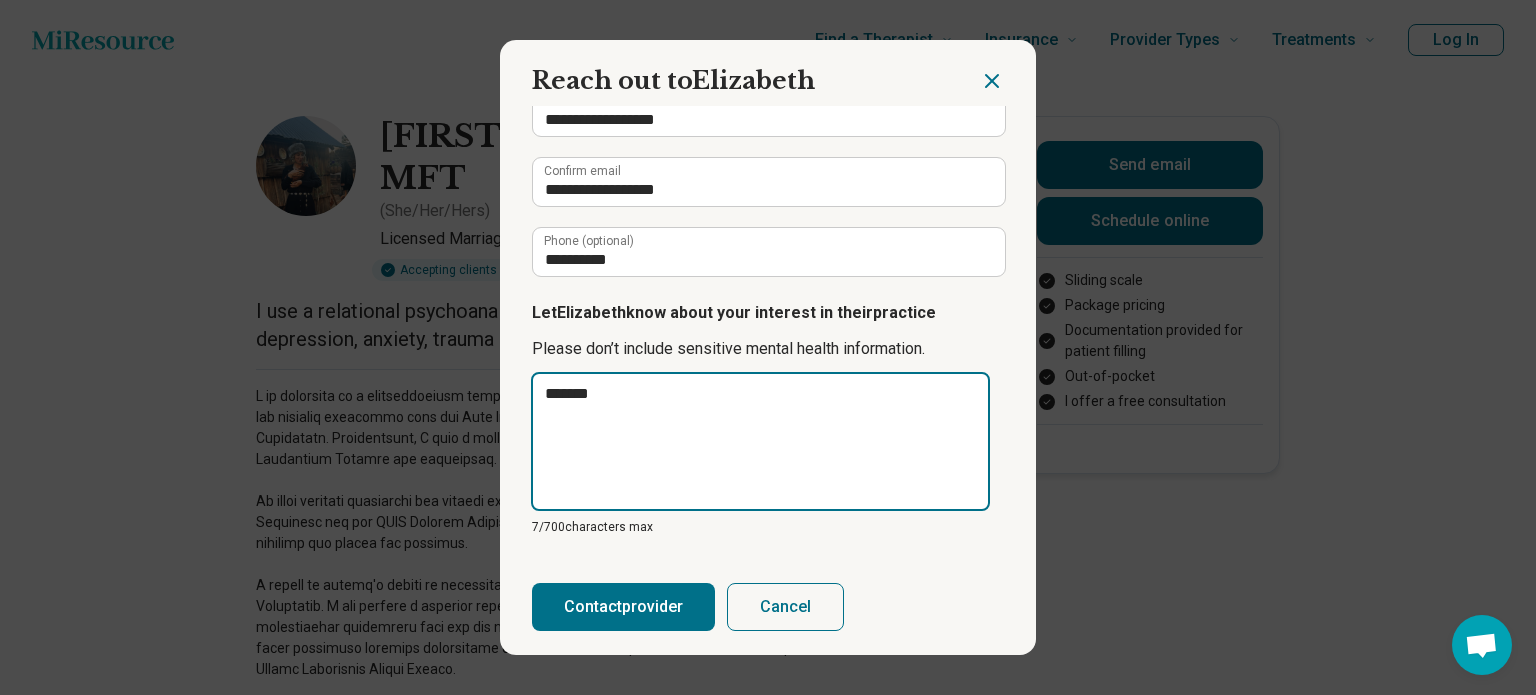 type on "********" 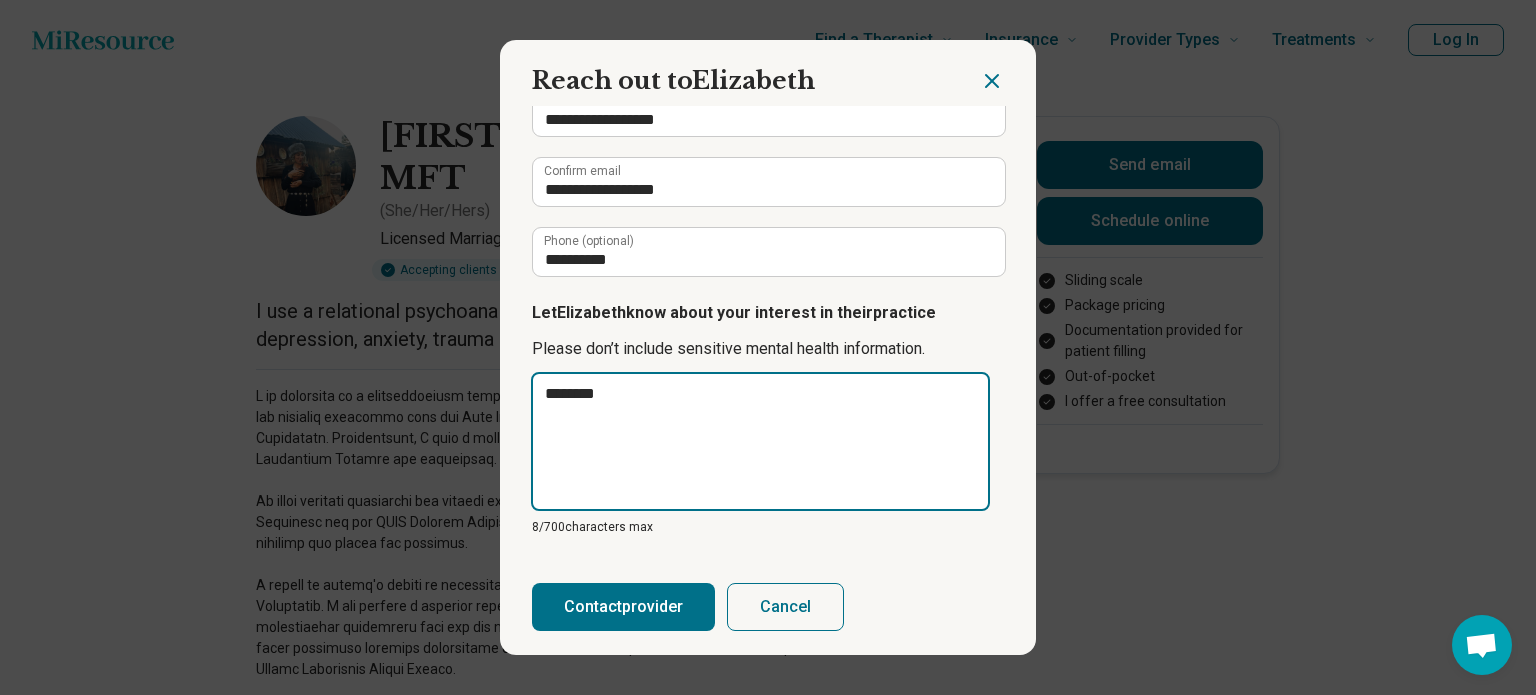 type on "********" 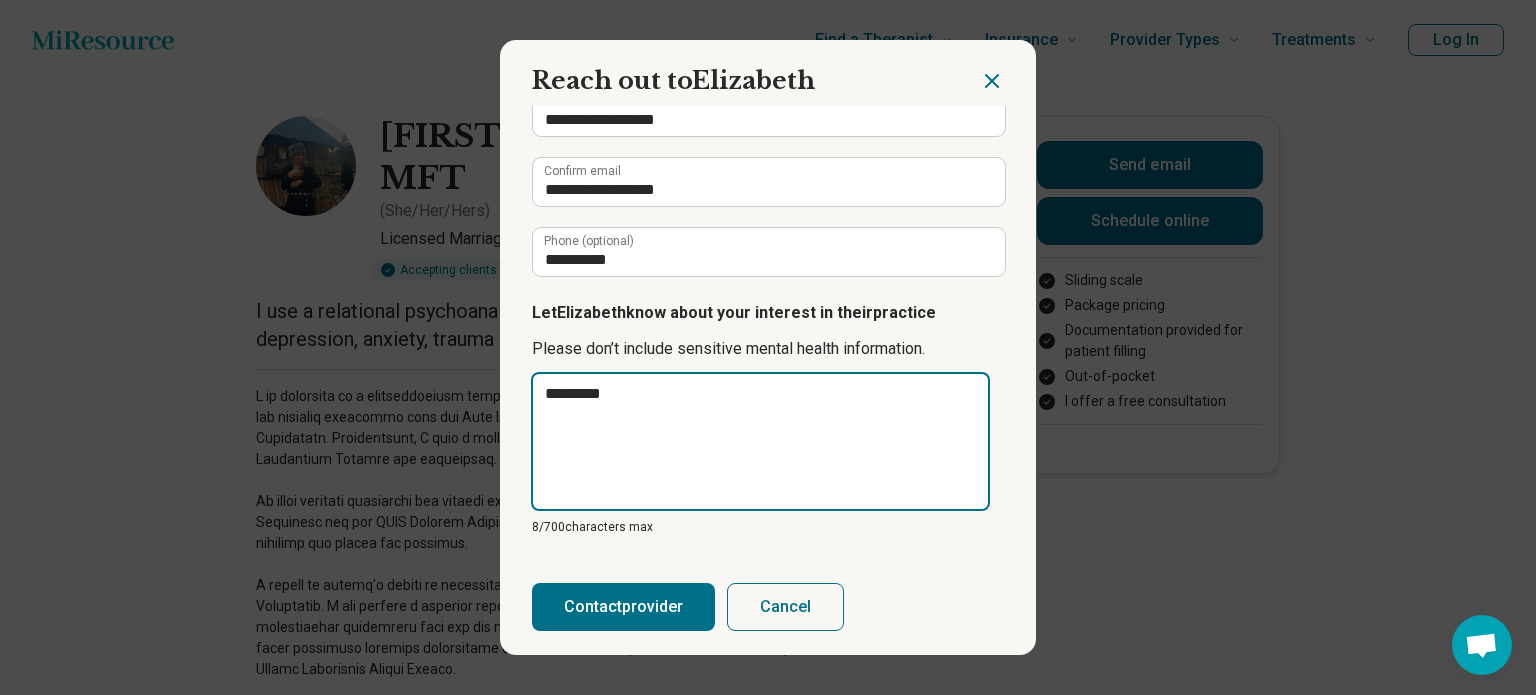 type on "**********" 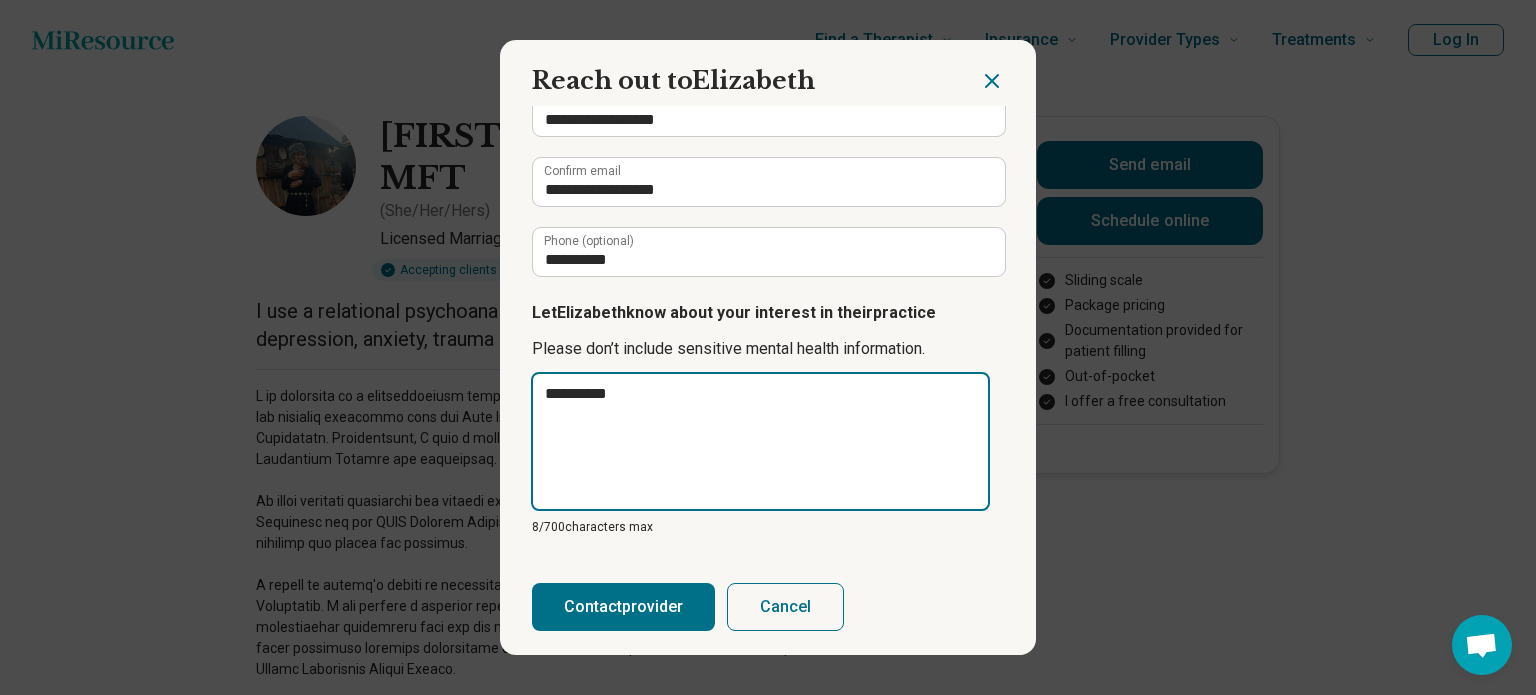 type on "**********" 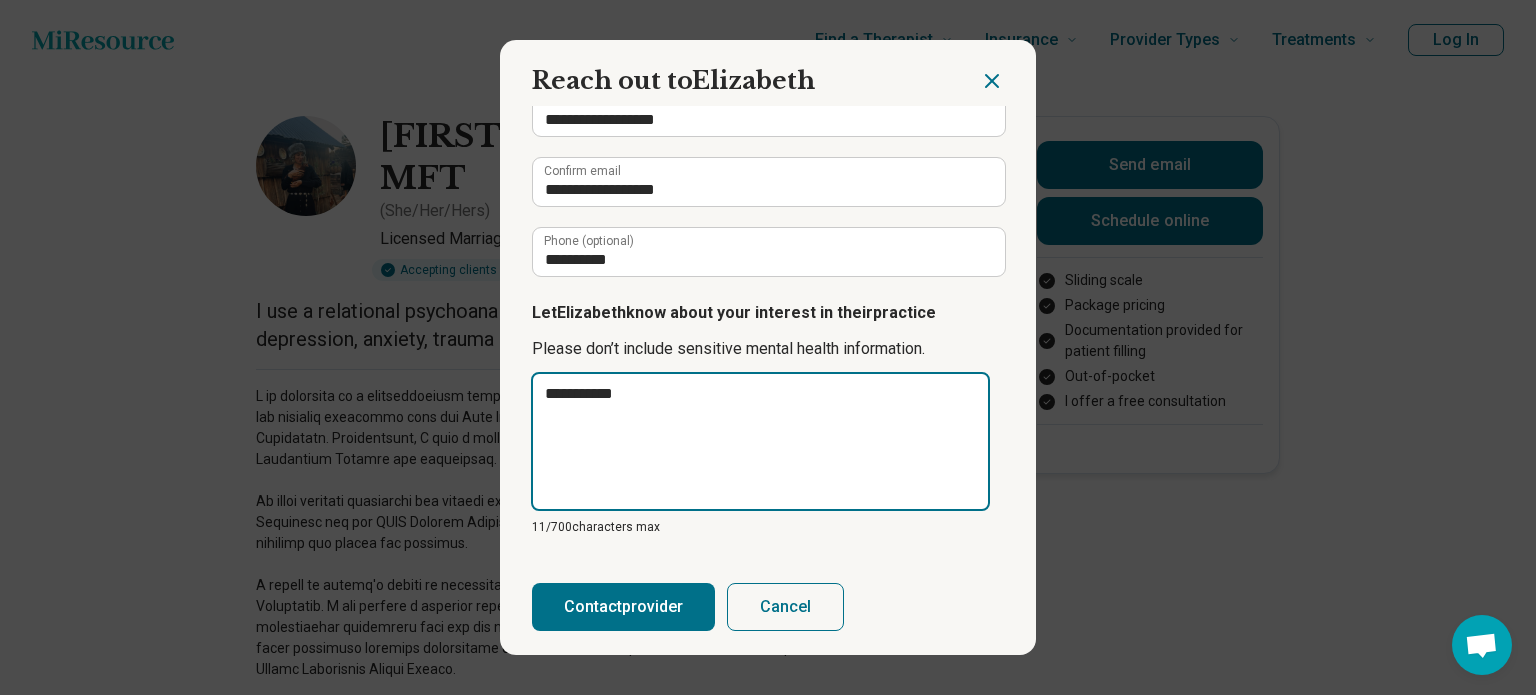 type on "**********" 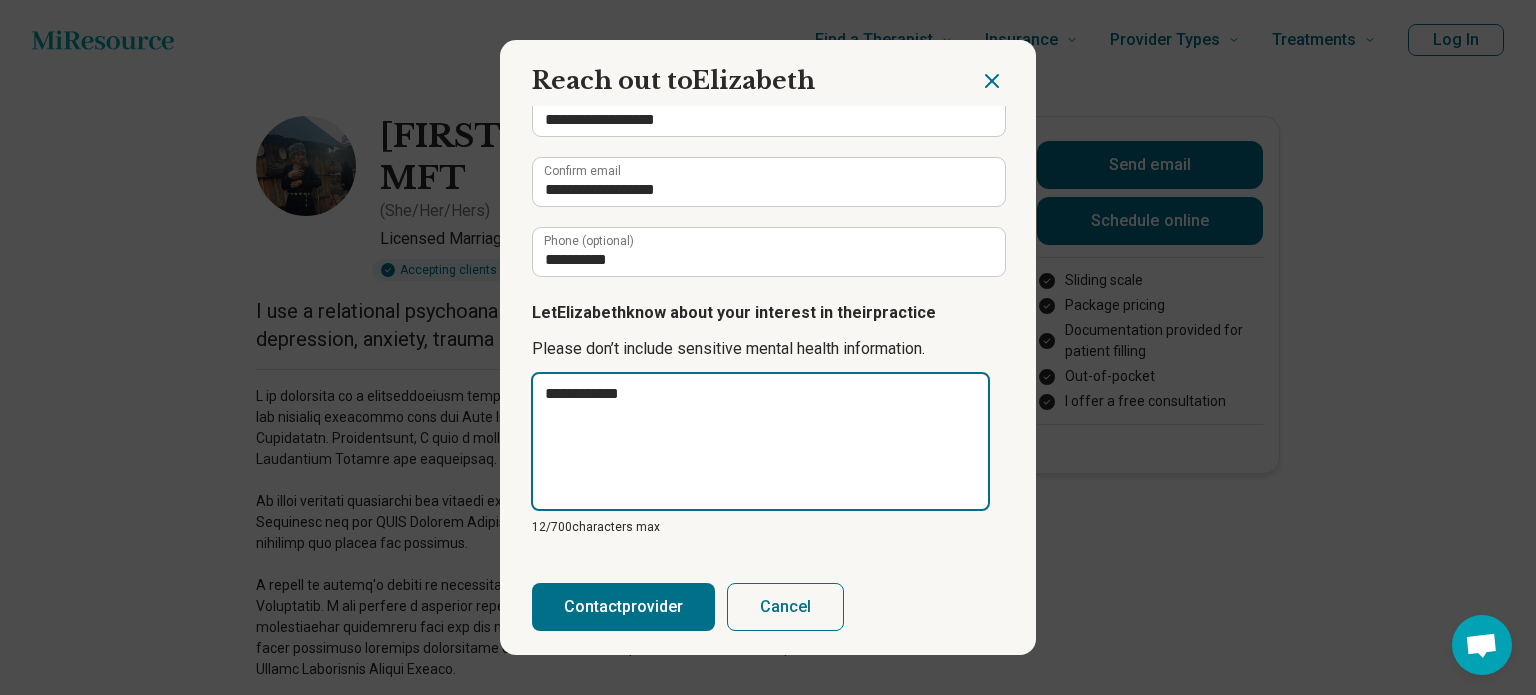 type on "**********" 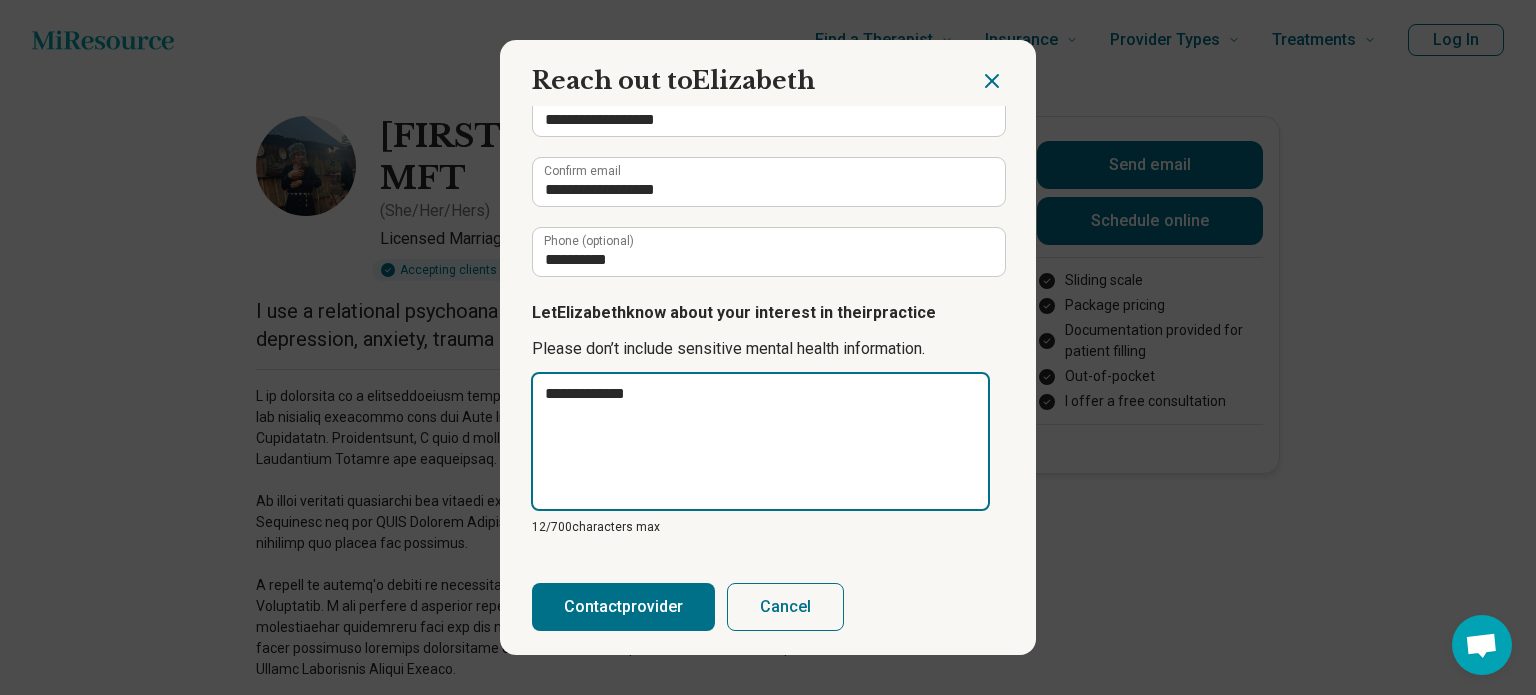 type on "**********" 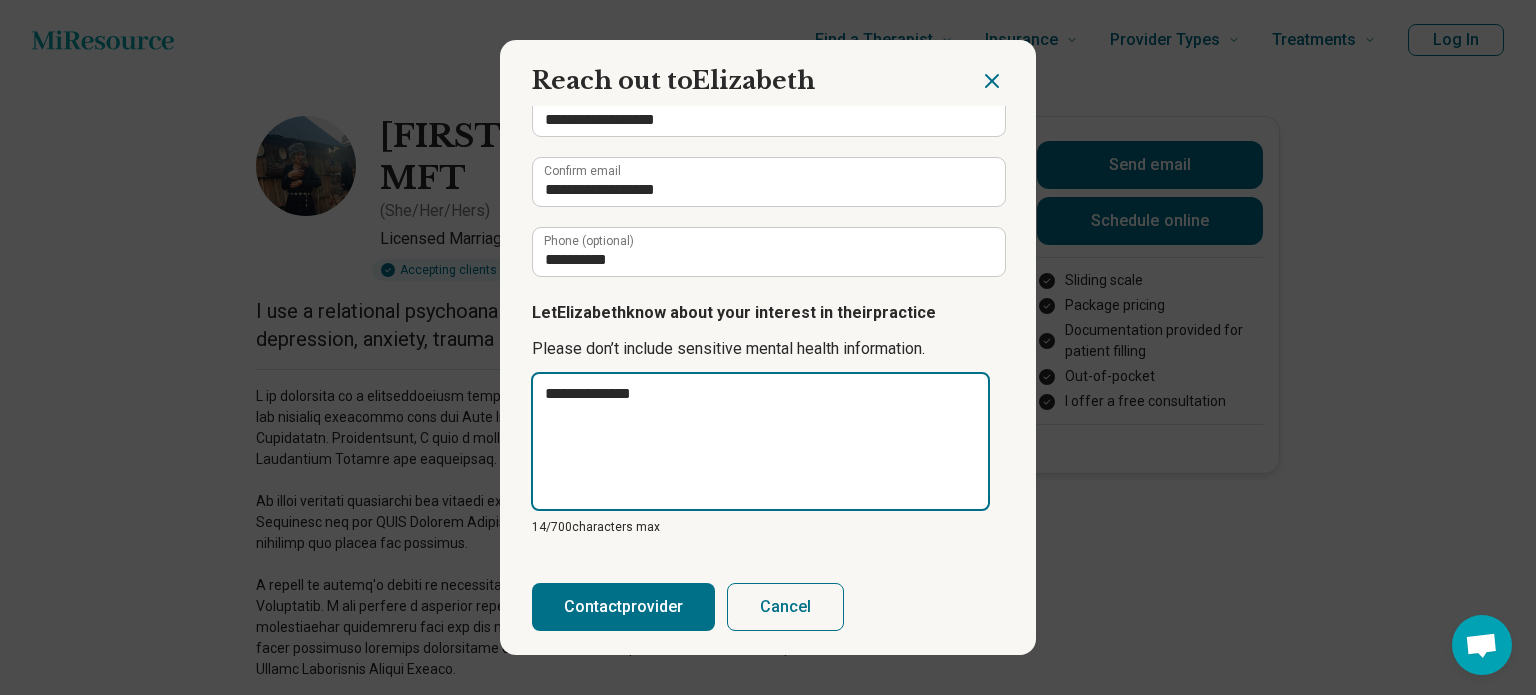 type on "**********" 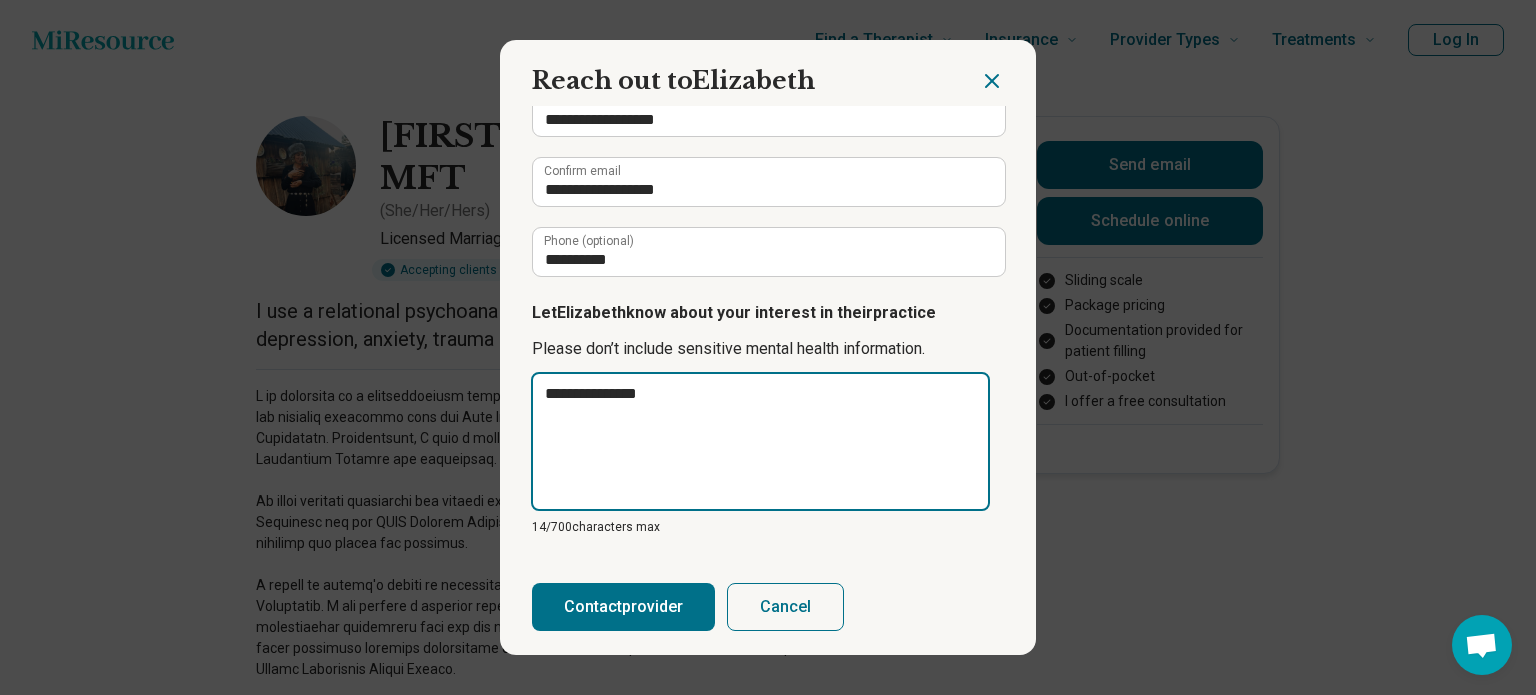 type on "**********" 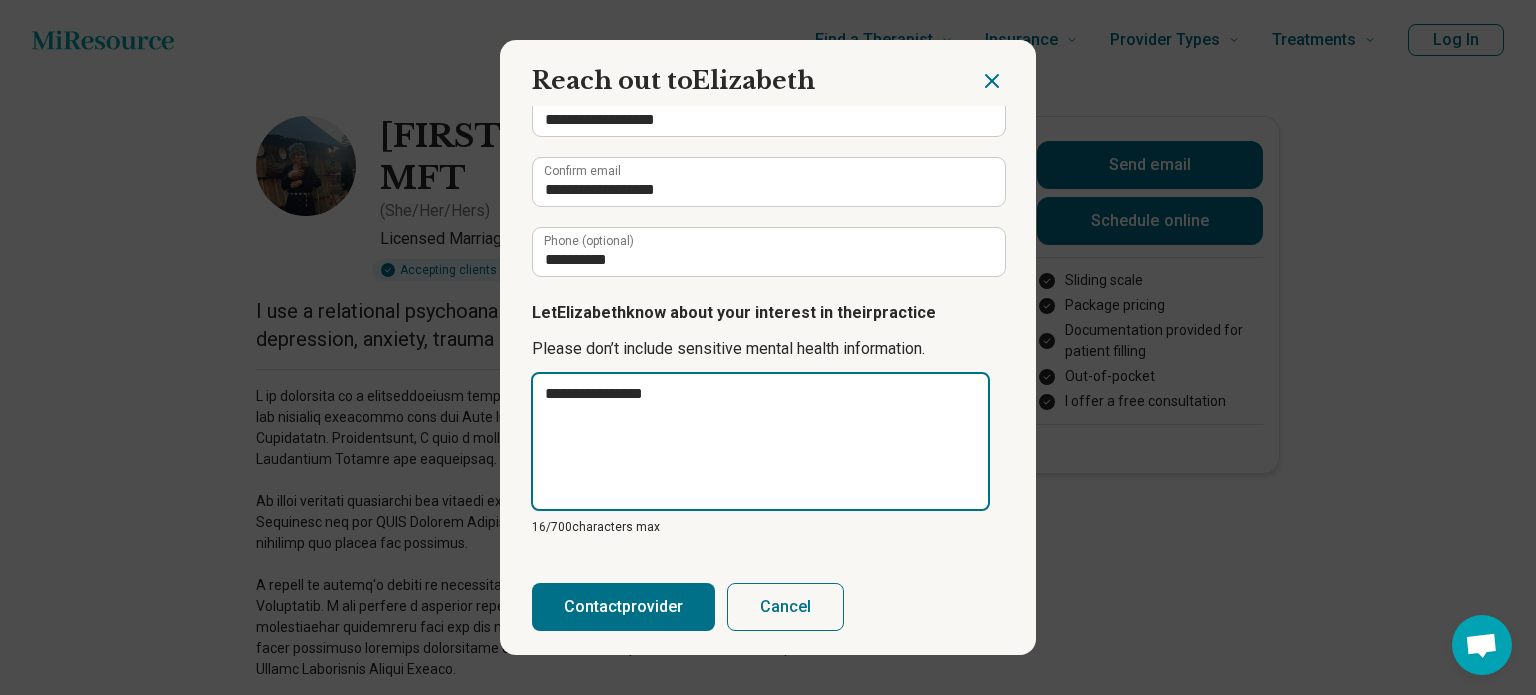 type on "**********" 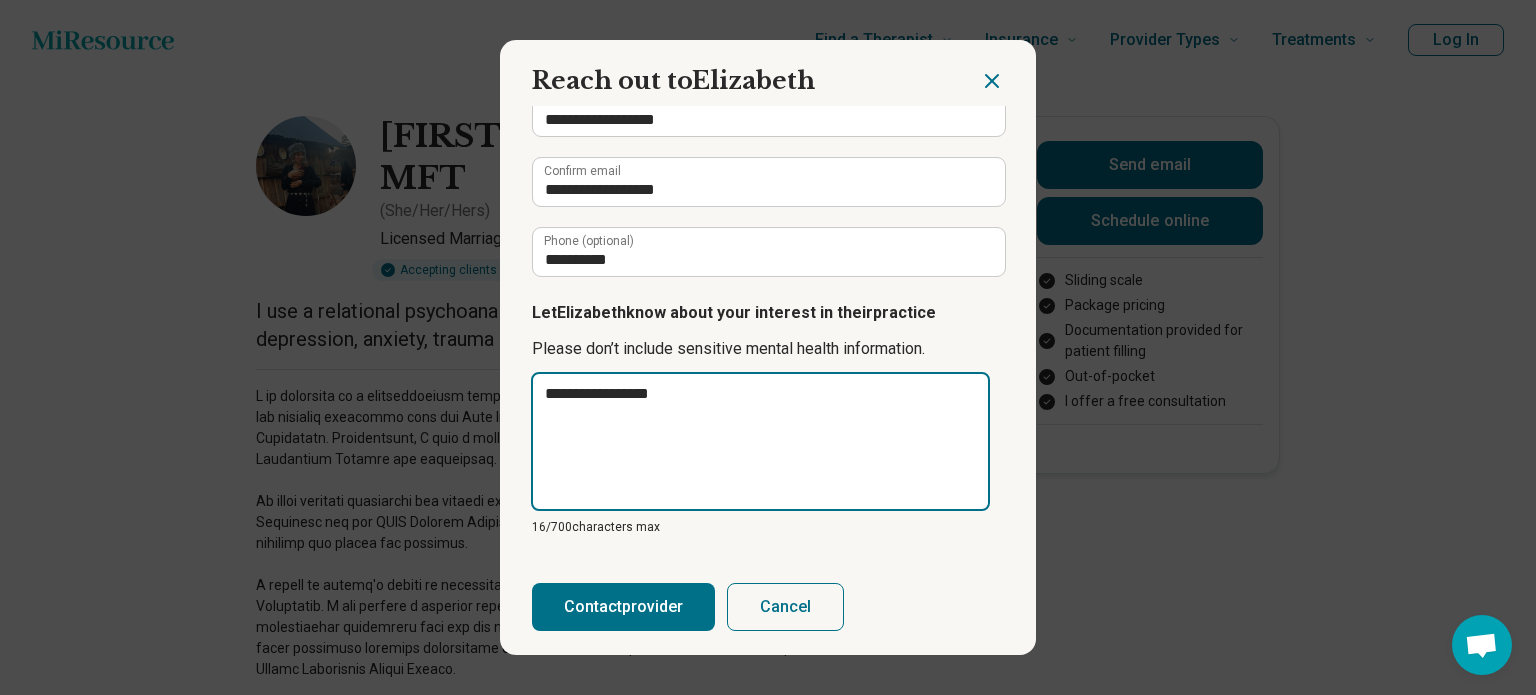 type on "**********" 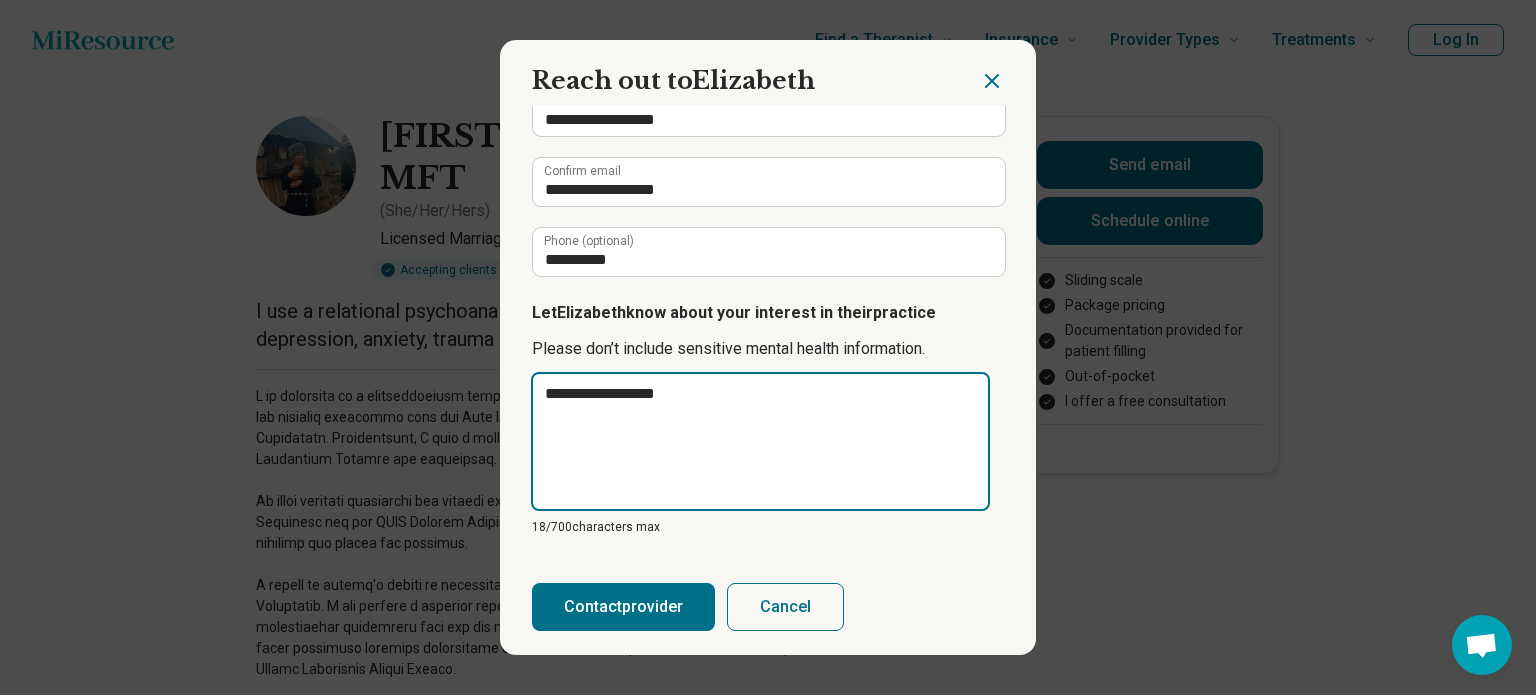 type on "**********" 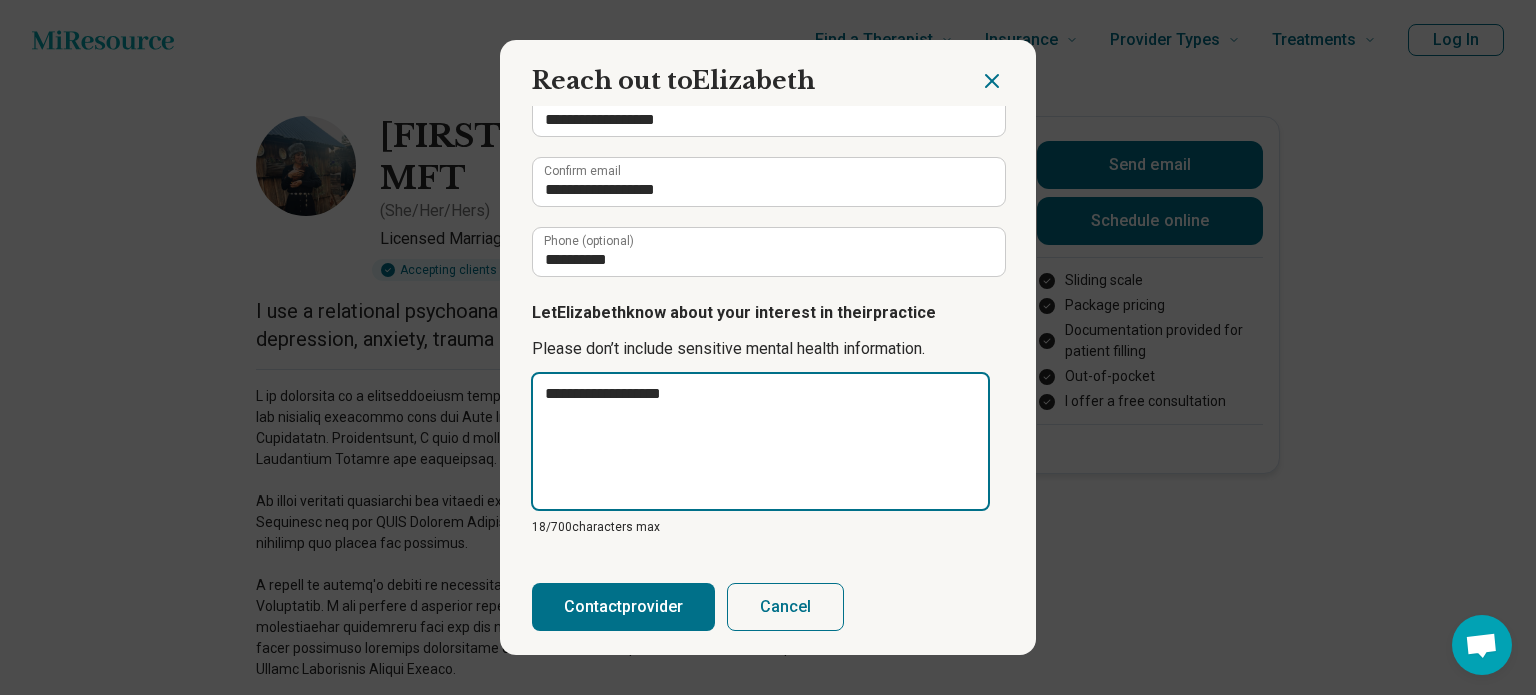 type on "**********" 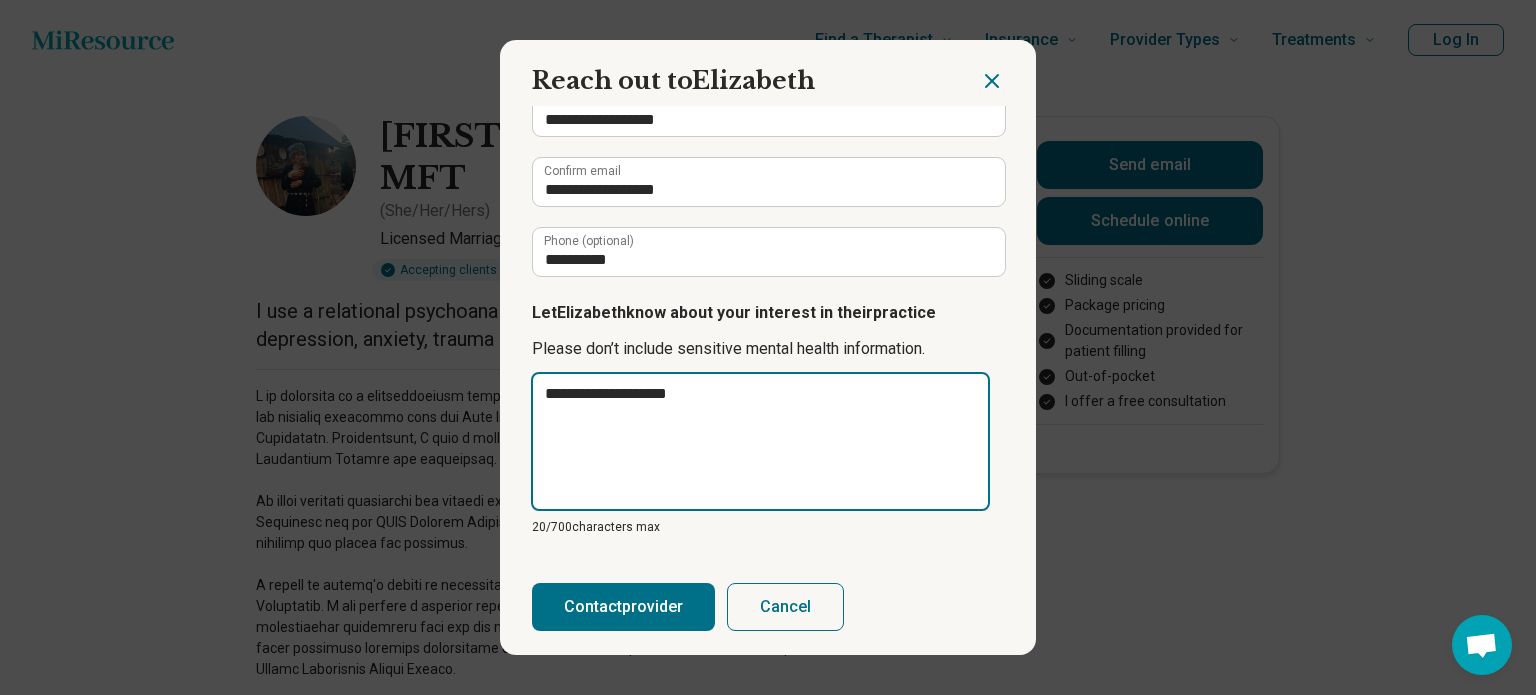 type on "**********" 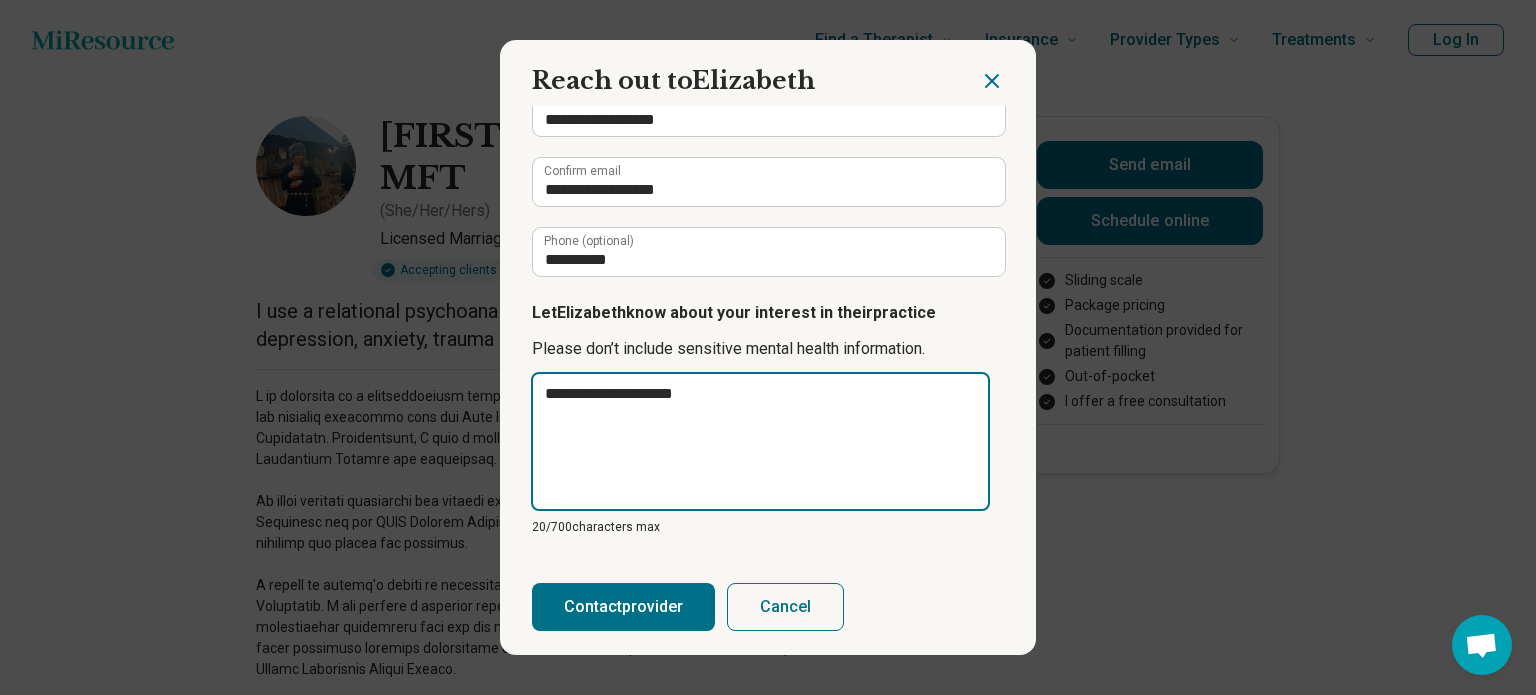 type on "**********" 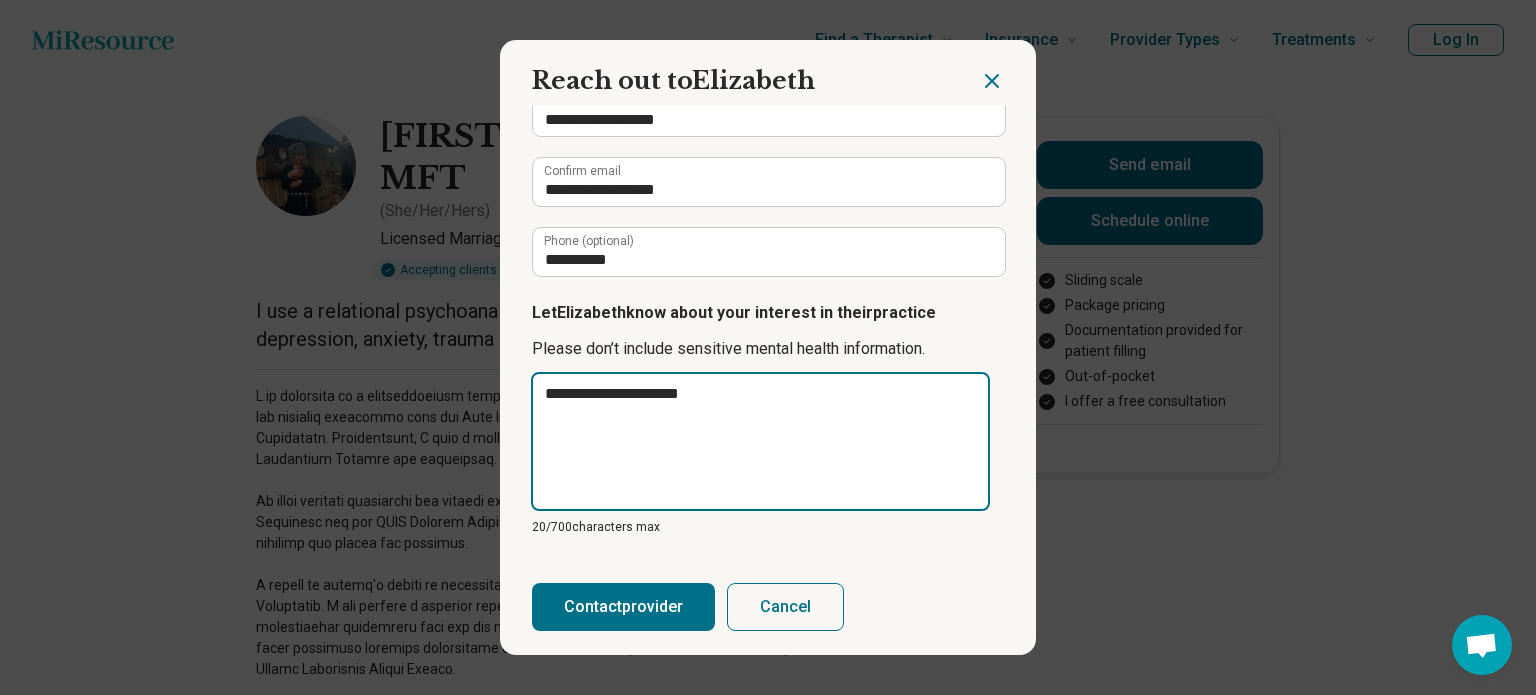 type on "**********" 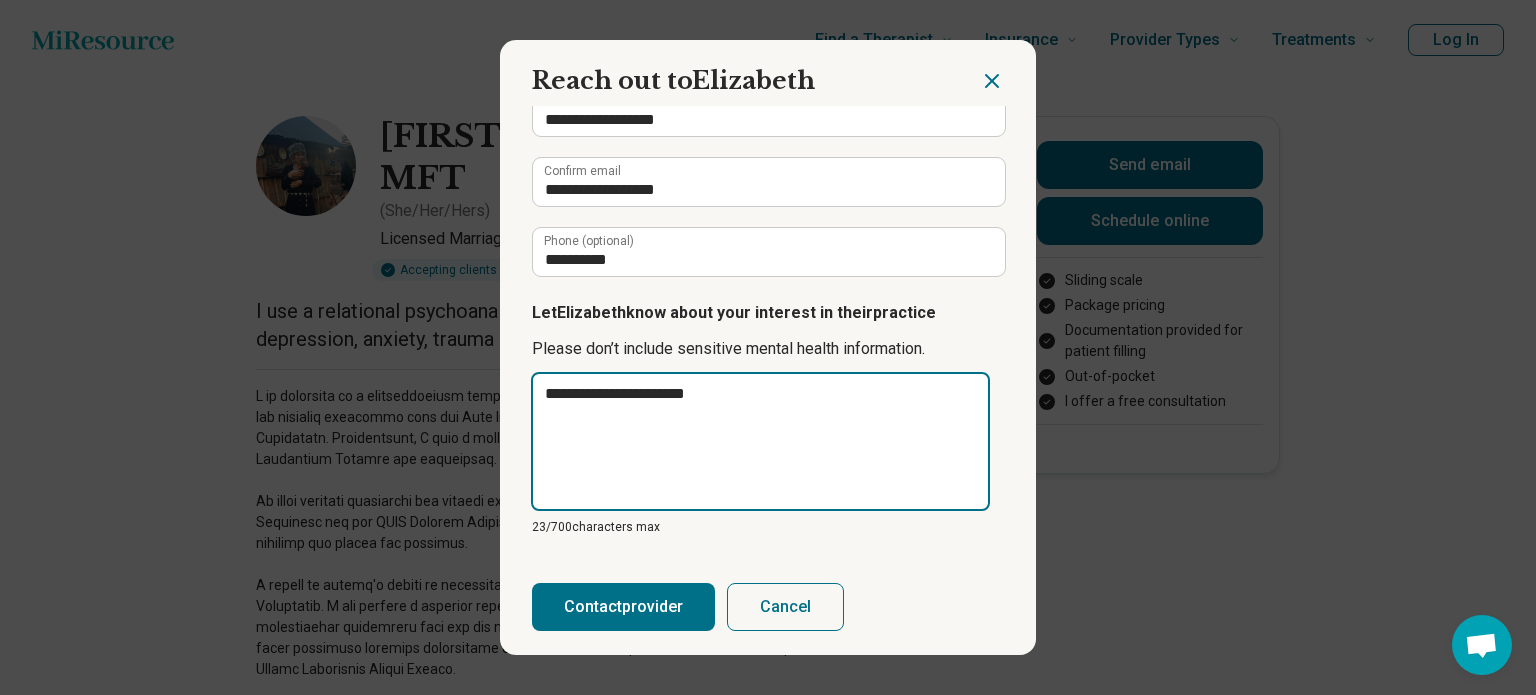 type on "**********" 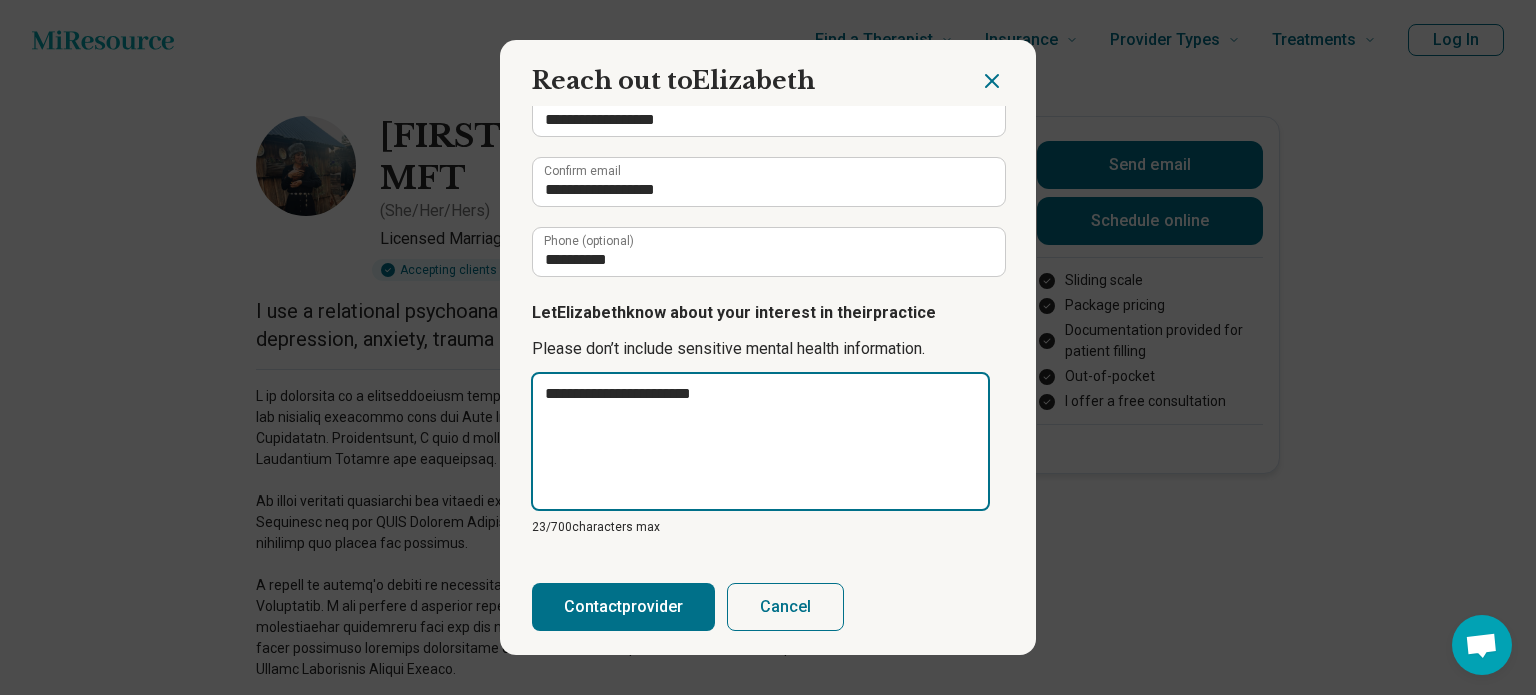 type on "**********" 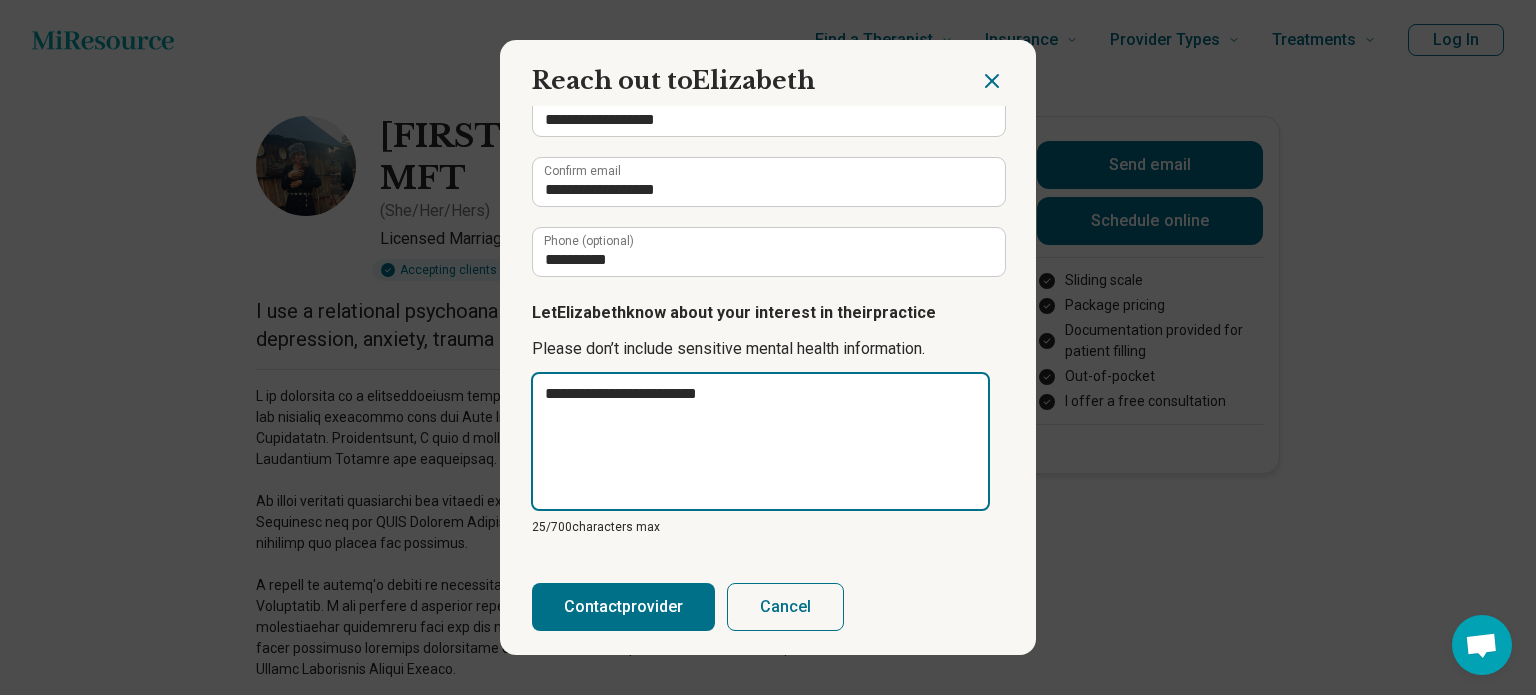 type on "**********" 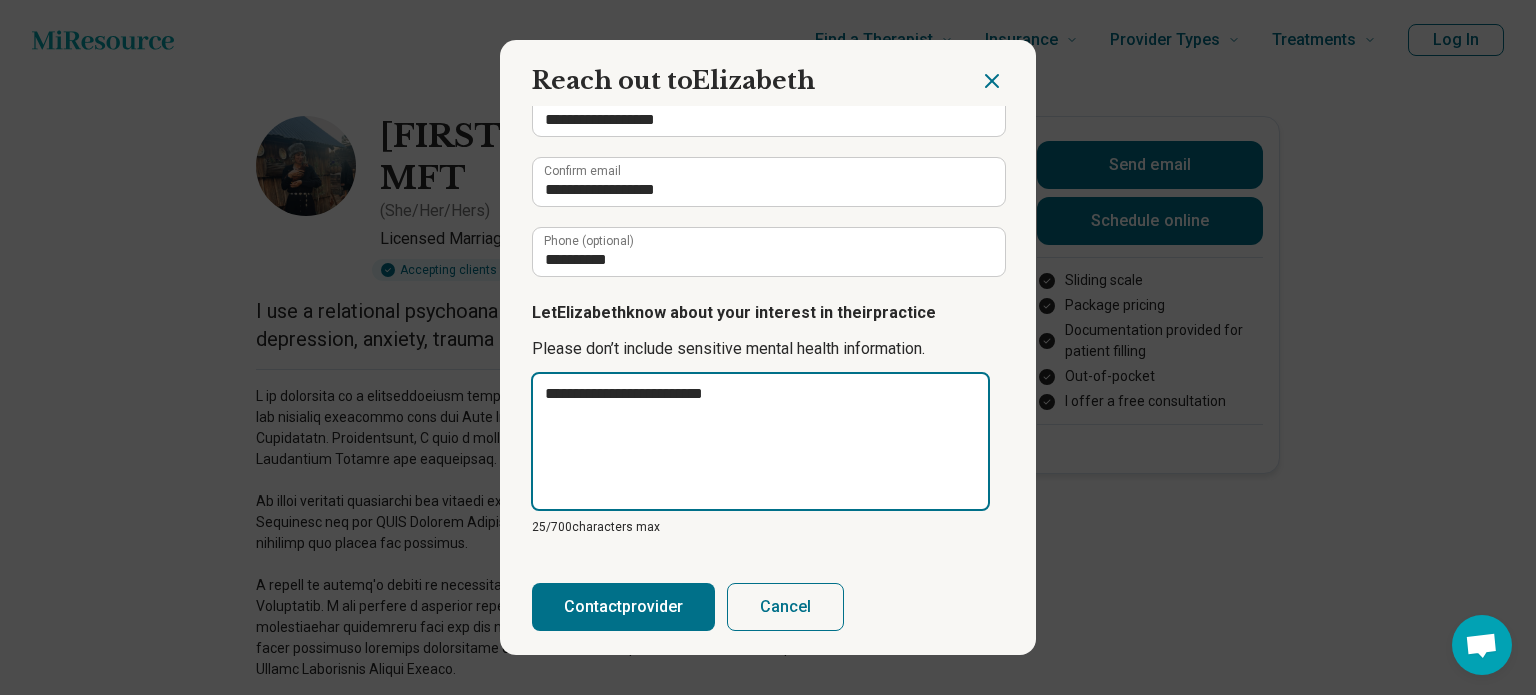 type on "**********" 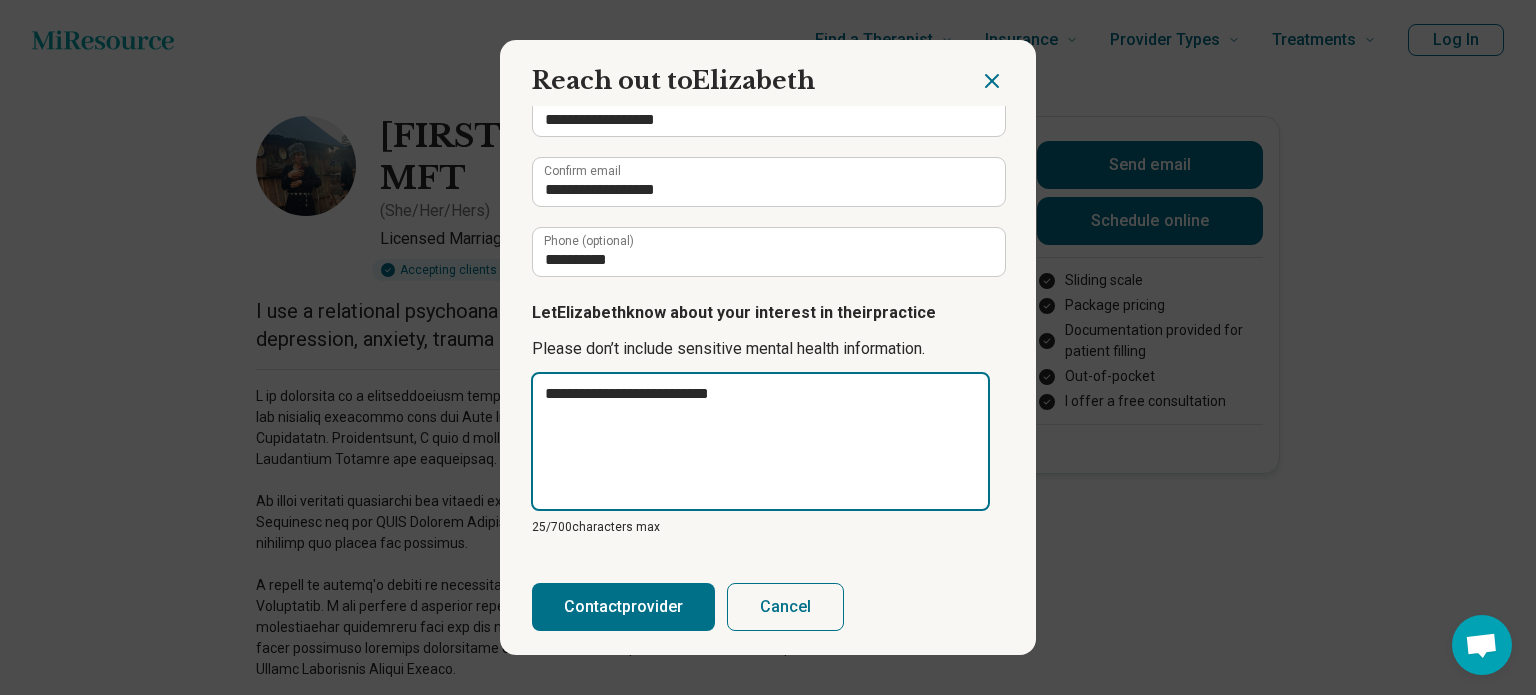 type on "**********" 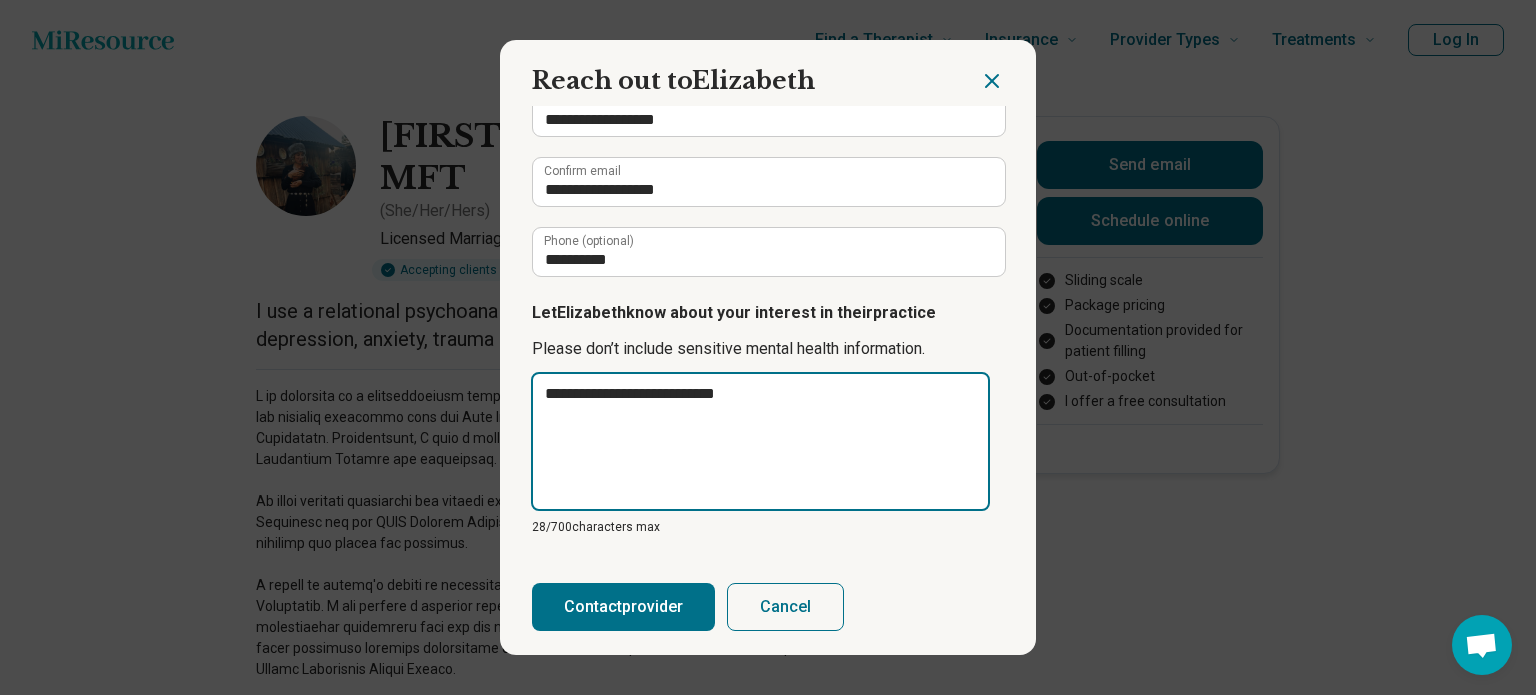 type on "**********" 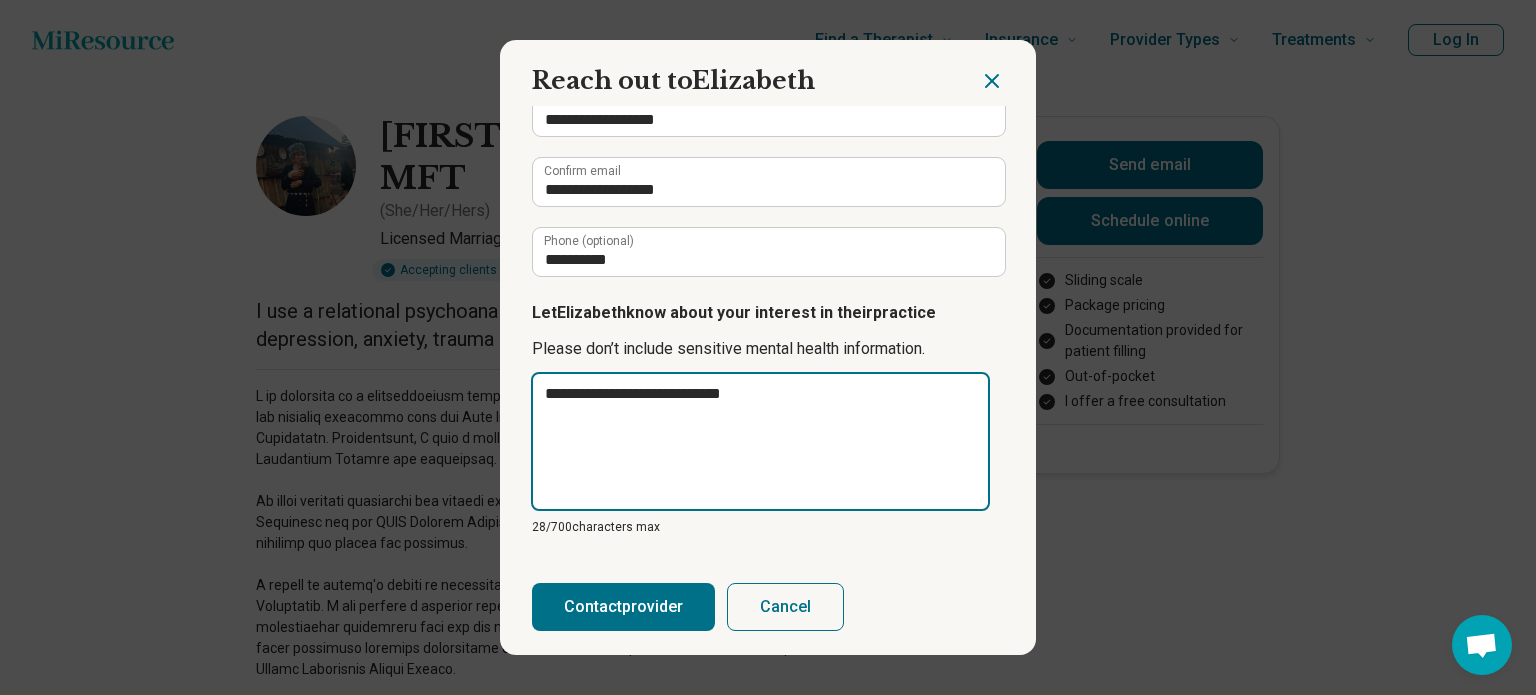type on "**********" 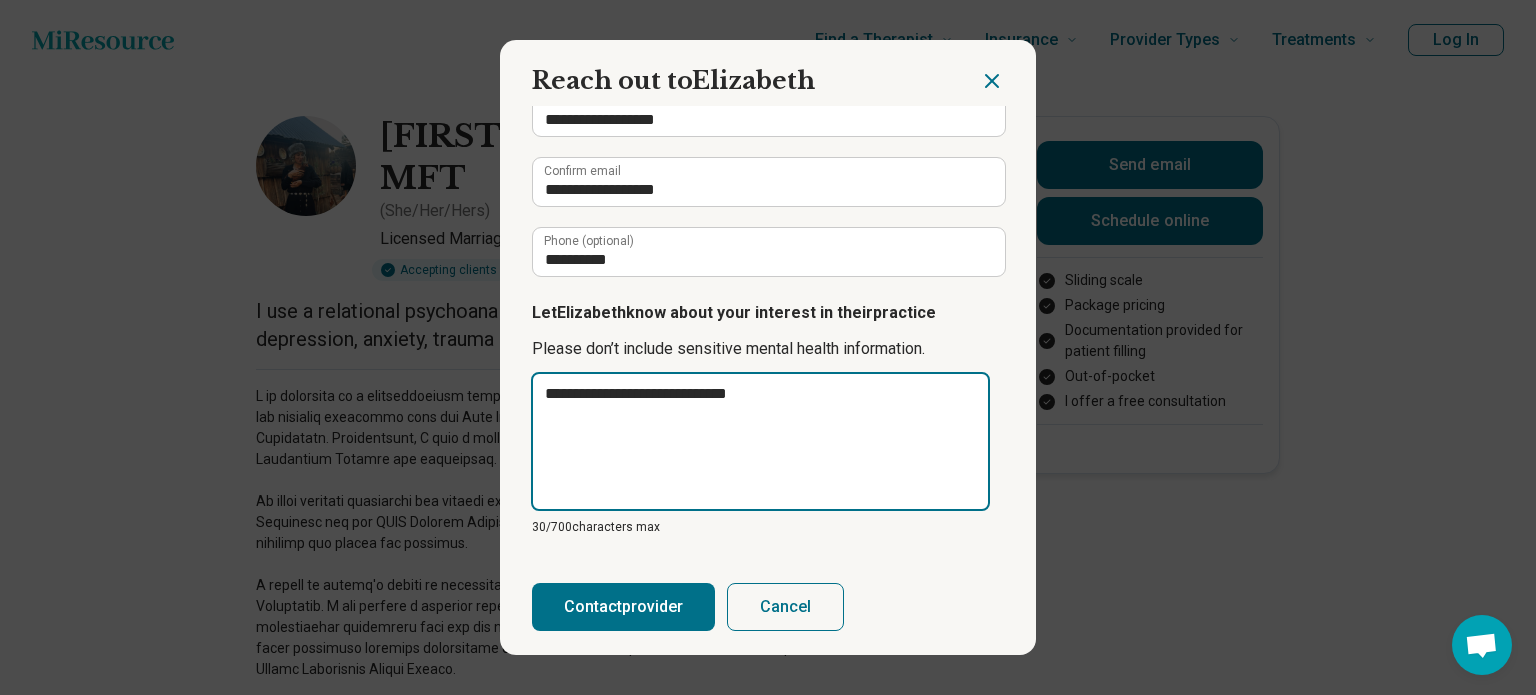 type on "**********" 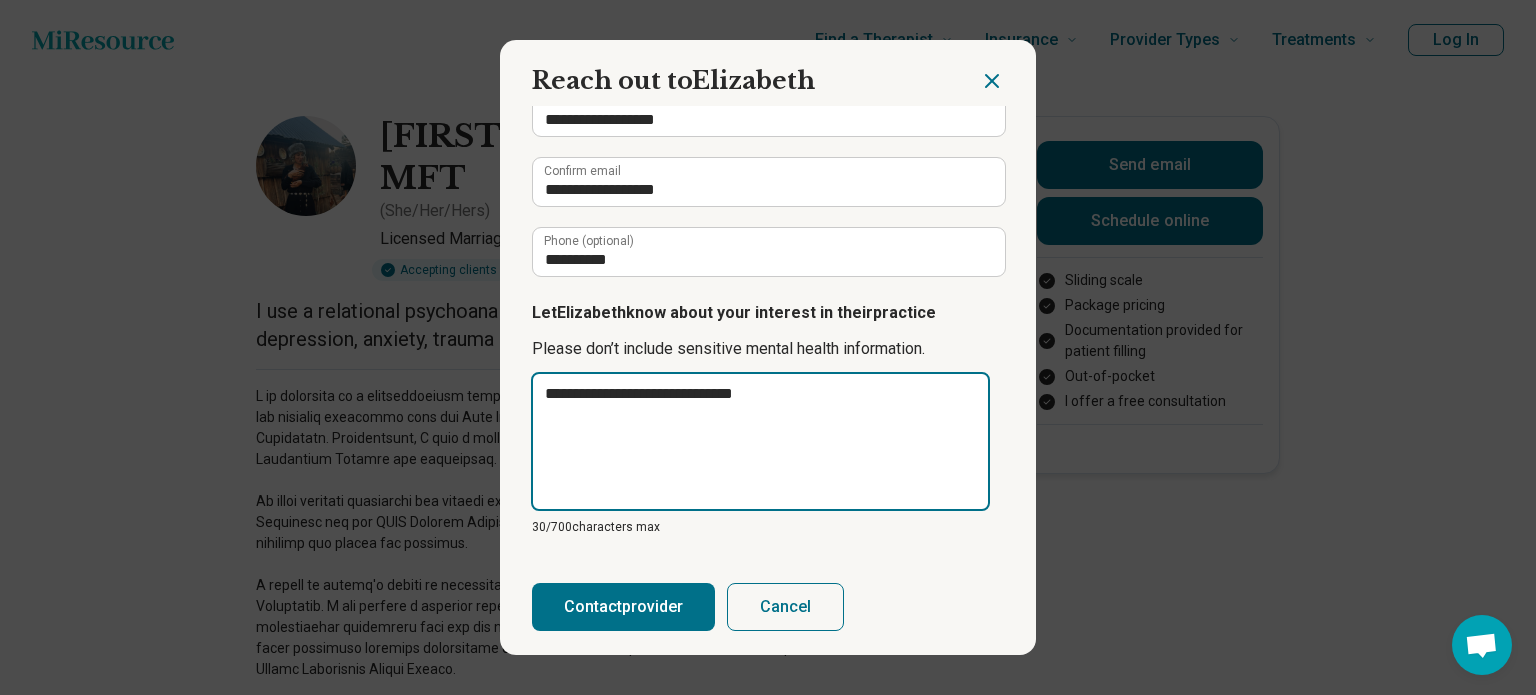 type on "*" 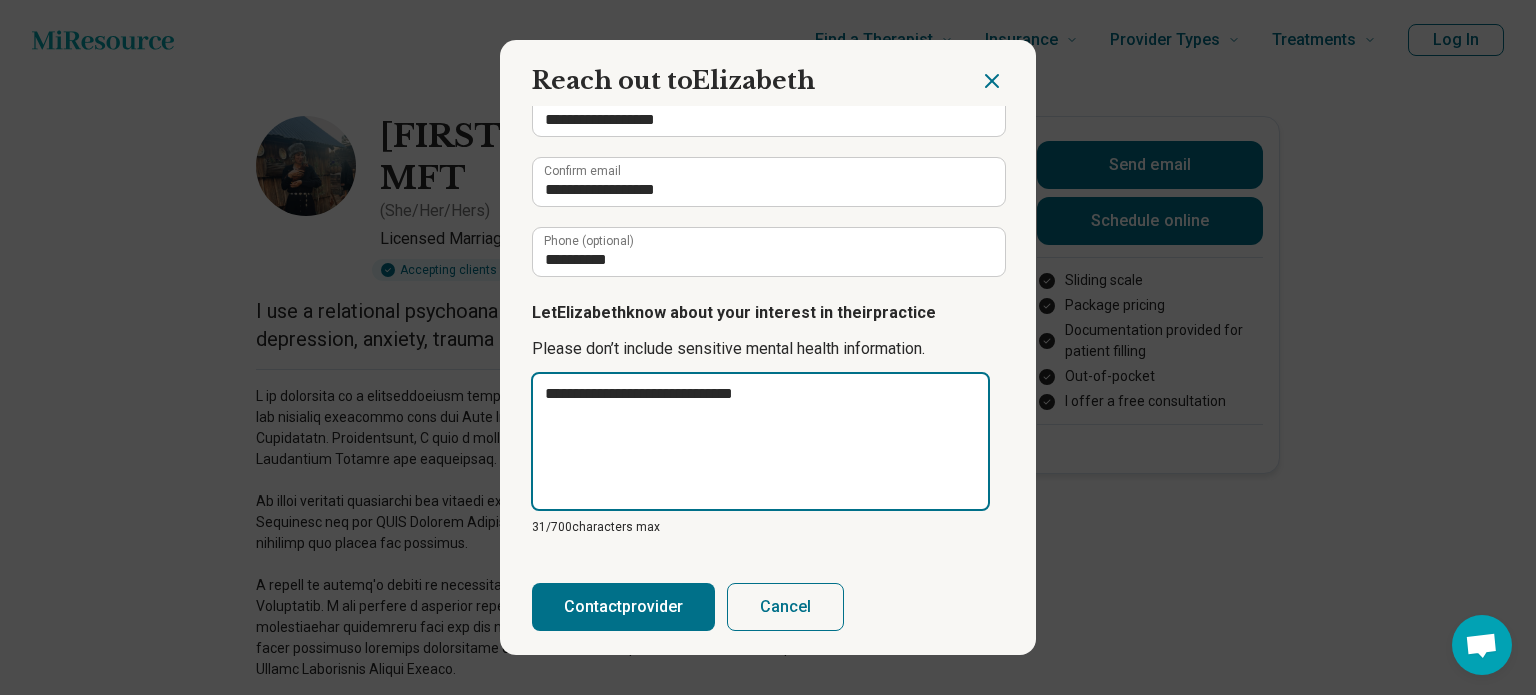 type on "**********" 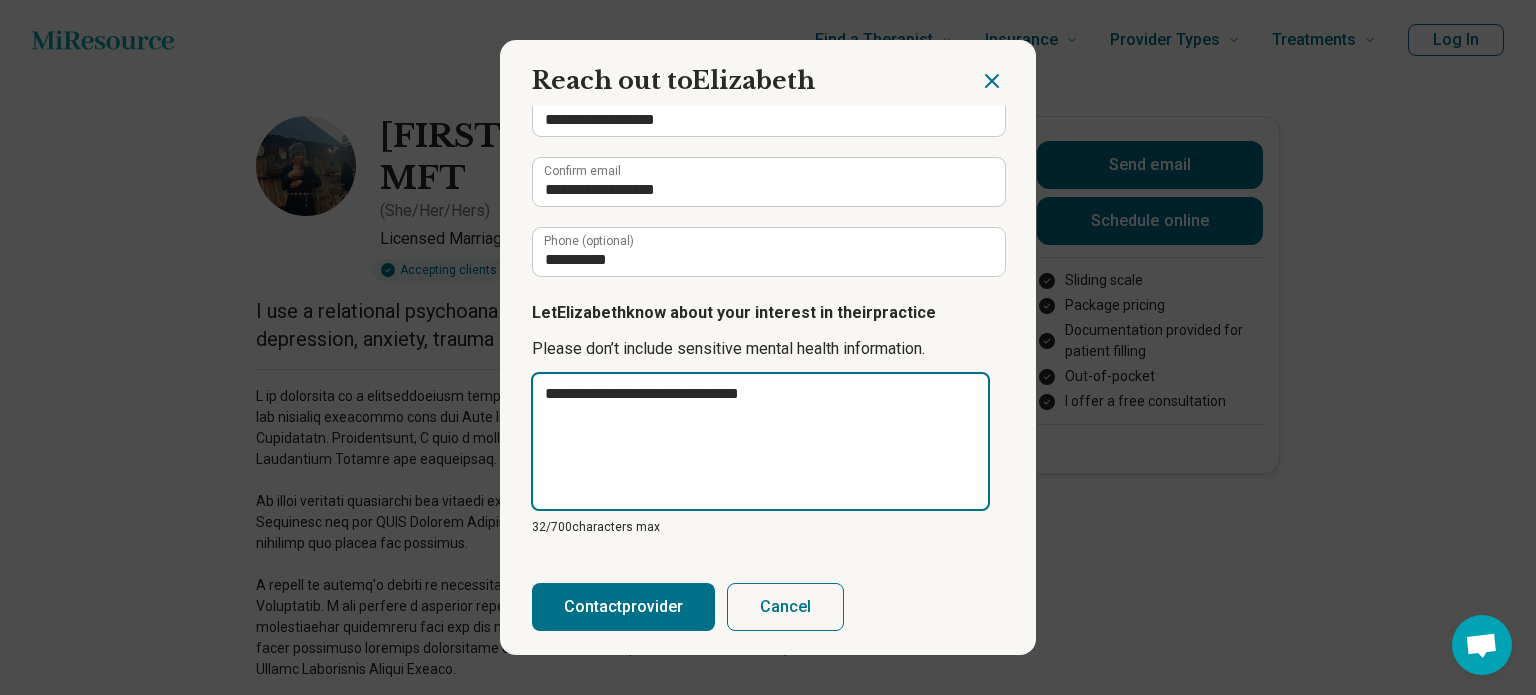 type on "**********" 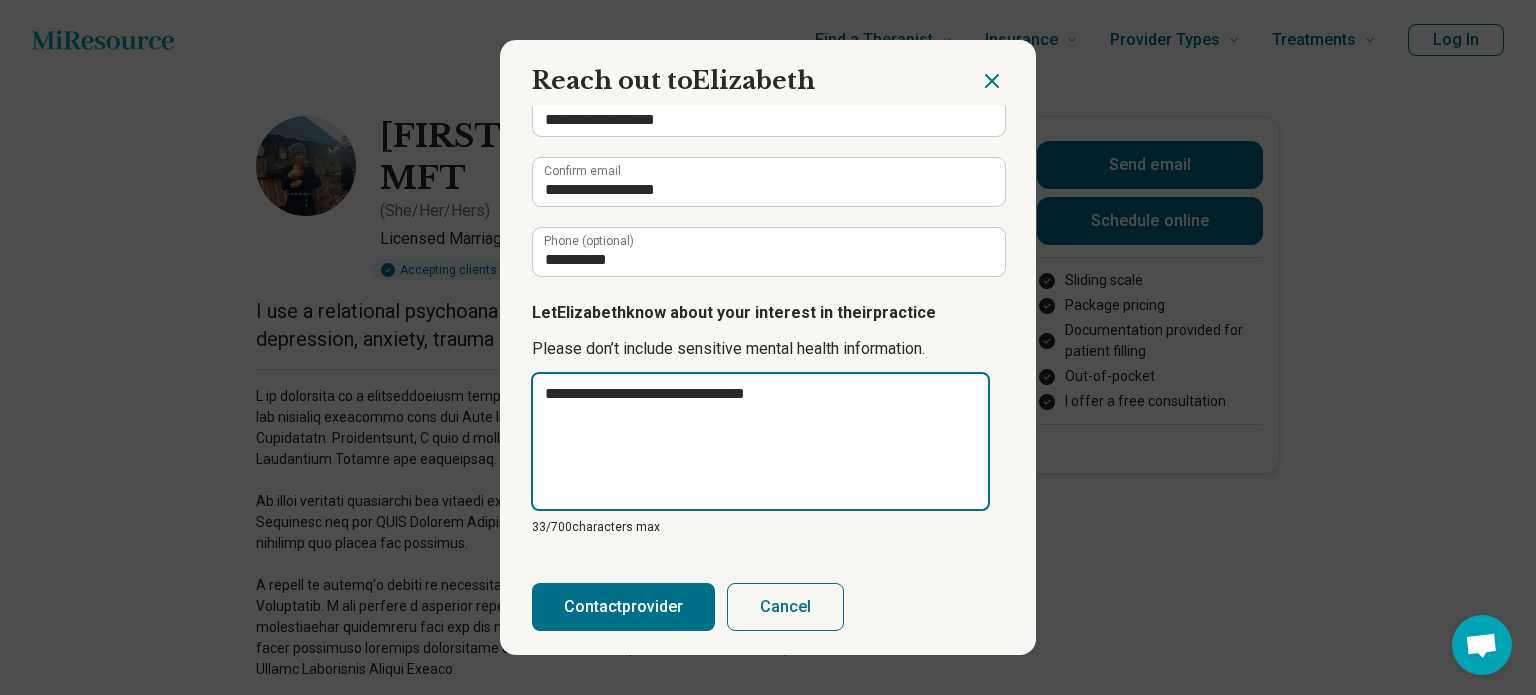 type on "**********" 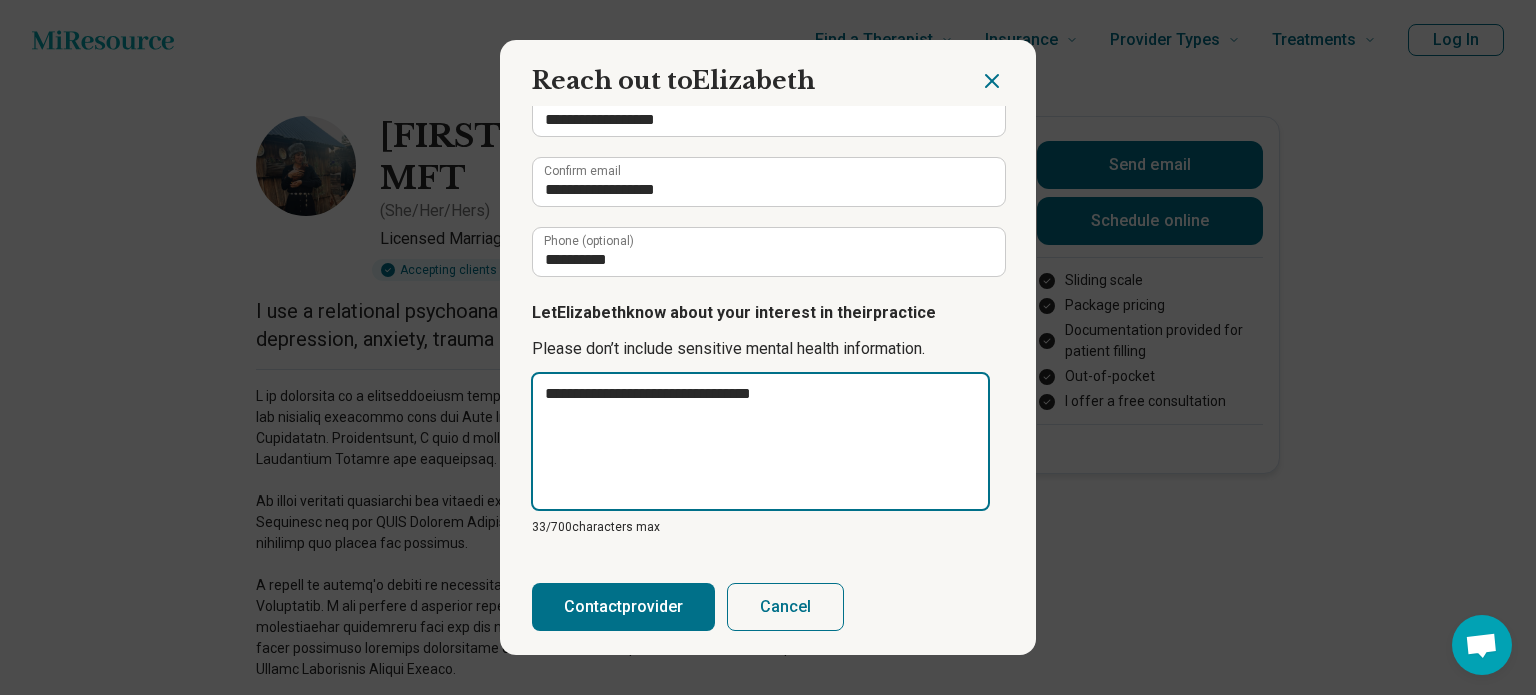 type on "*" 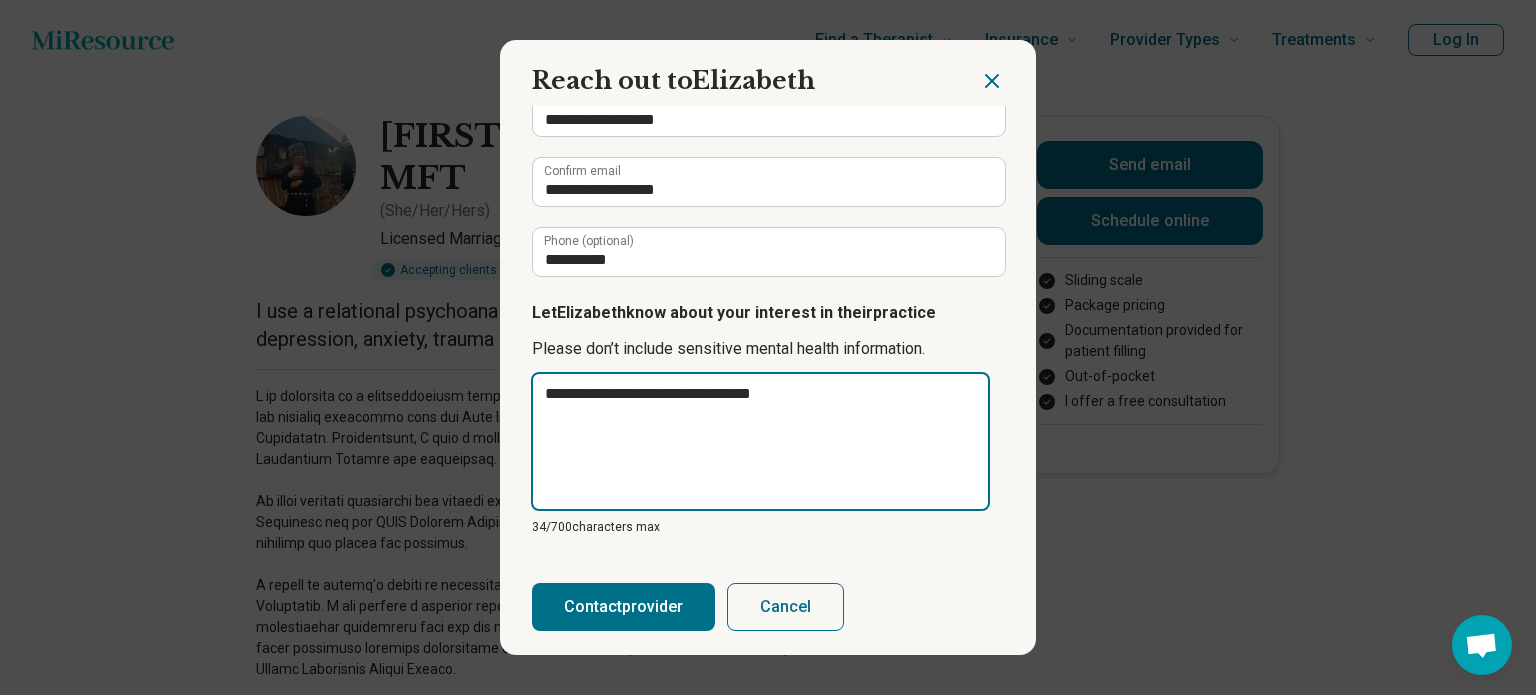 type on "**********" 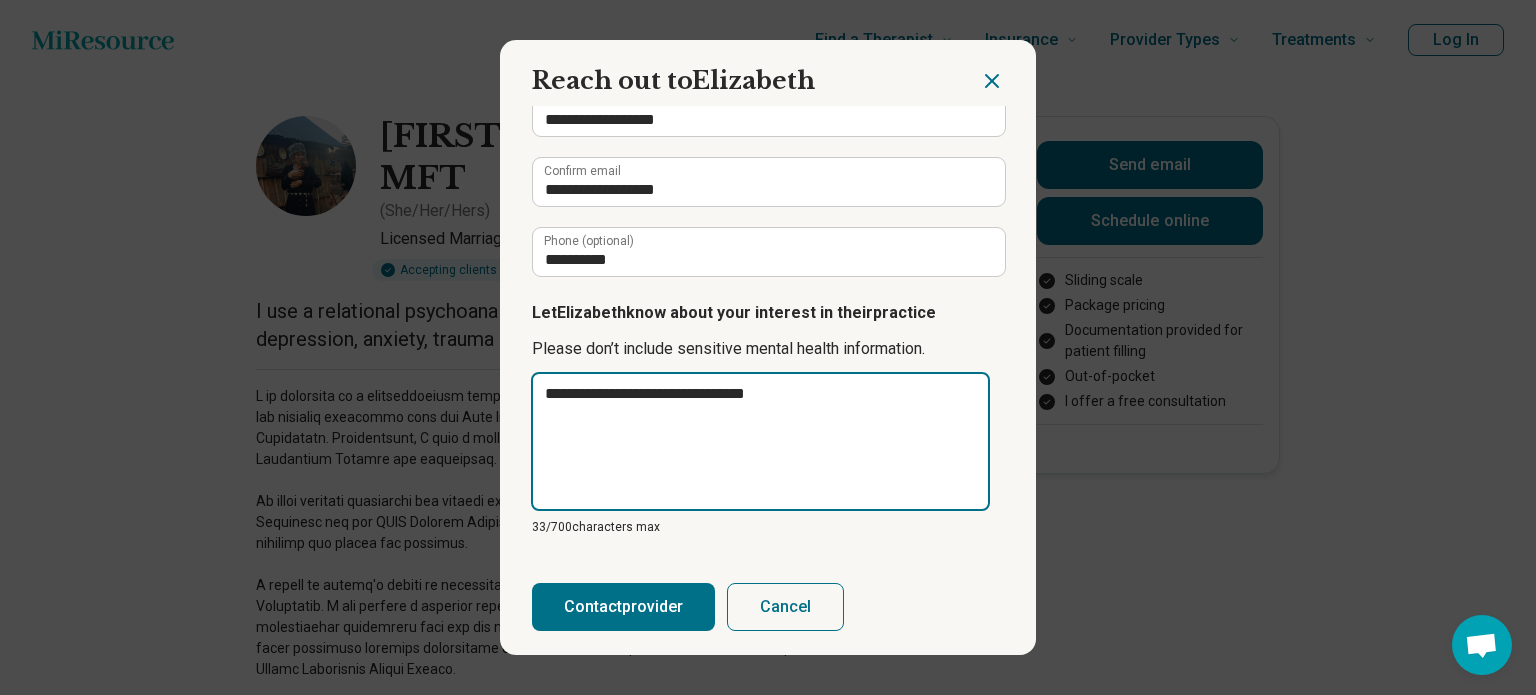 type on "**********" 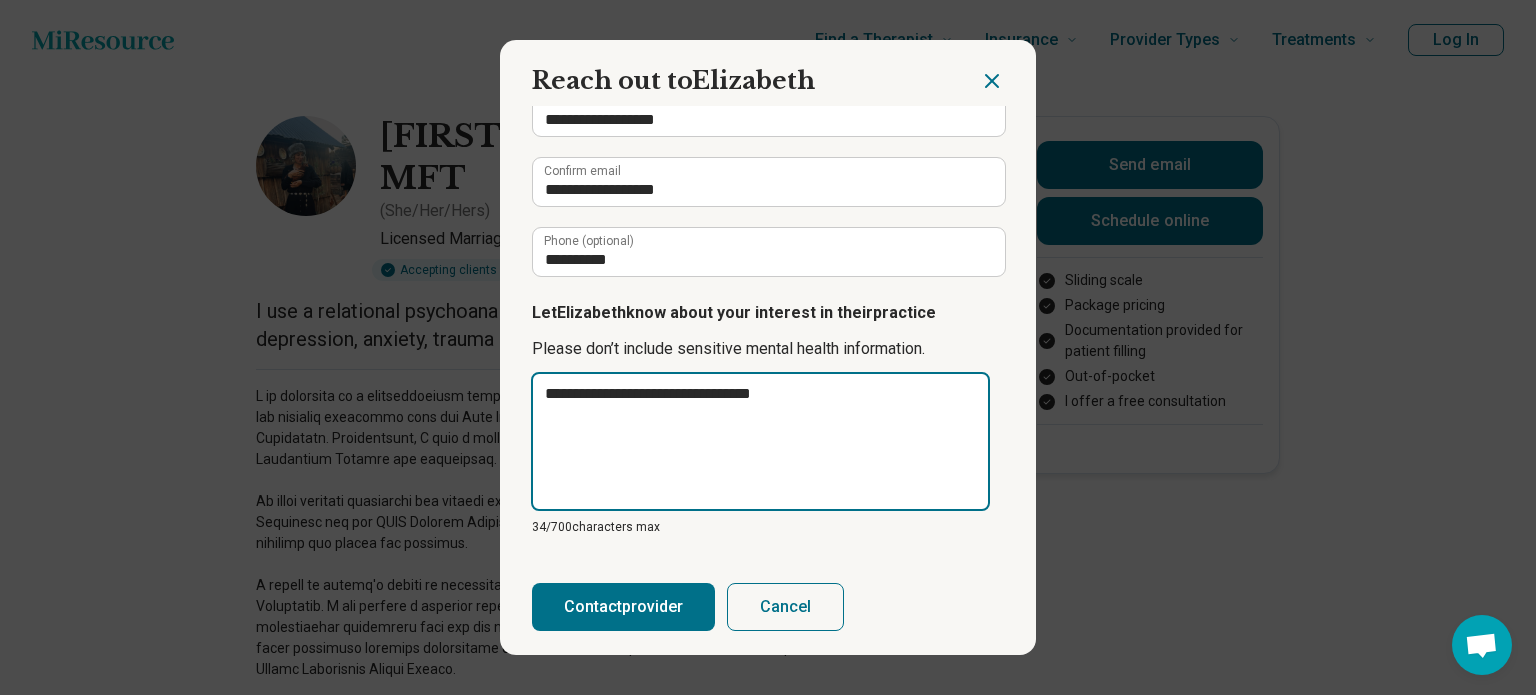 type on "**********" 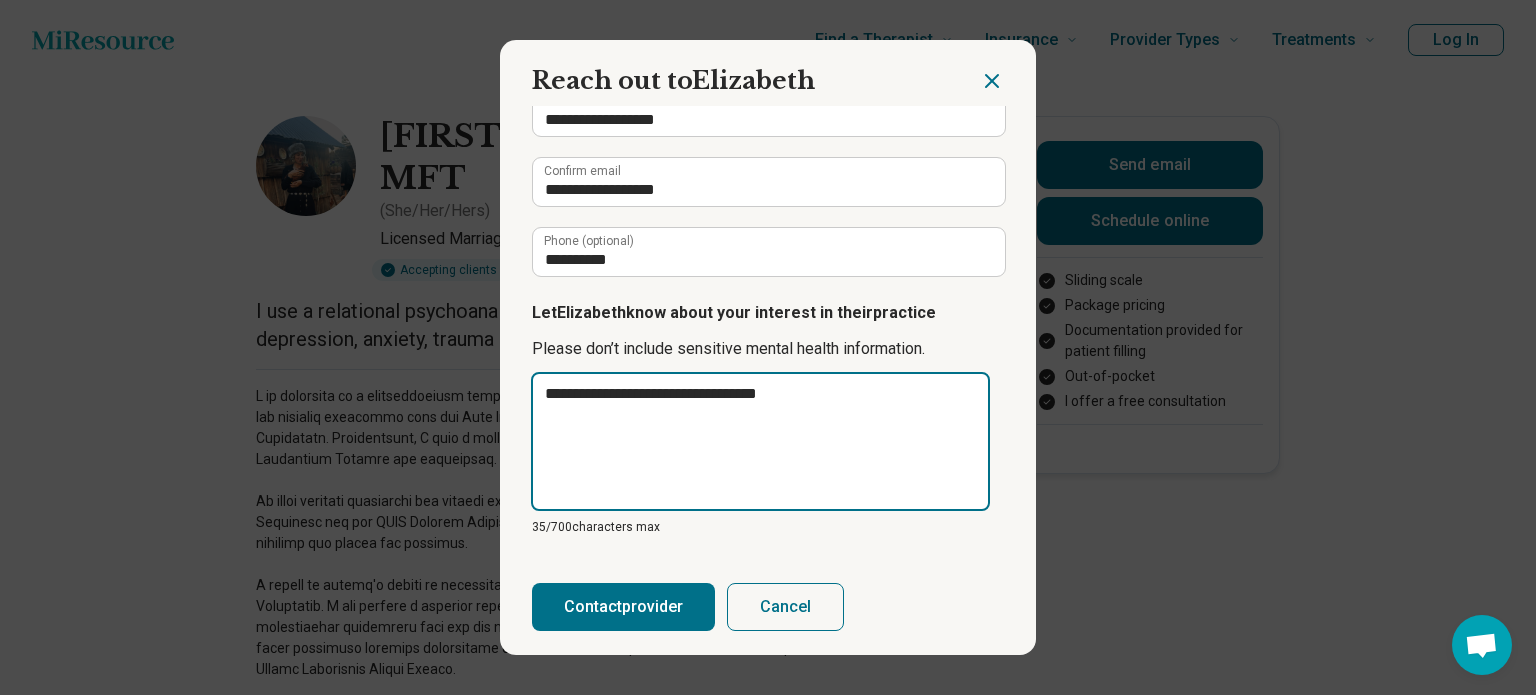 type on "**********" 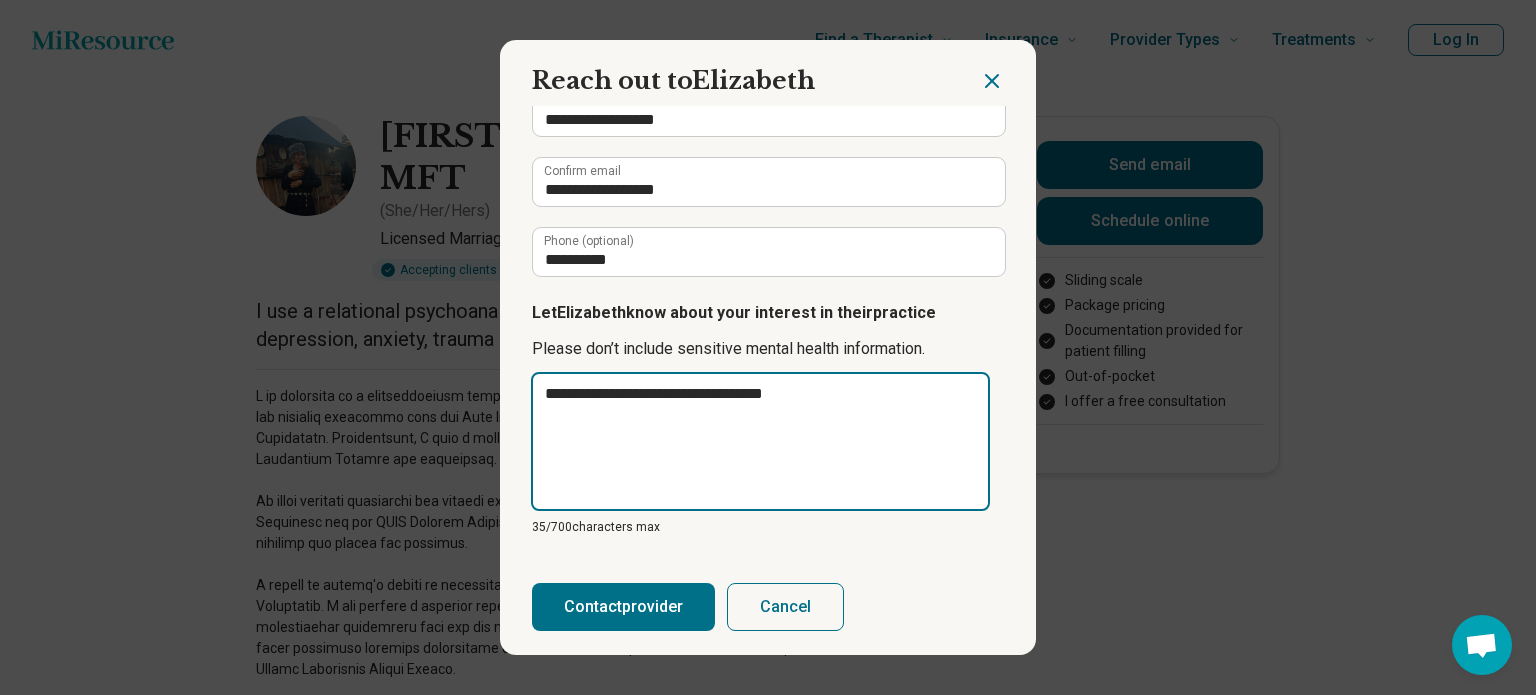 type on "**********" 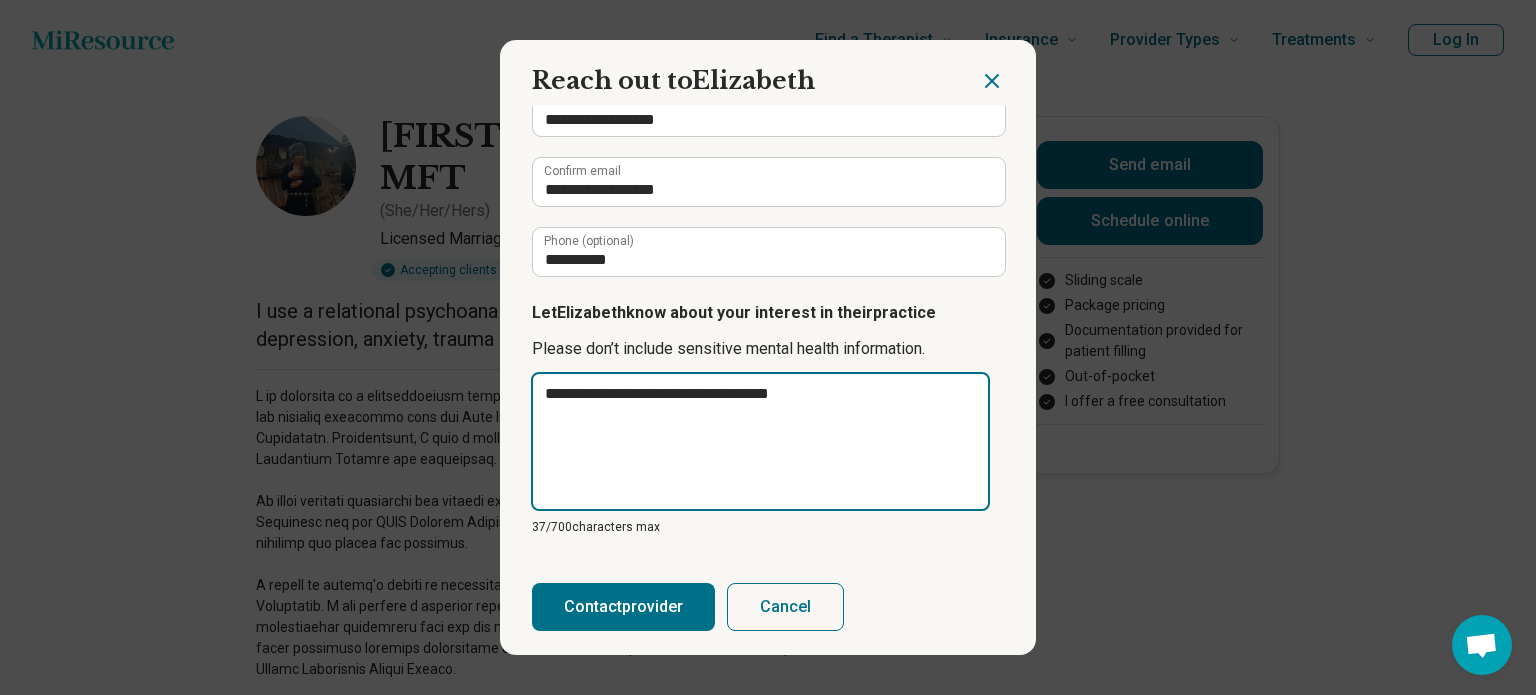 type on "**********" 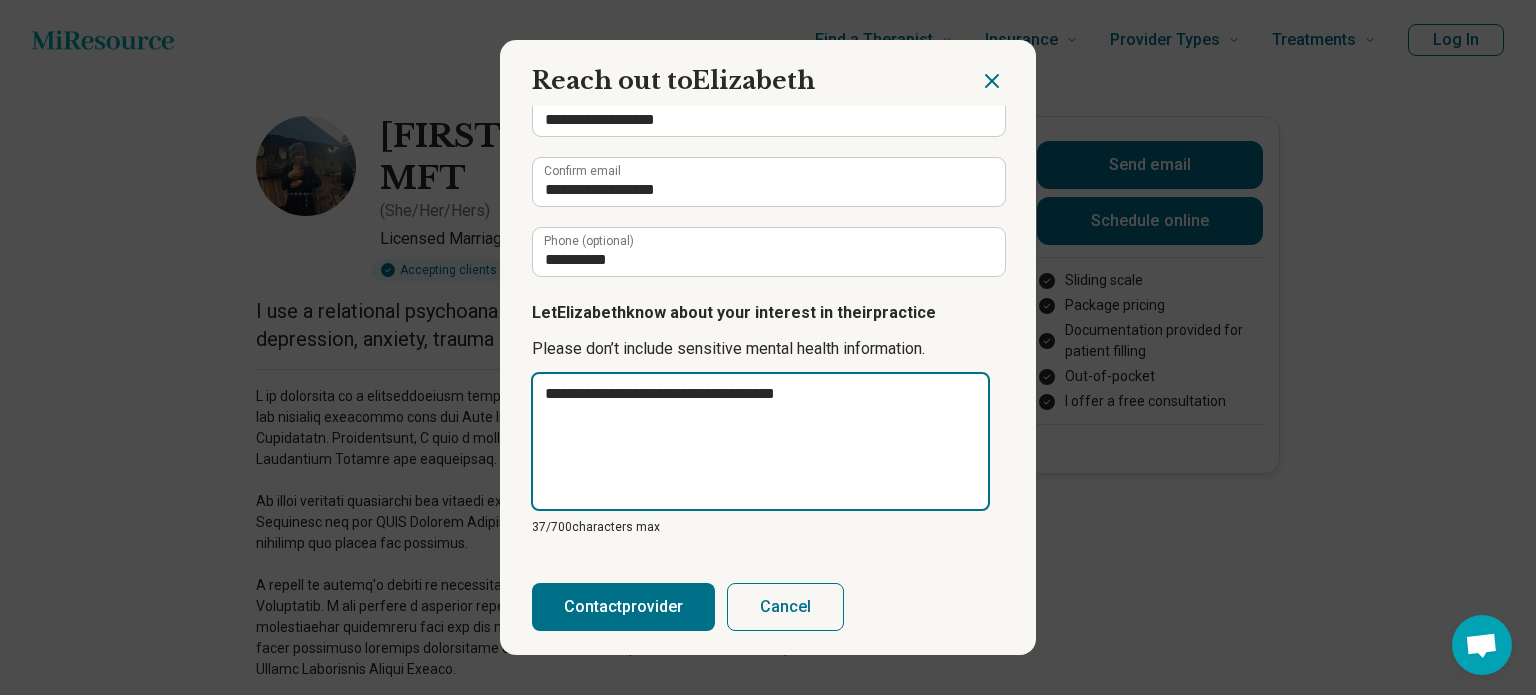 type on "**********" 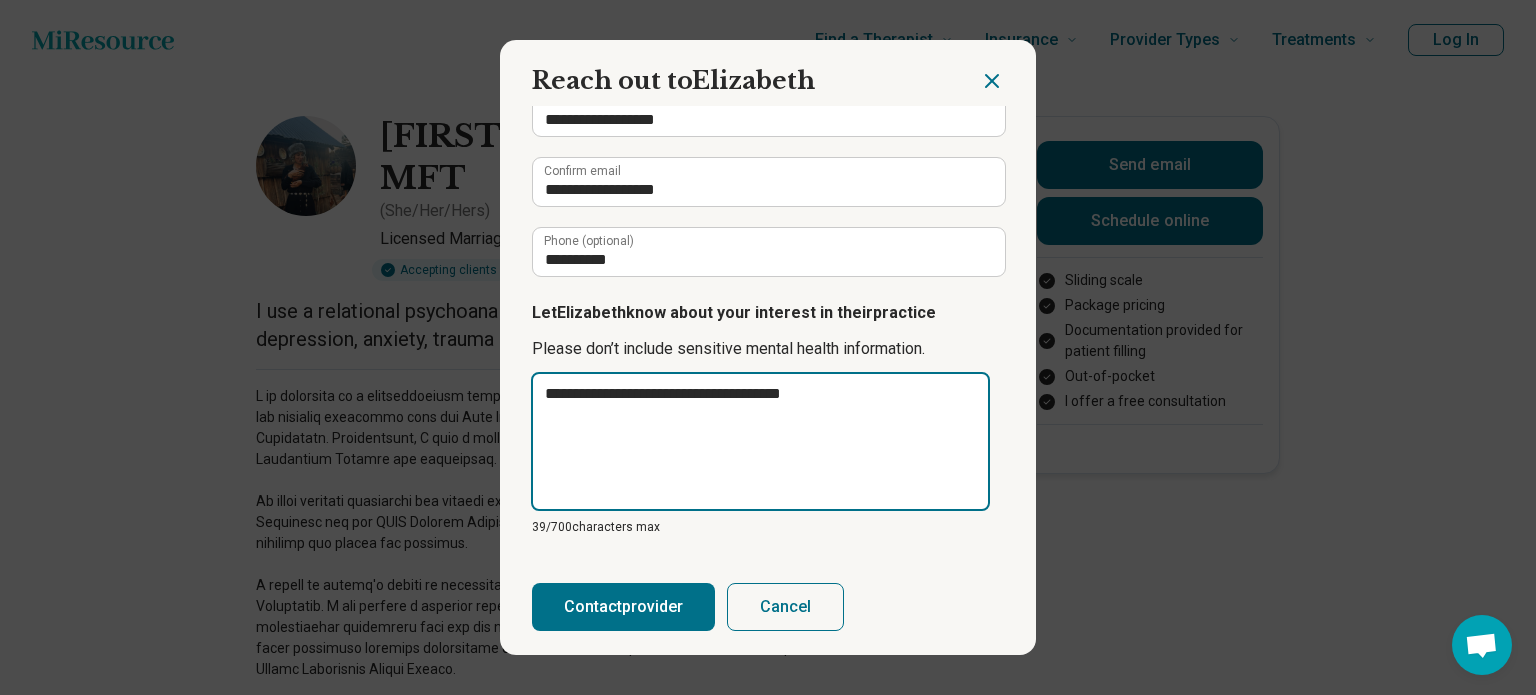 type on "**********" 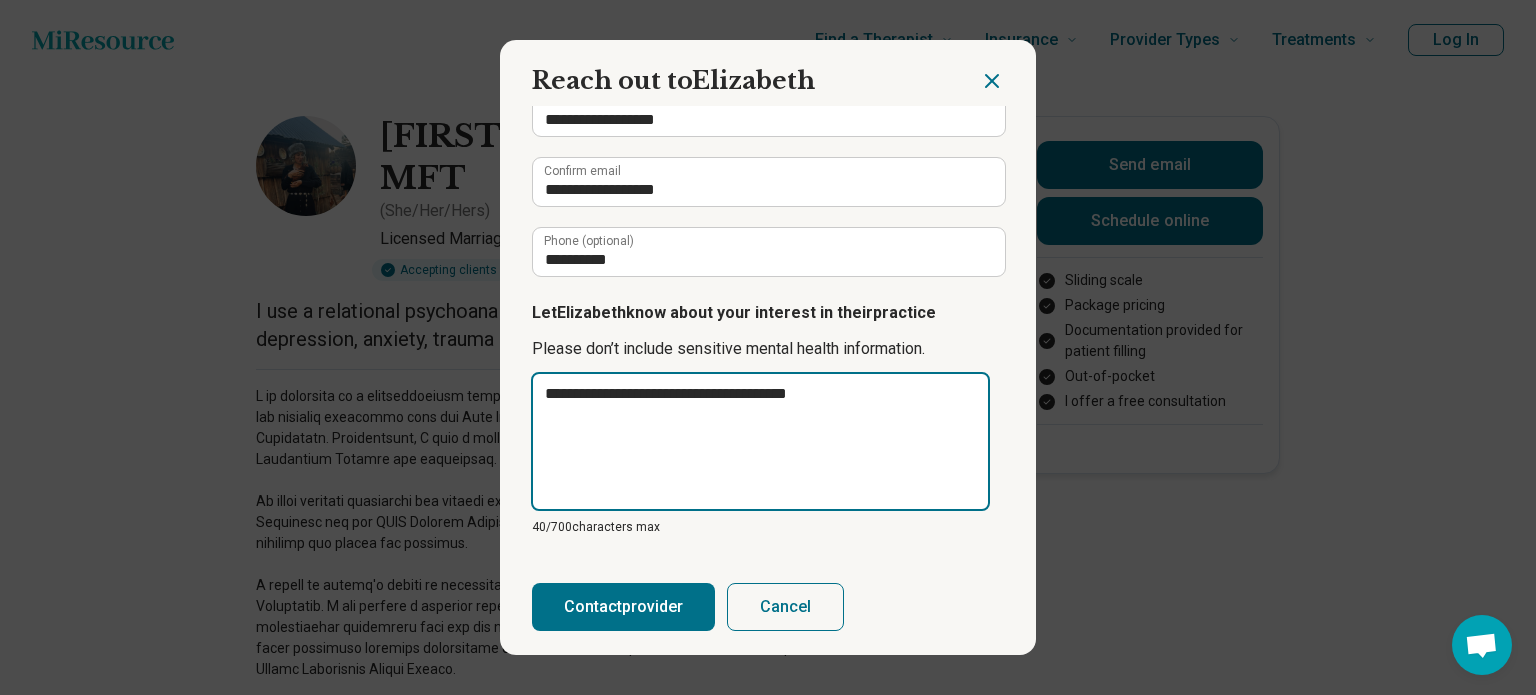 type on "**********" 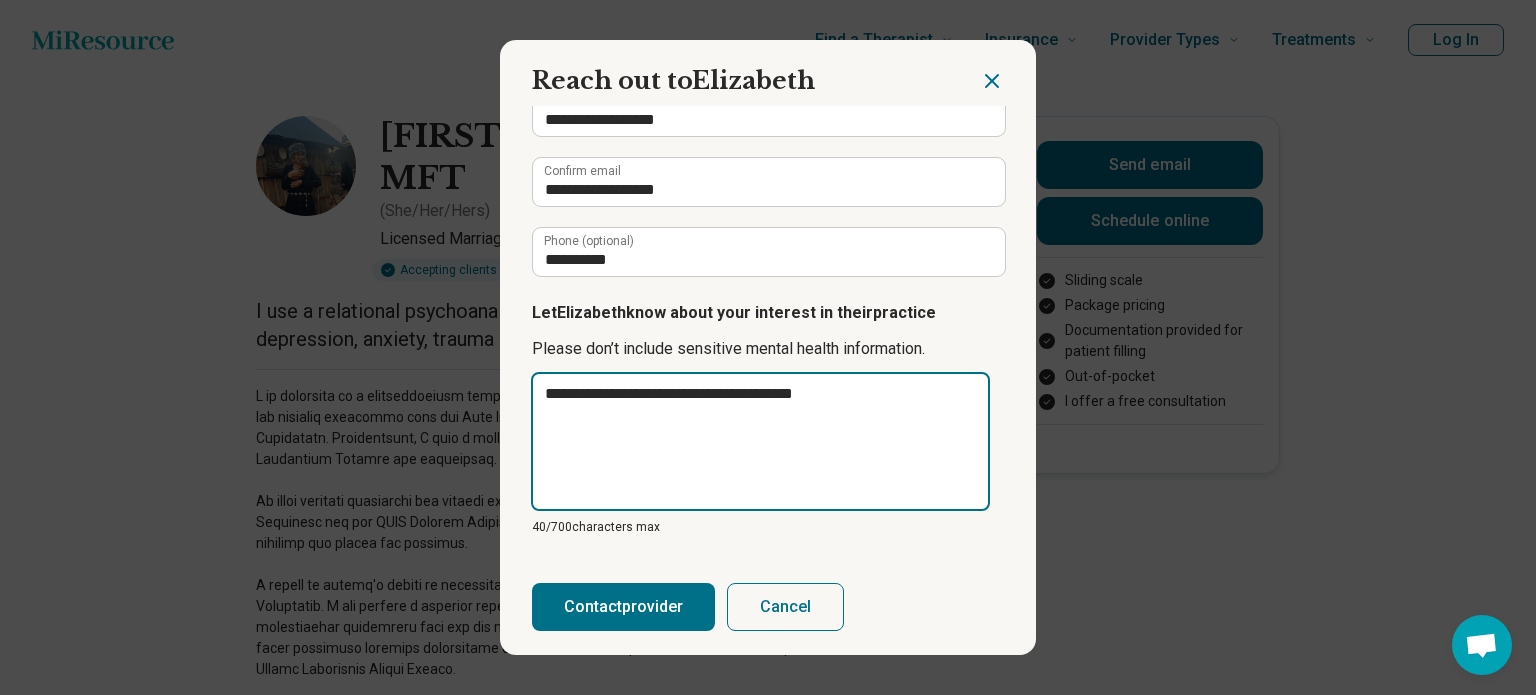 type on "**********" 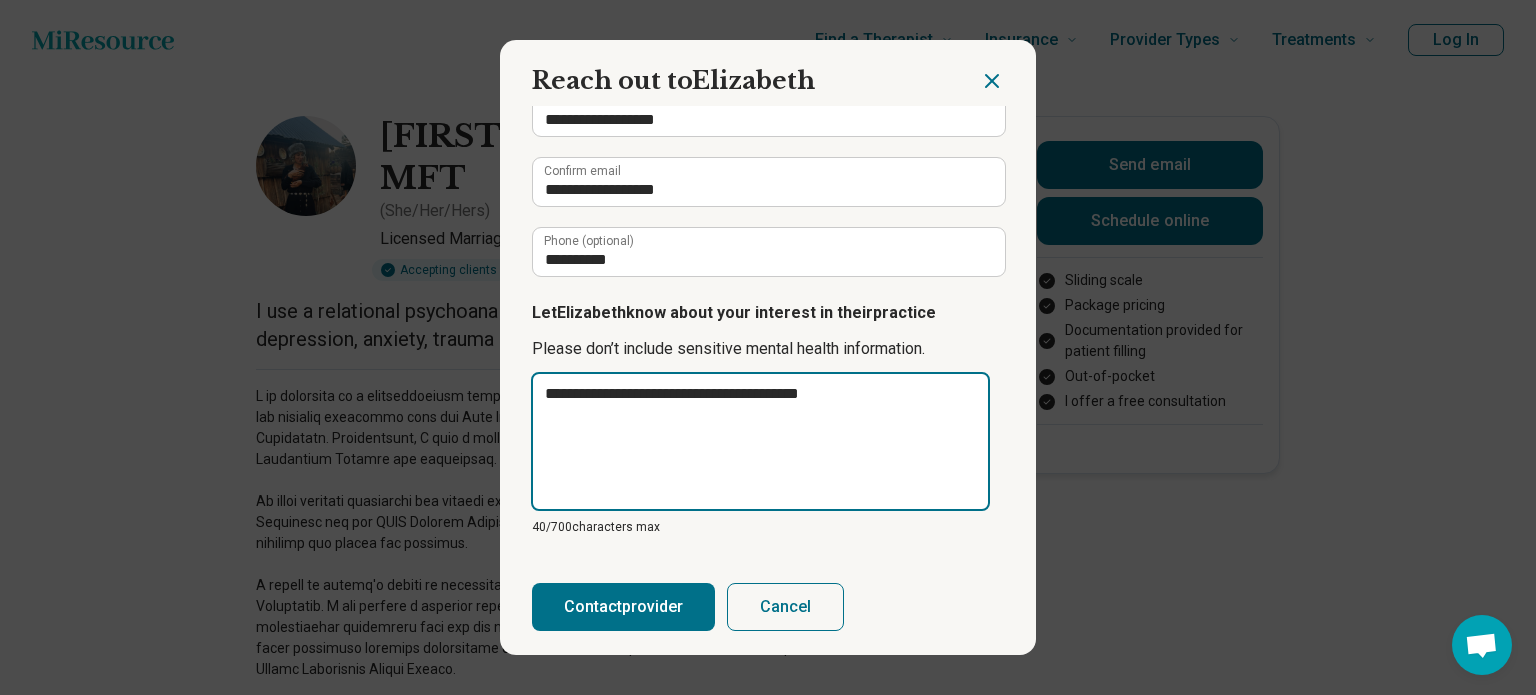 type on "*" 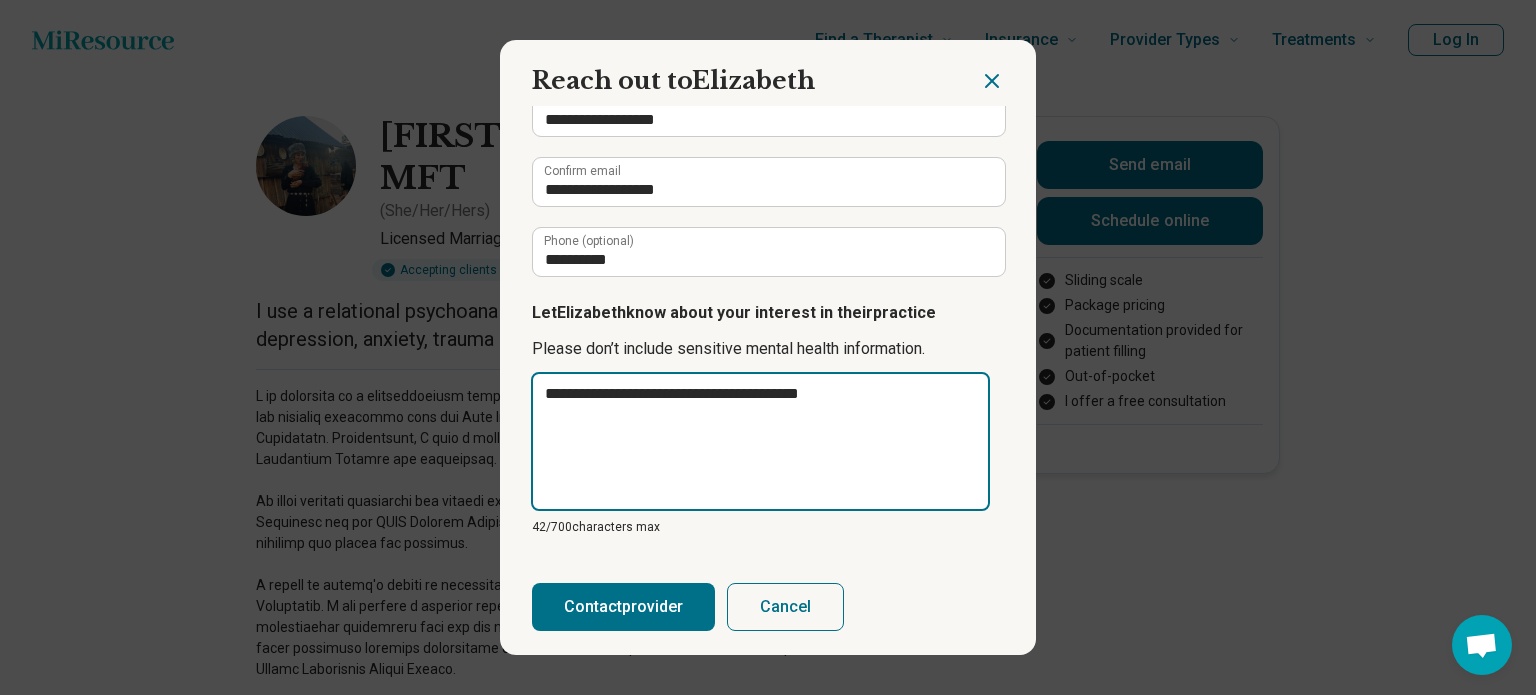 type on "**********" 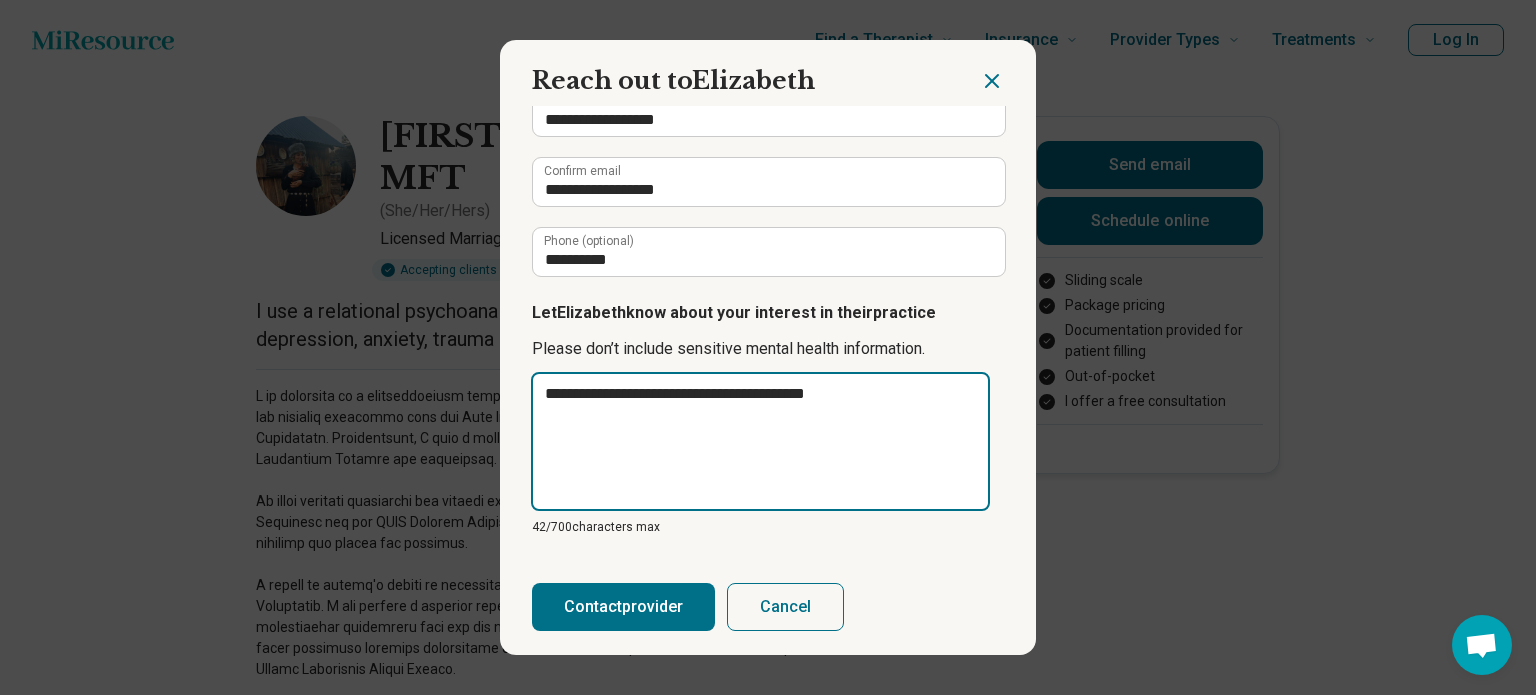 type on "**********" 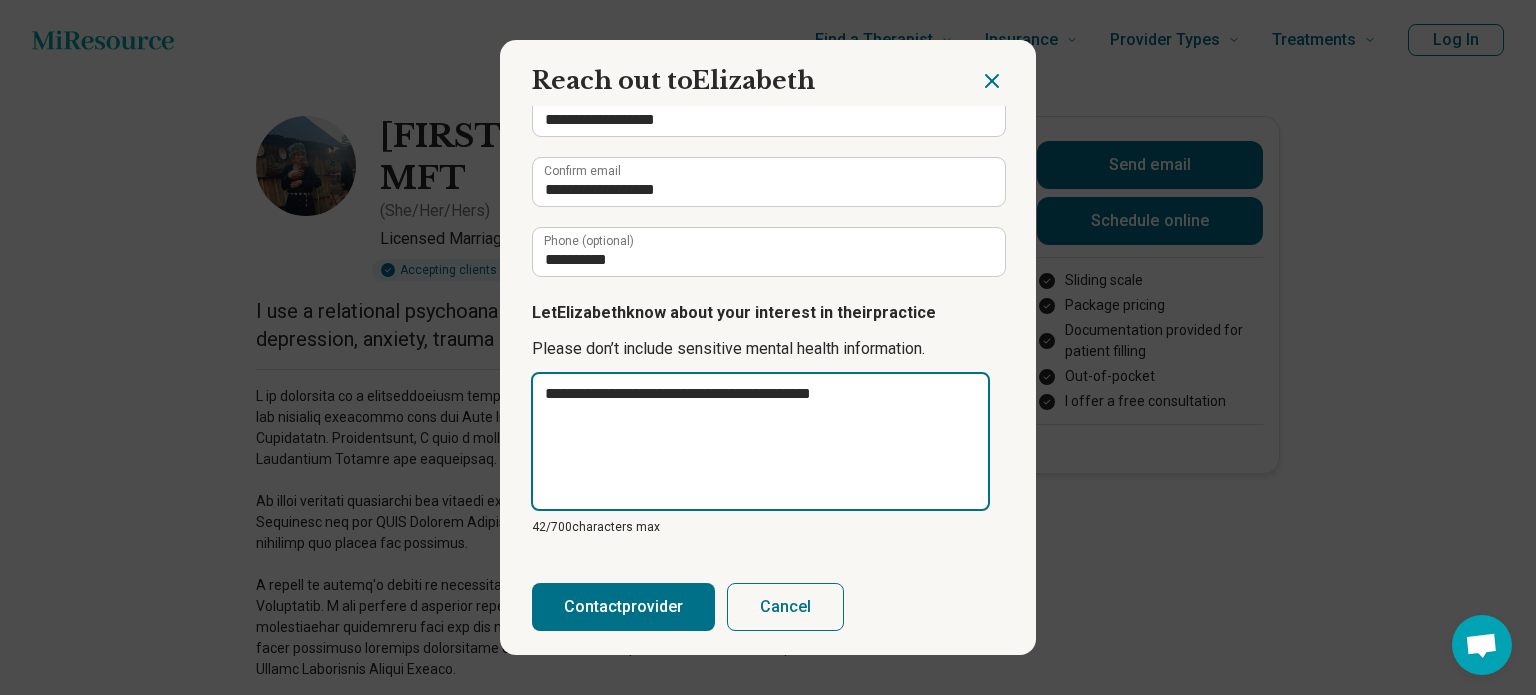 type on "**********" 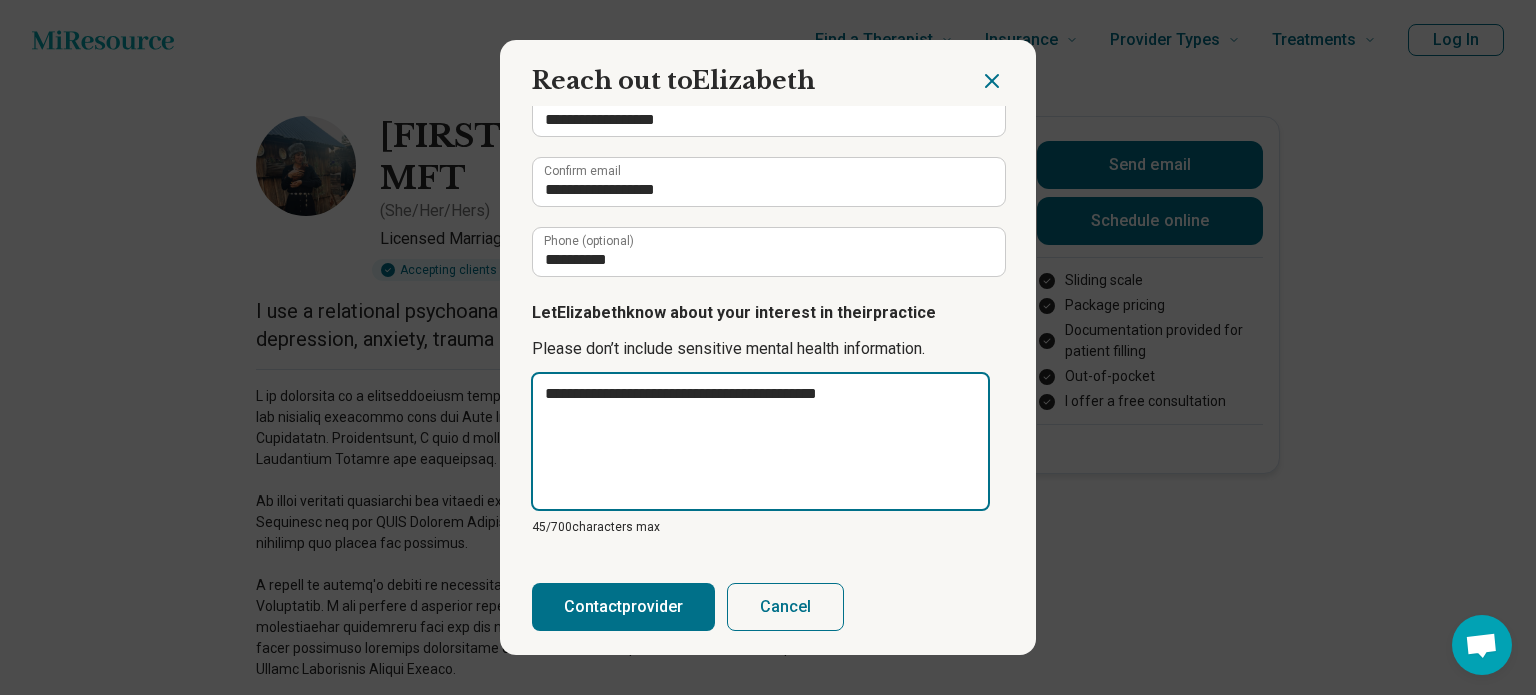 type on "**********" 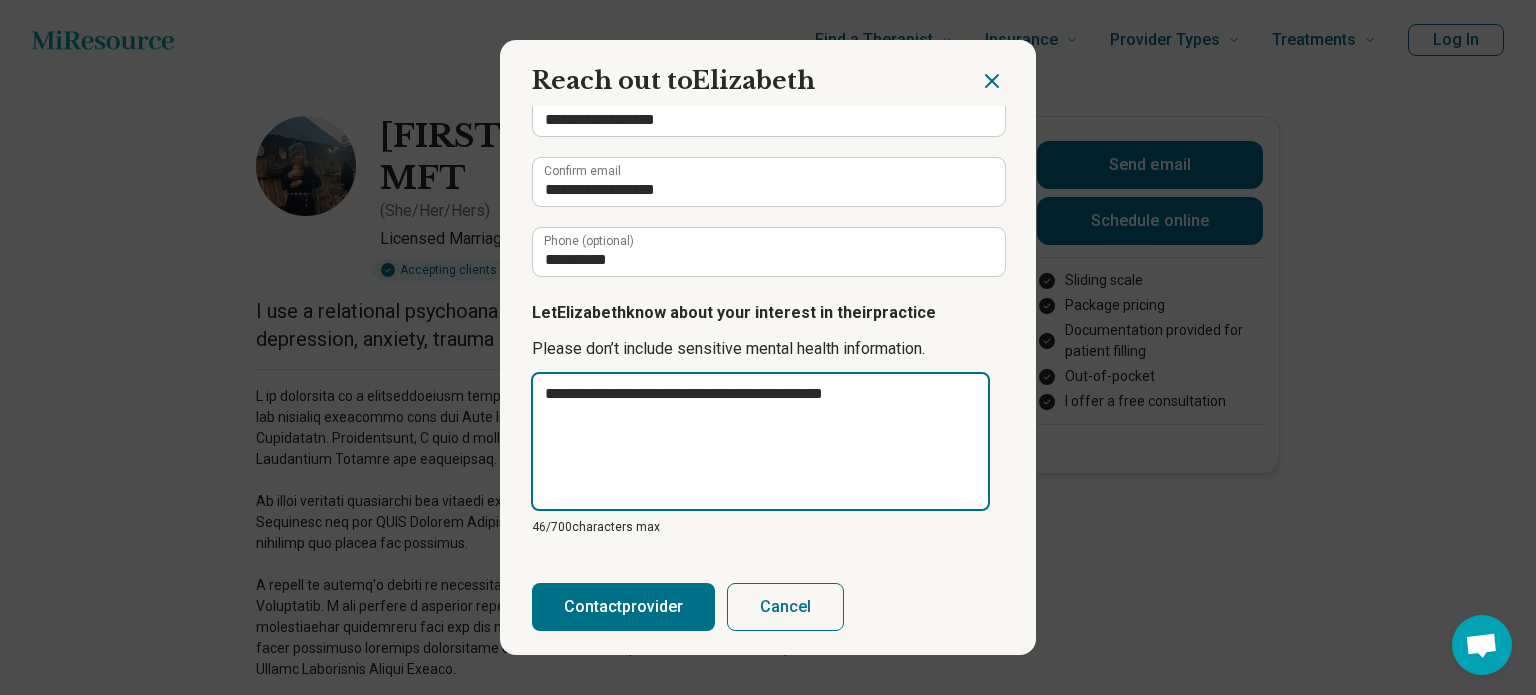 type on "**********" 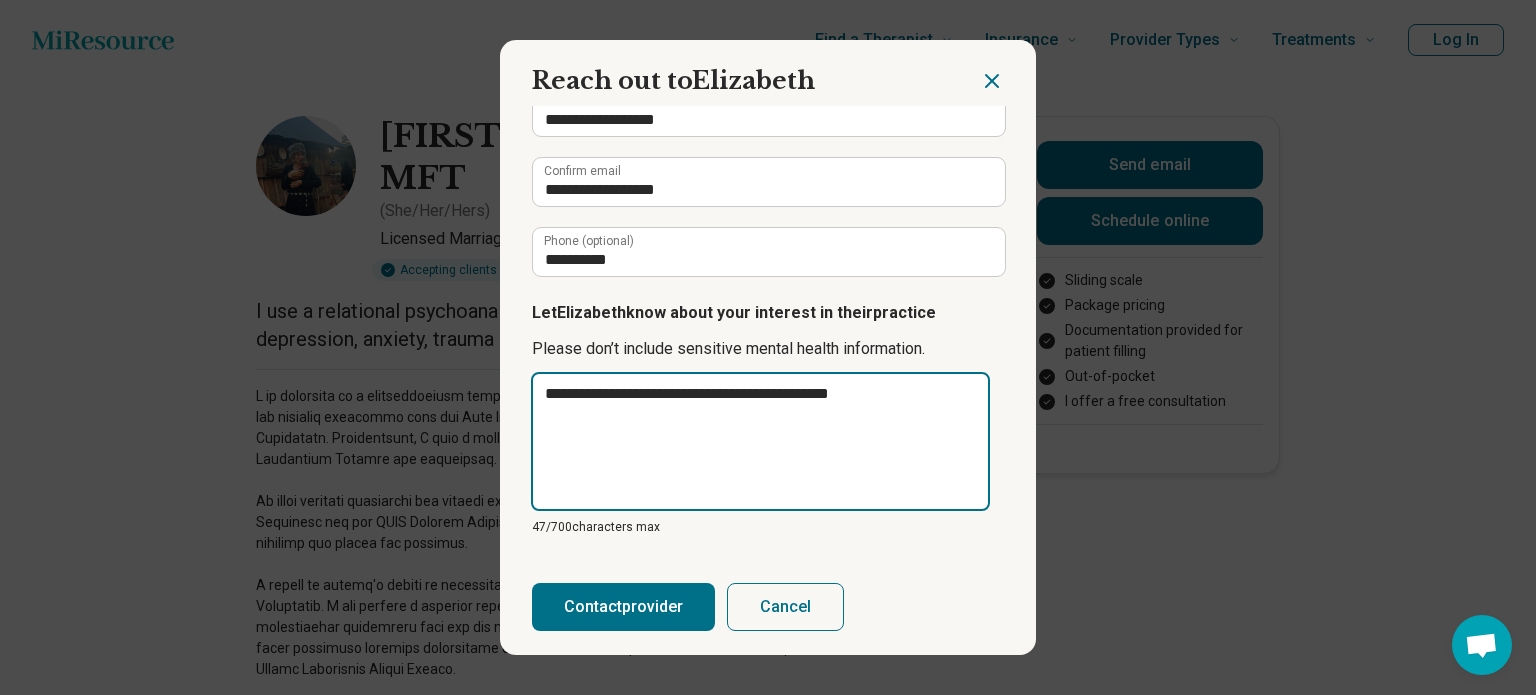 type on "**********" 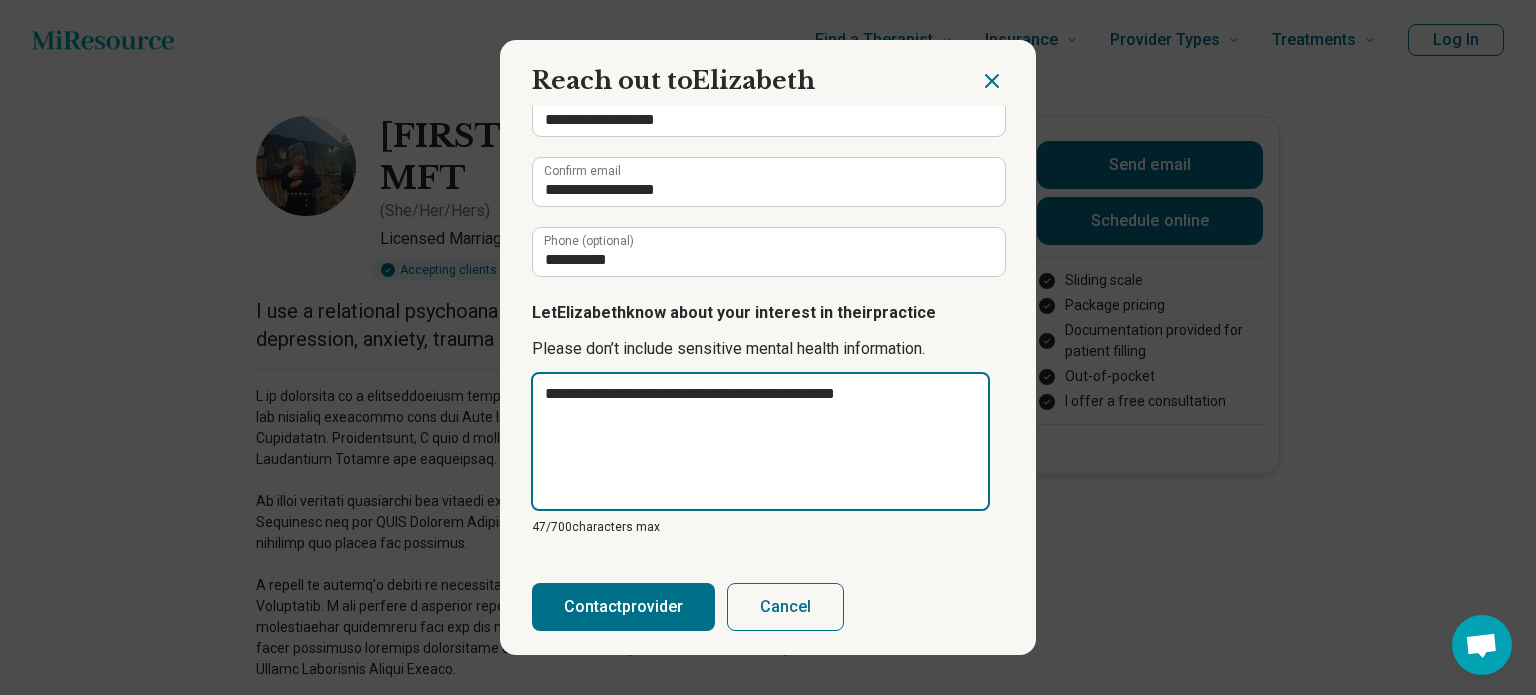 type on "**********" 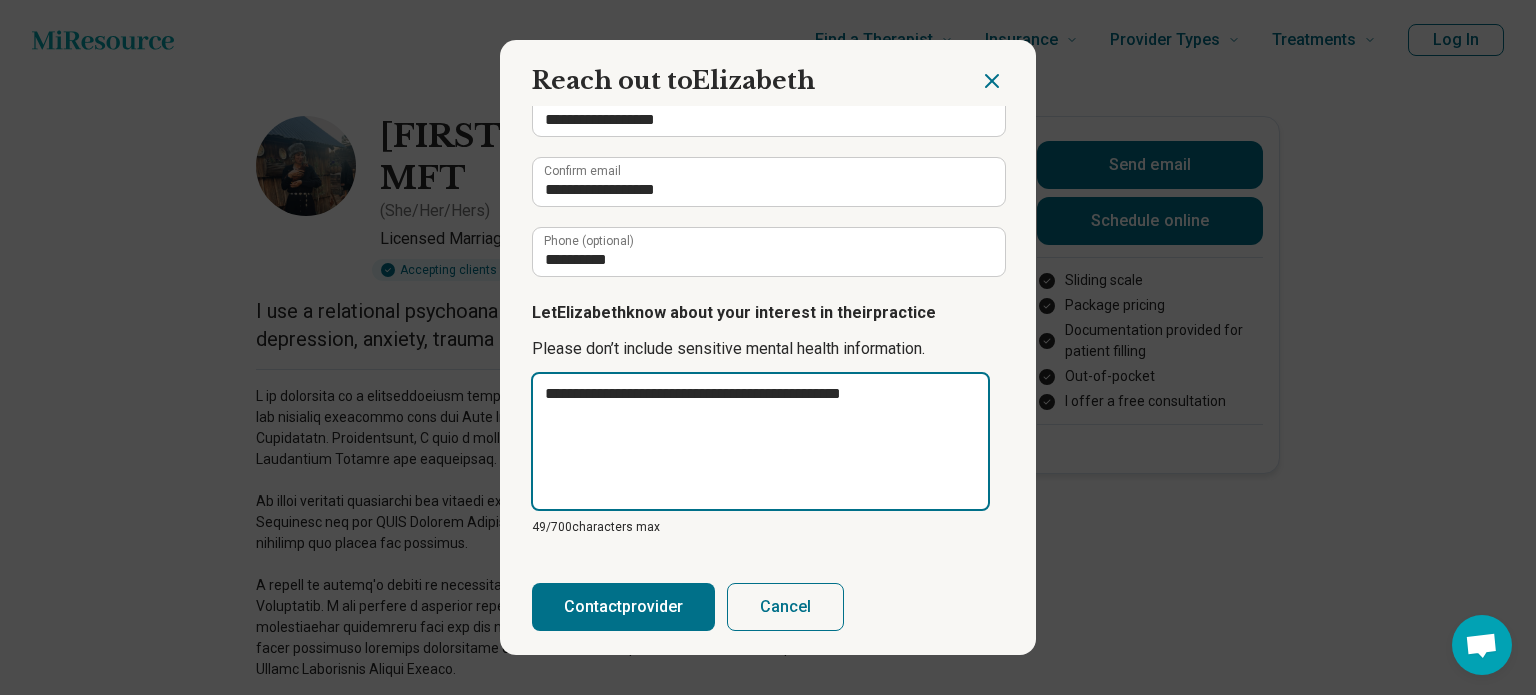 type on "**********" 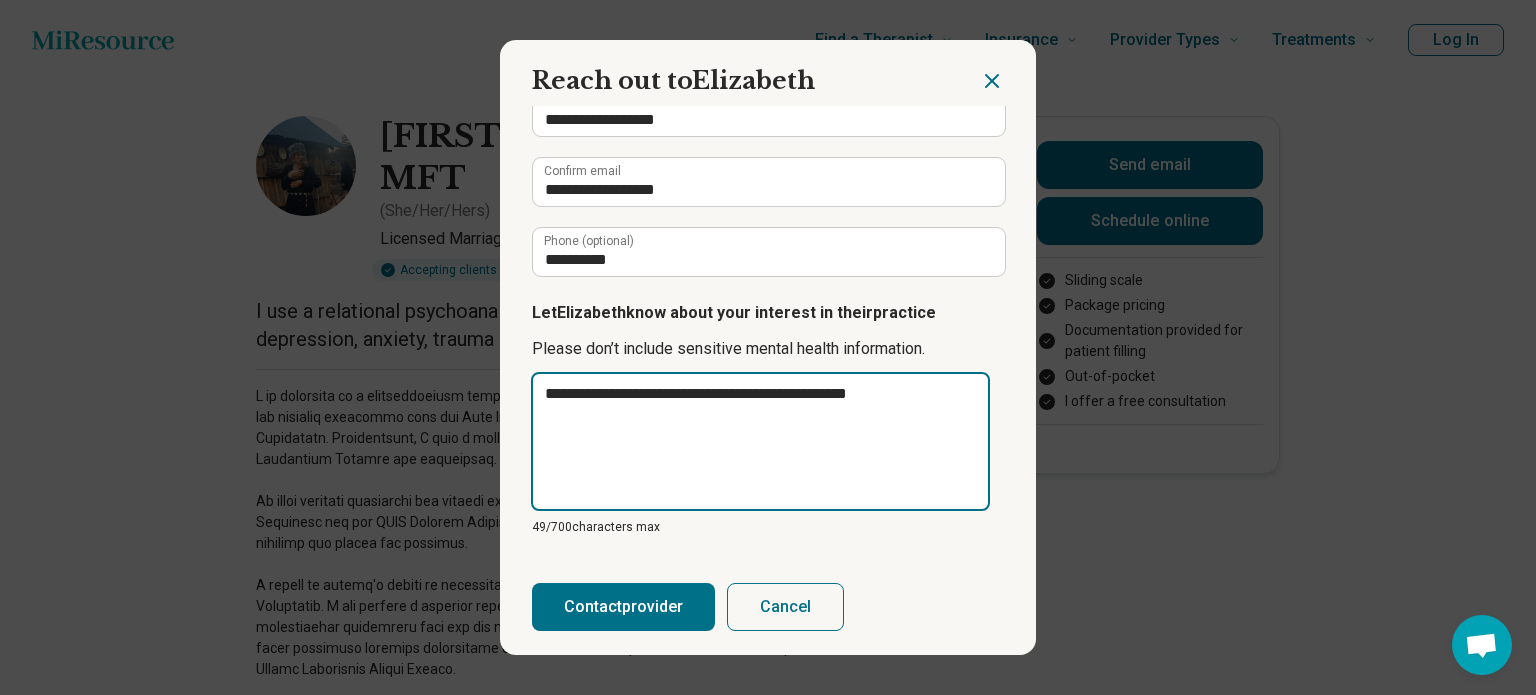 type on "**********" 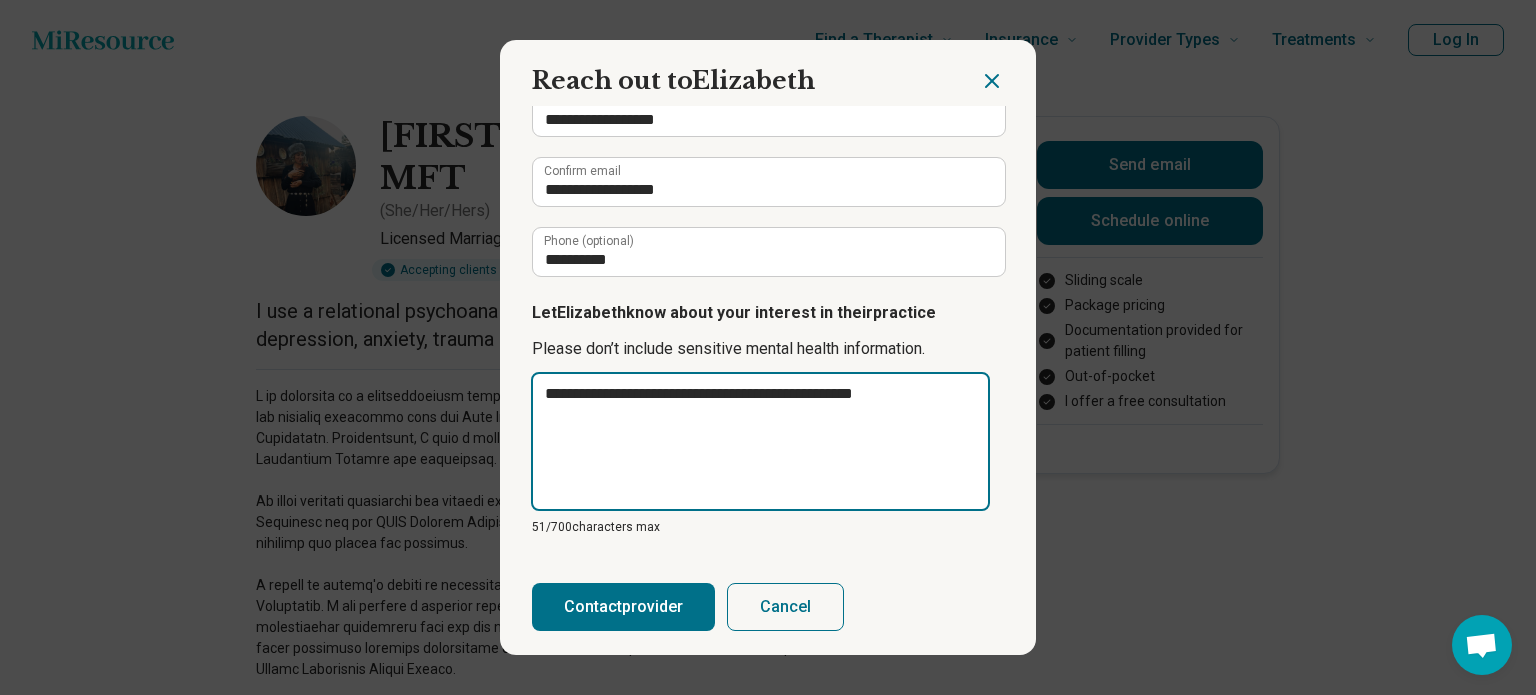 type on "**********" 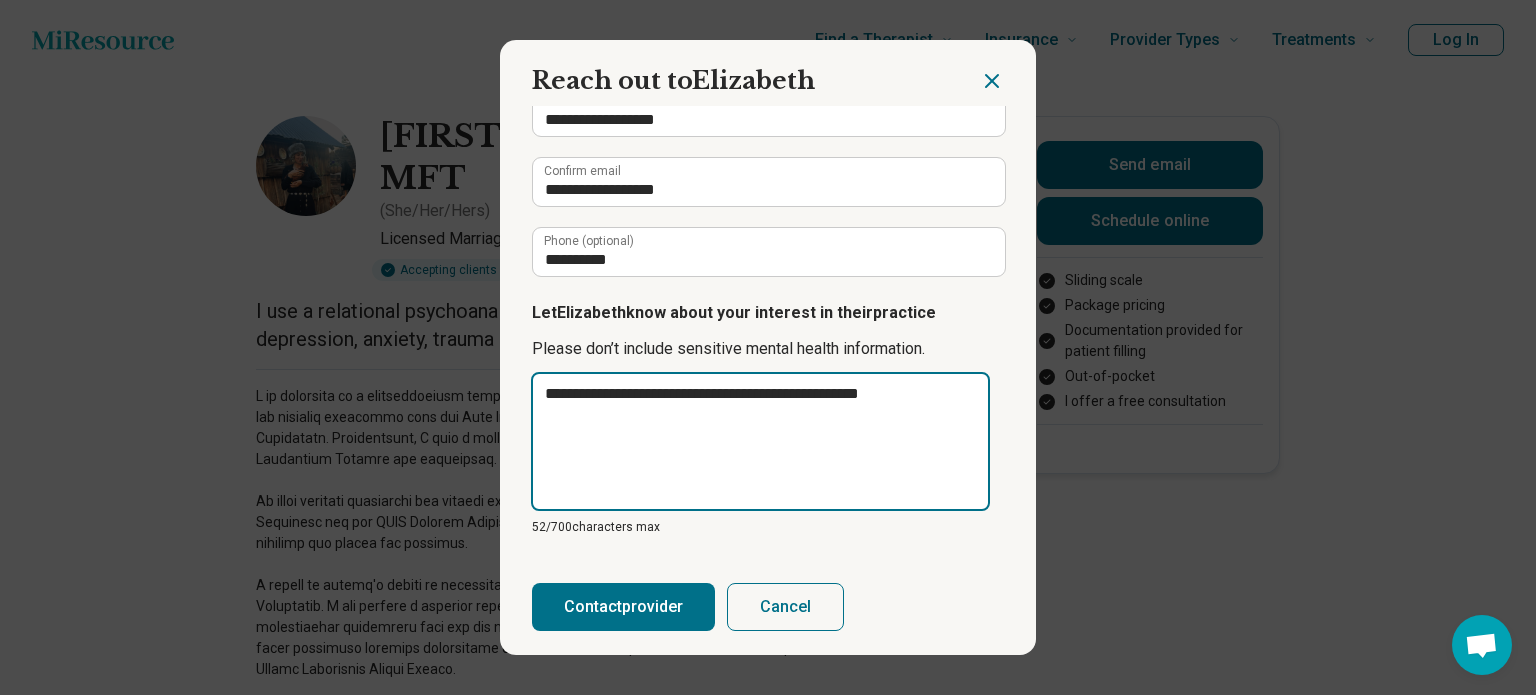type on "**********" 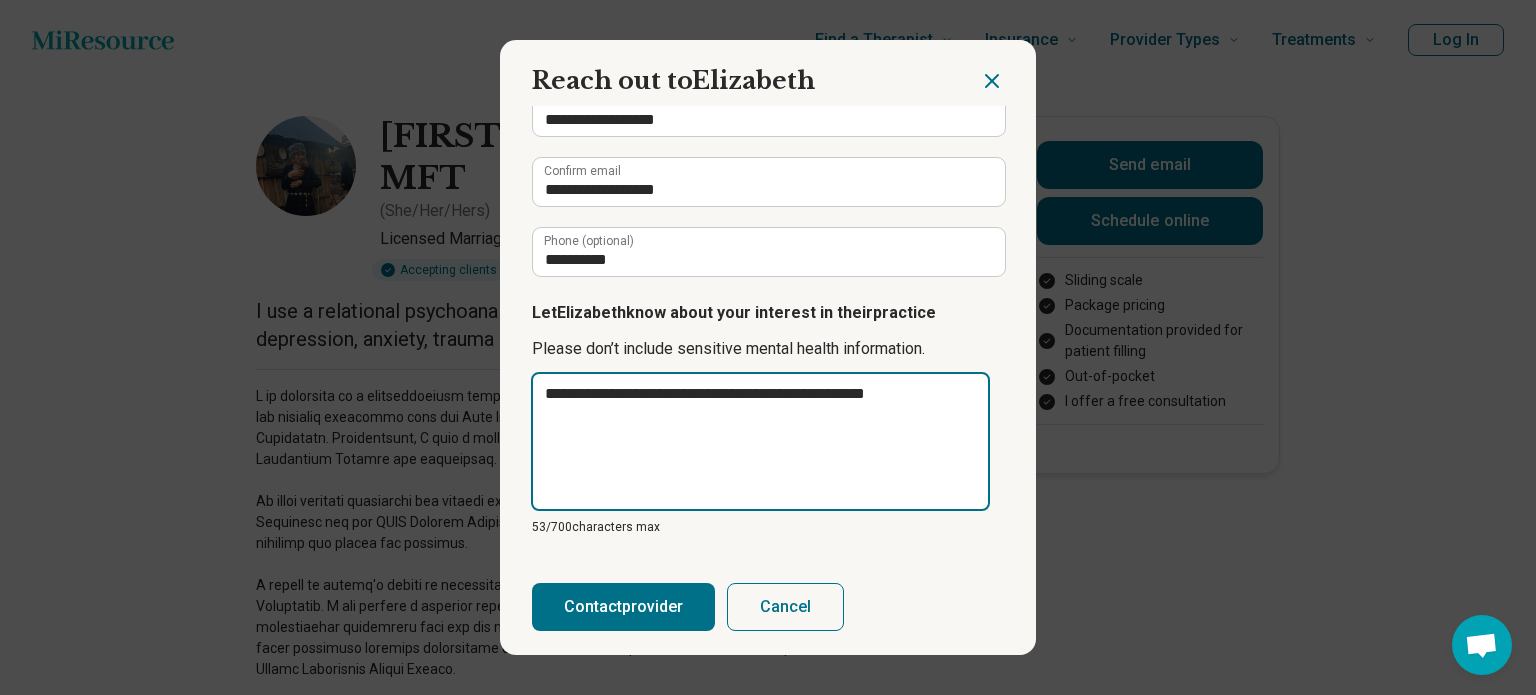 type on "**********" 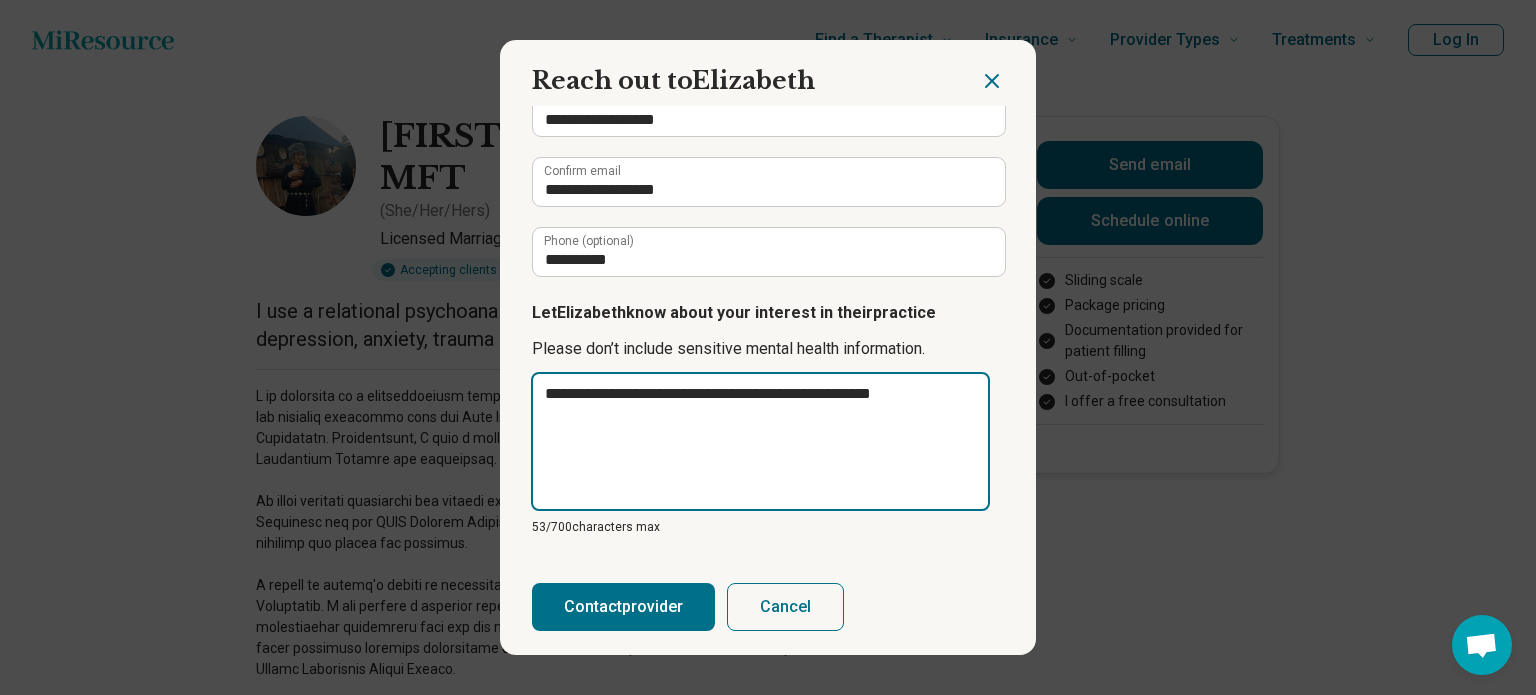 type on "**********" 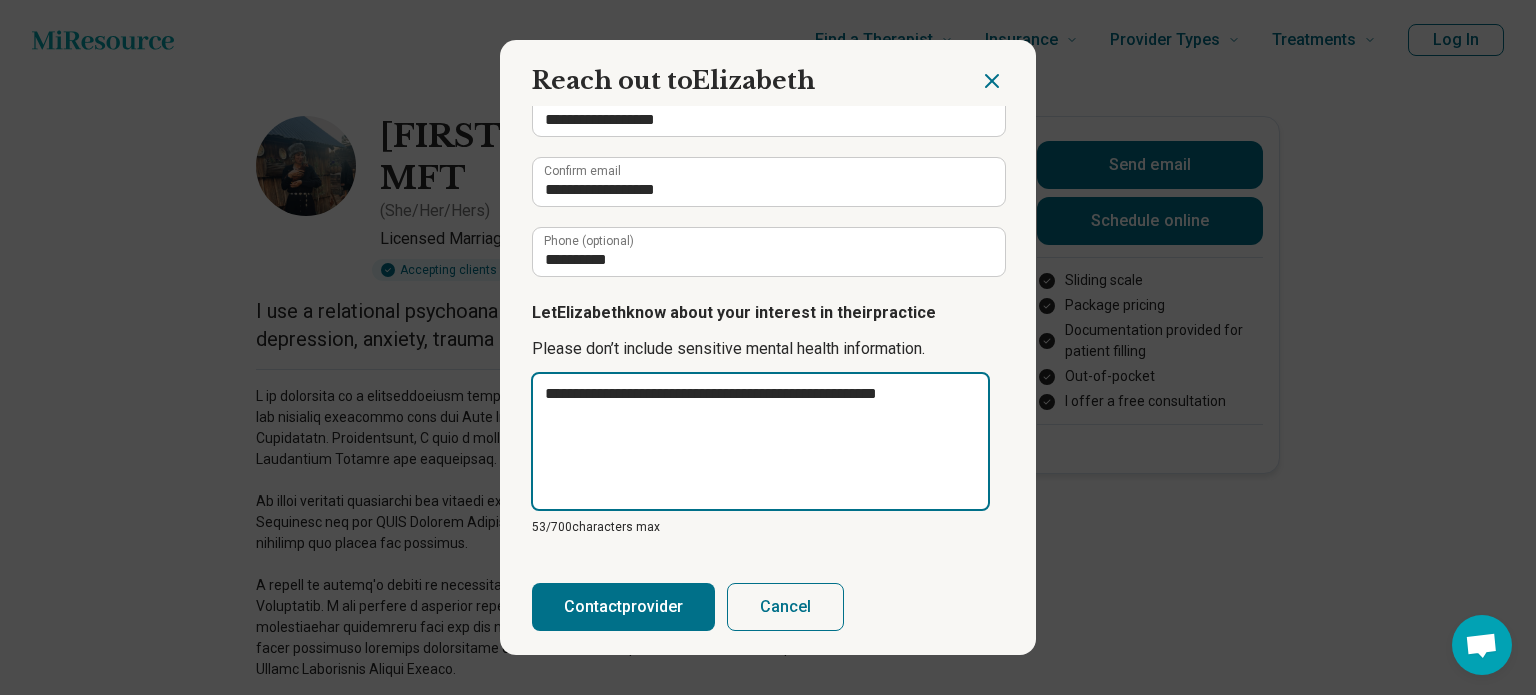 type on "**********" 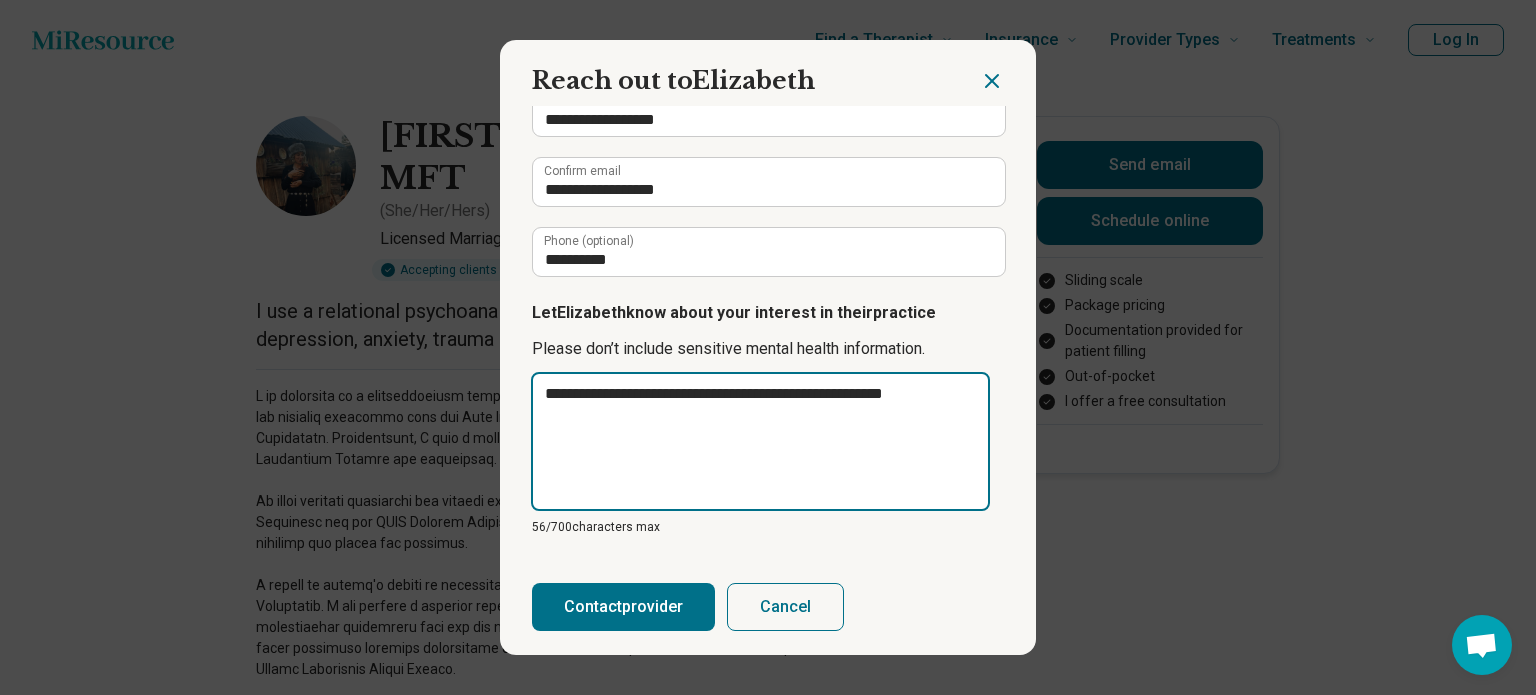 type on "**********" 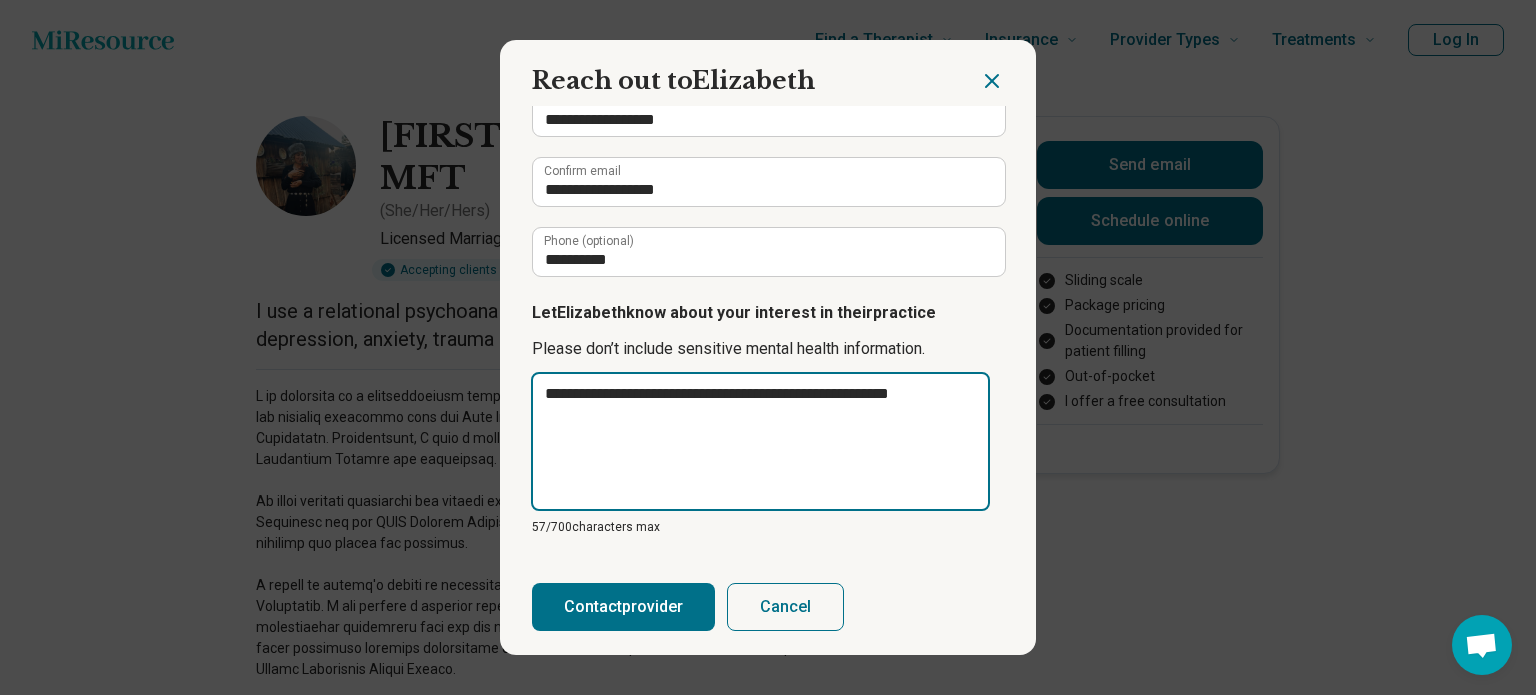 type on "**********" 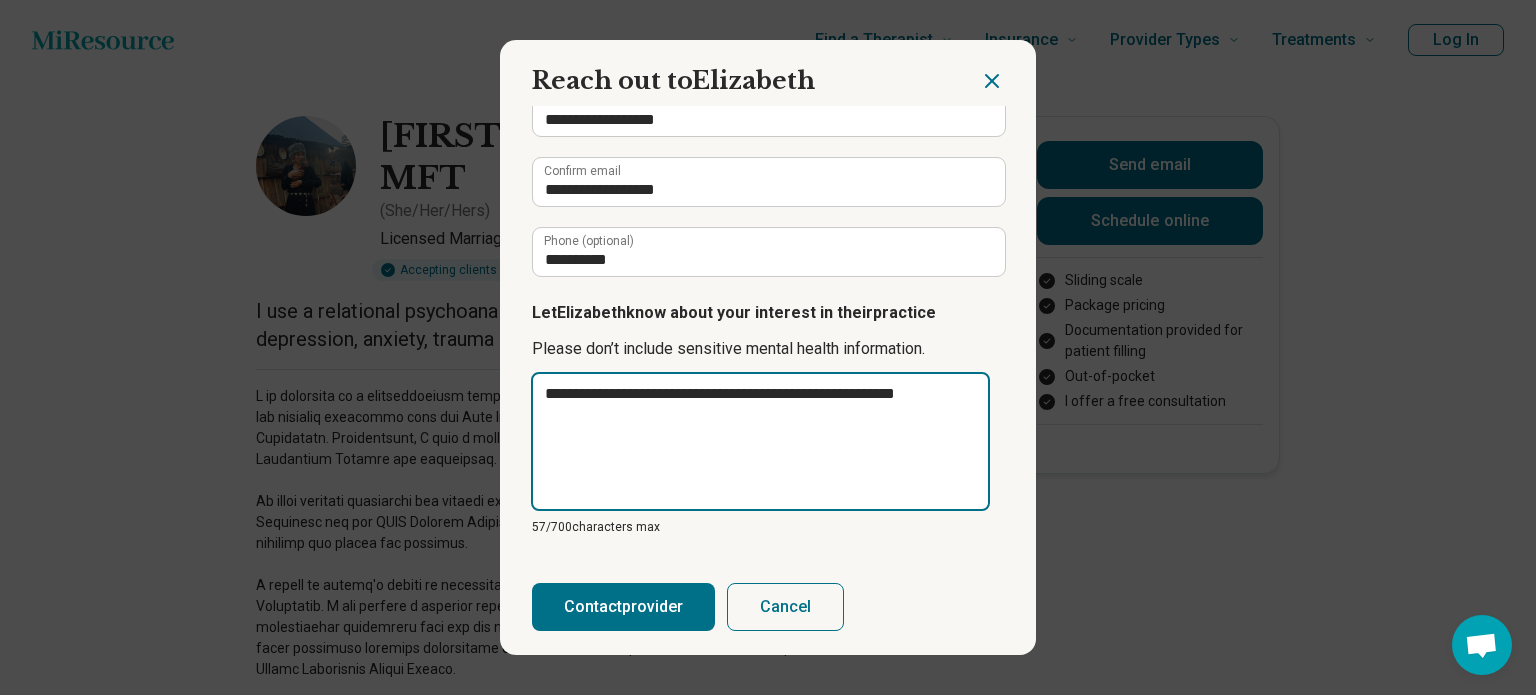 type on "**********" 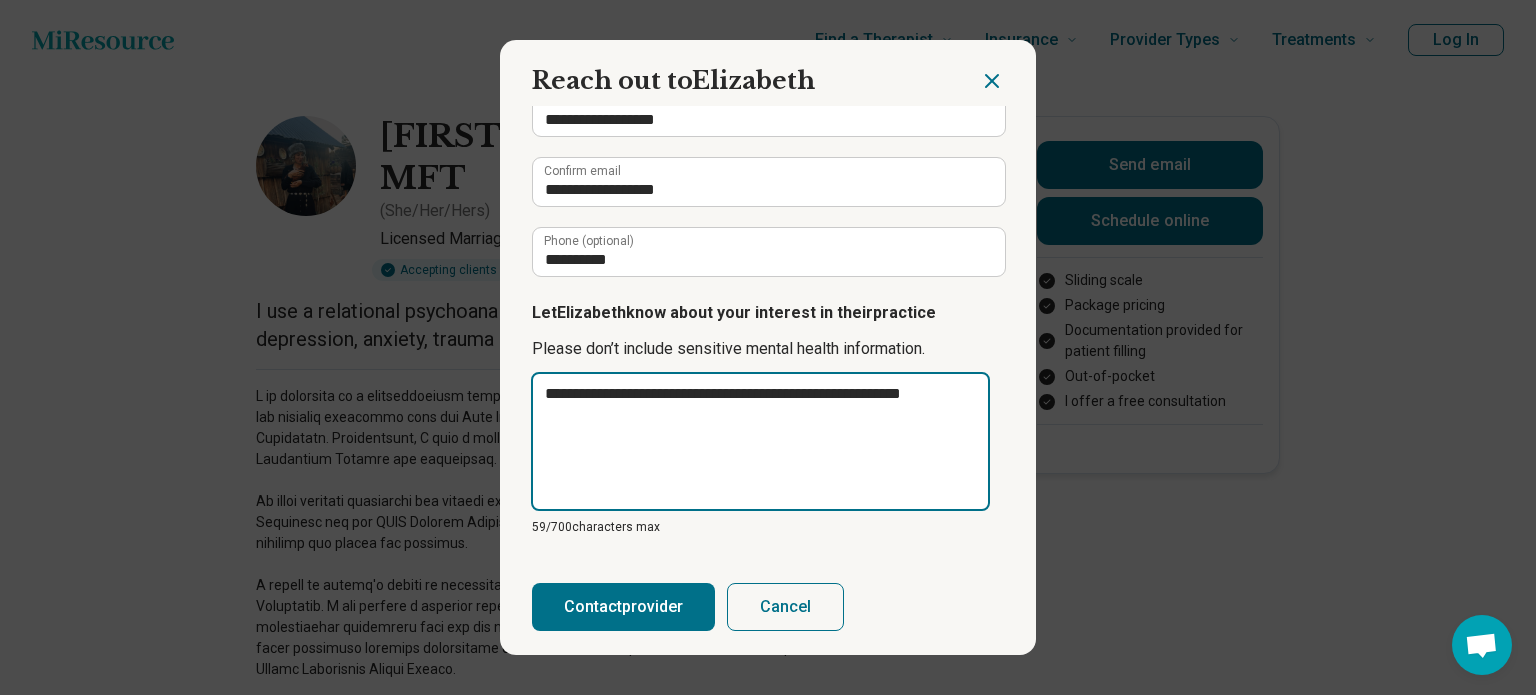 type on "**********" 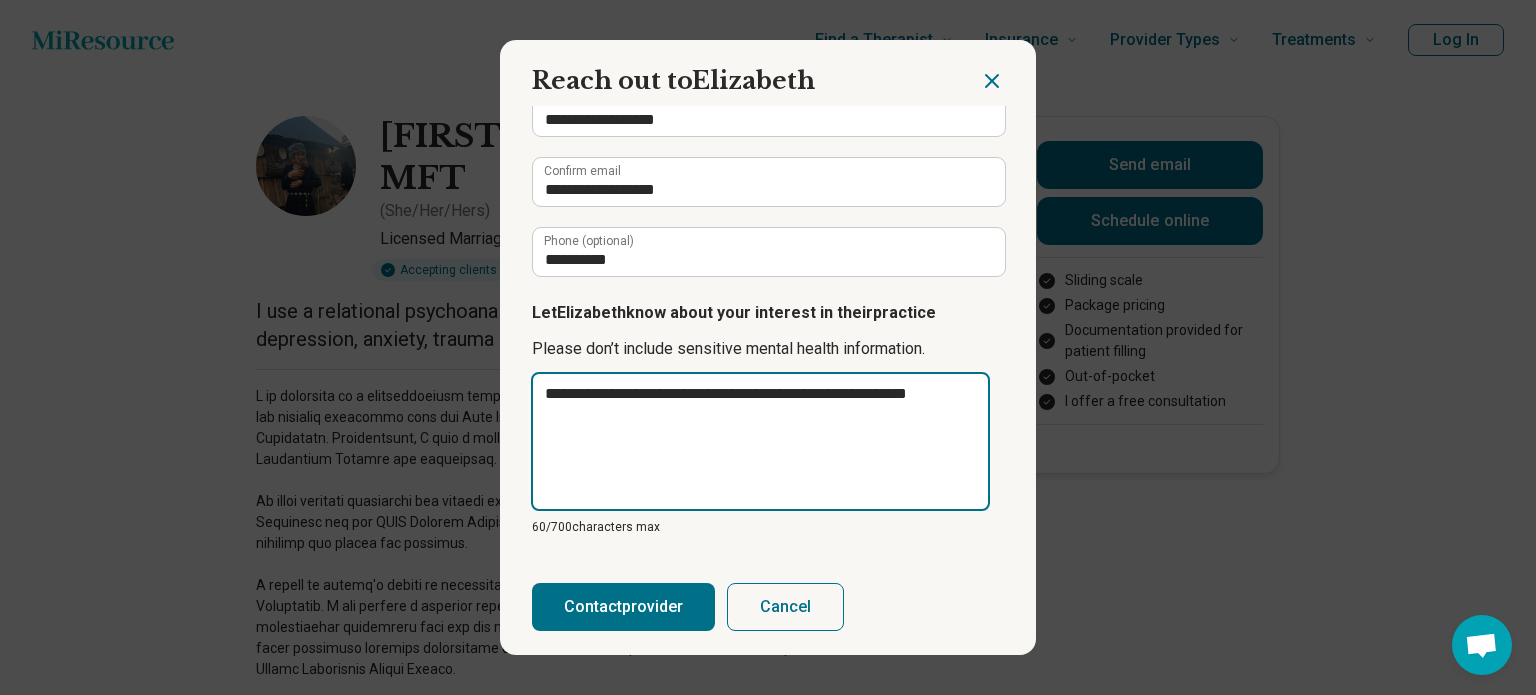 type on "**********" 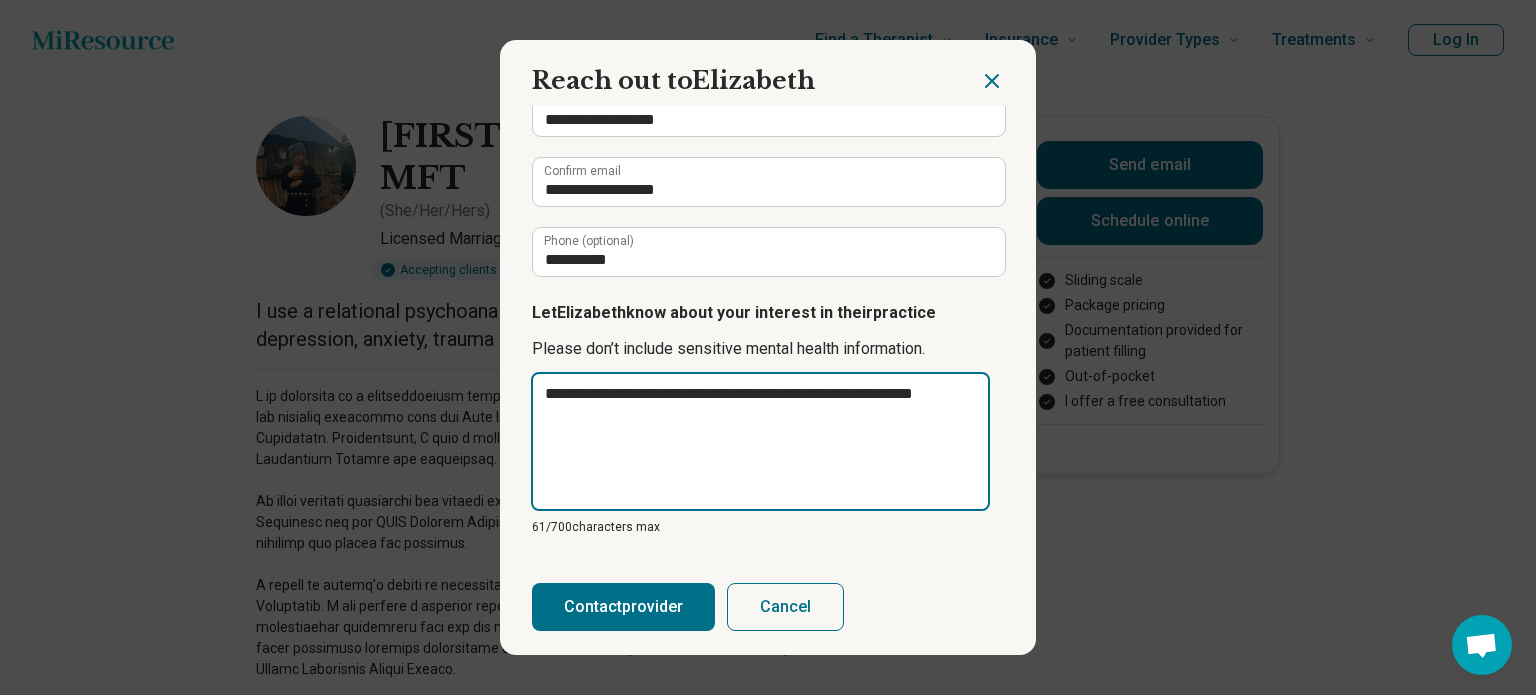 type on "**********" 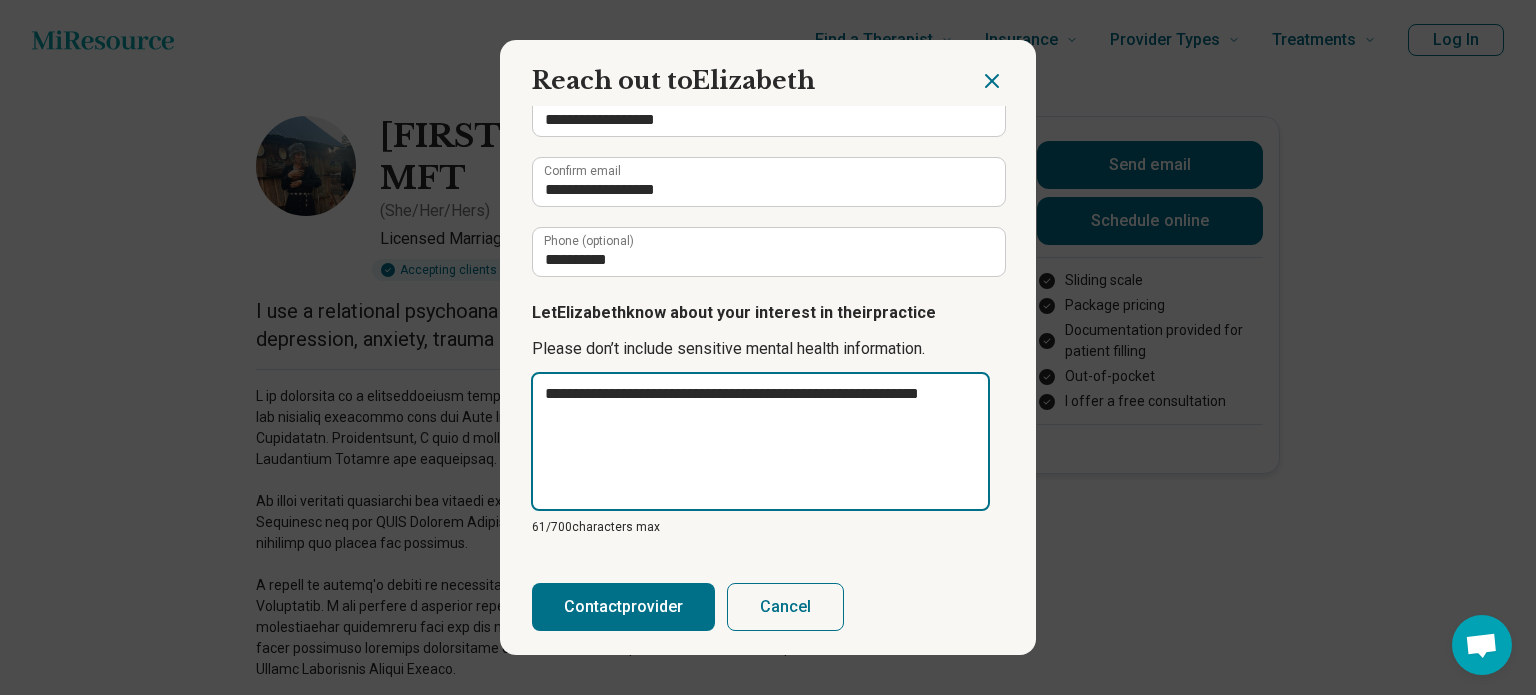 type on "**********" 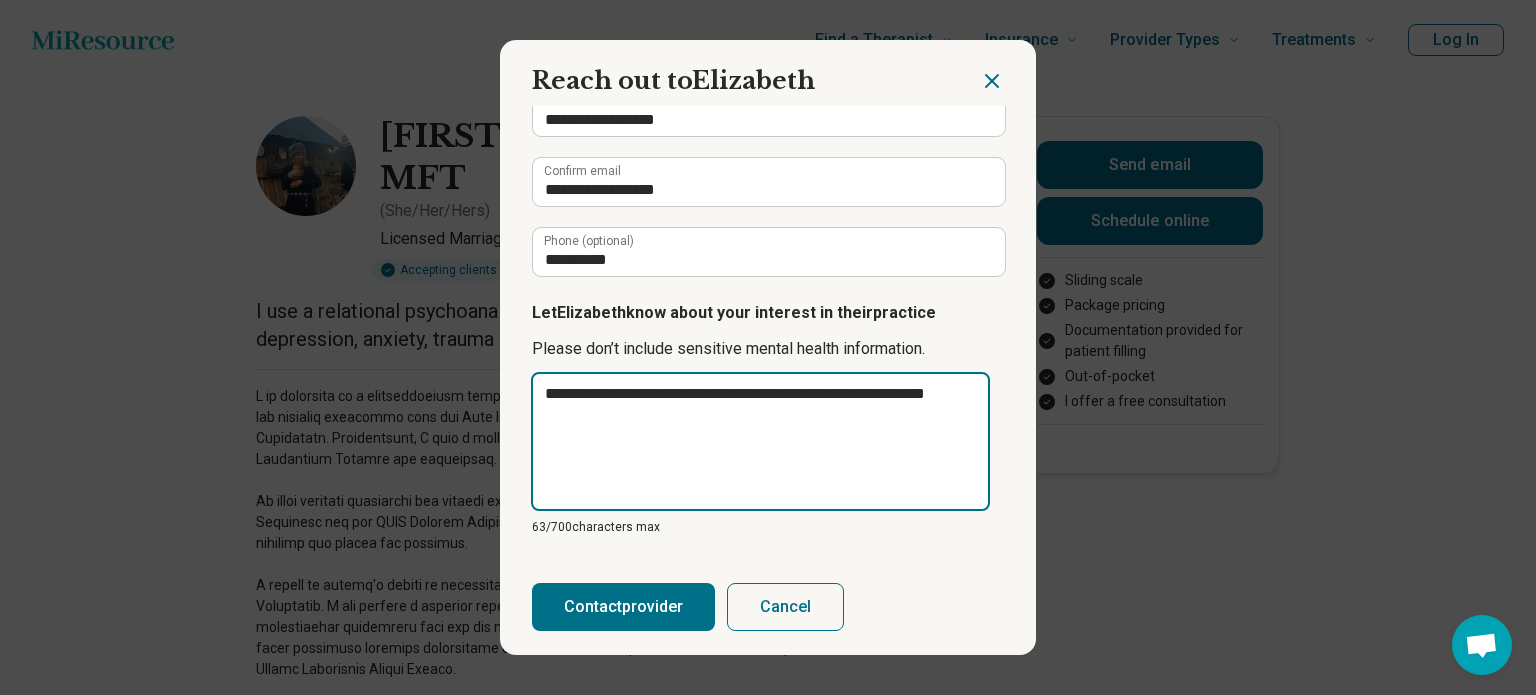 type on "**********" 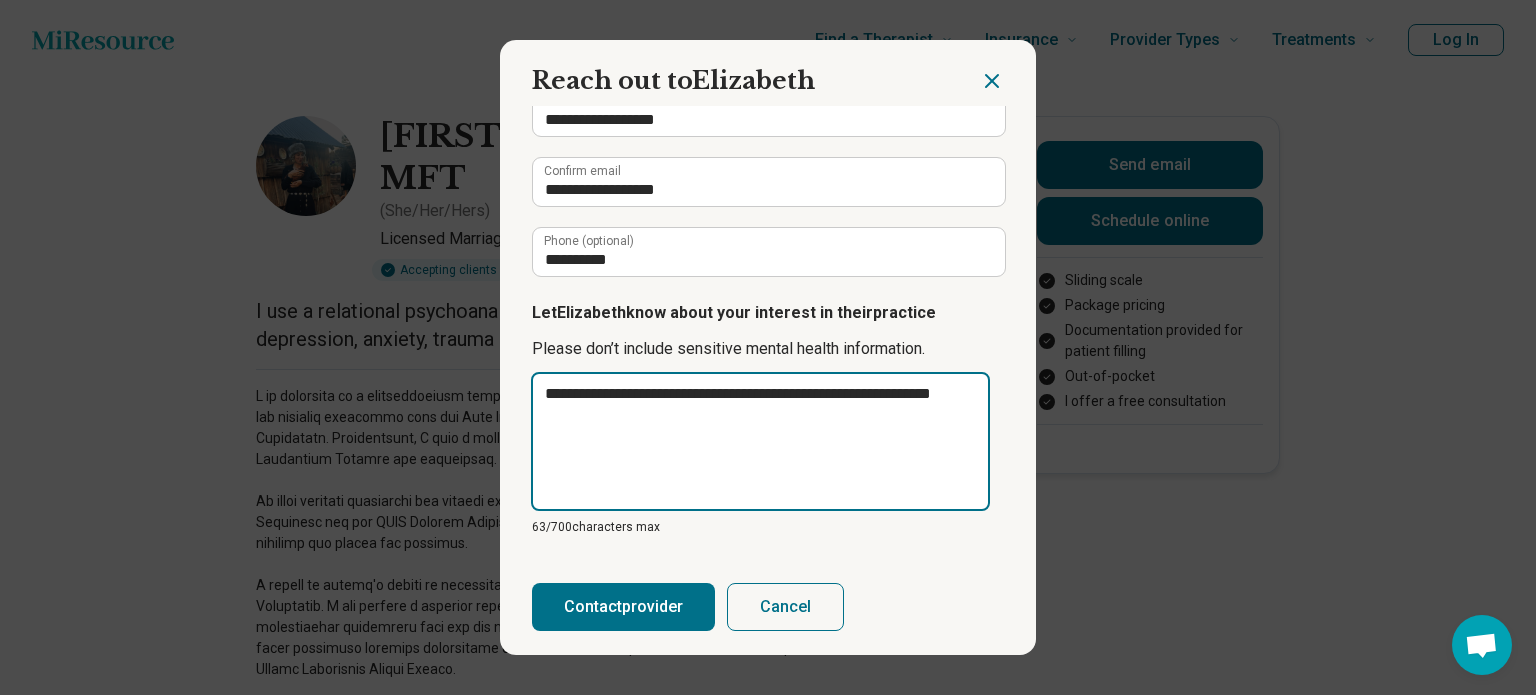 type on "**********" 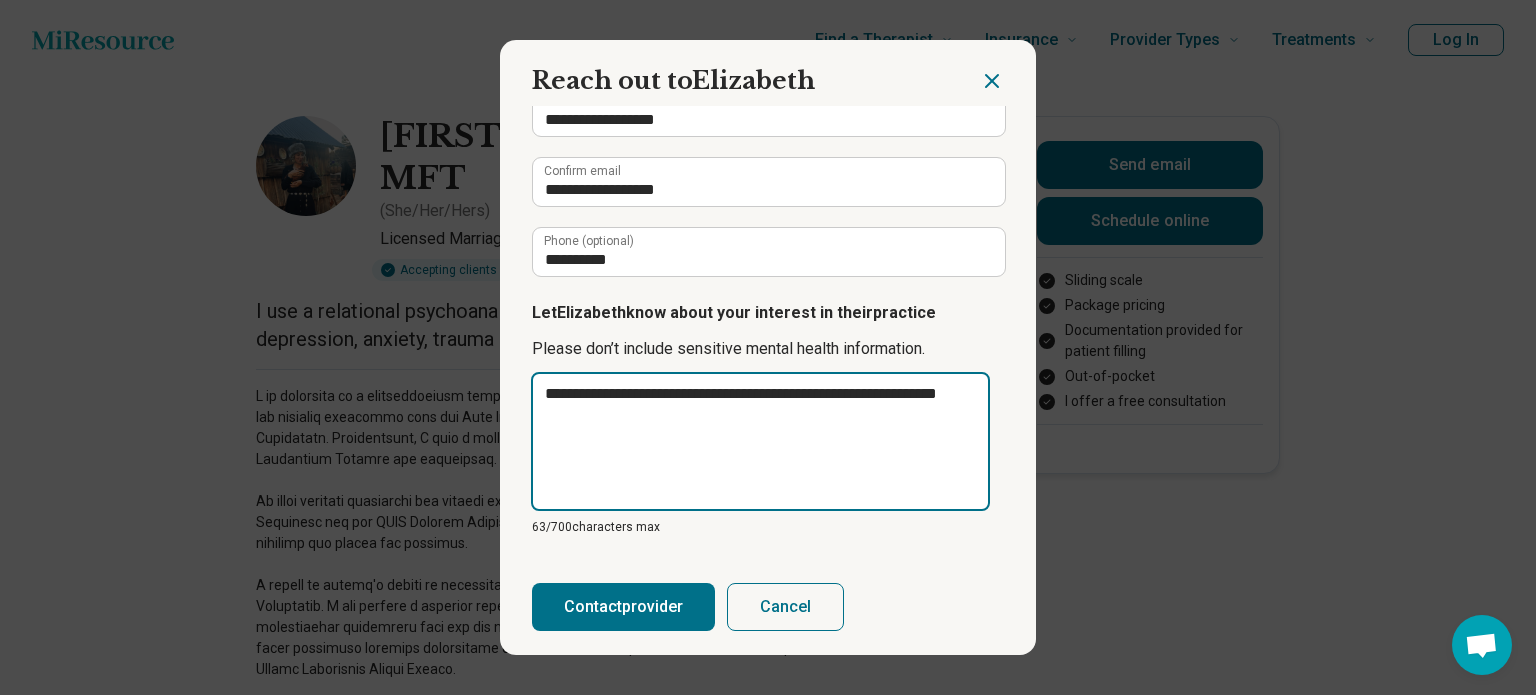 type on "**********" 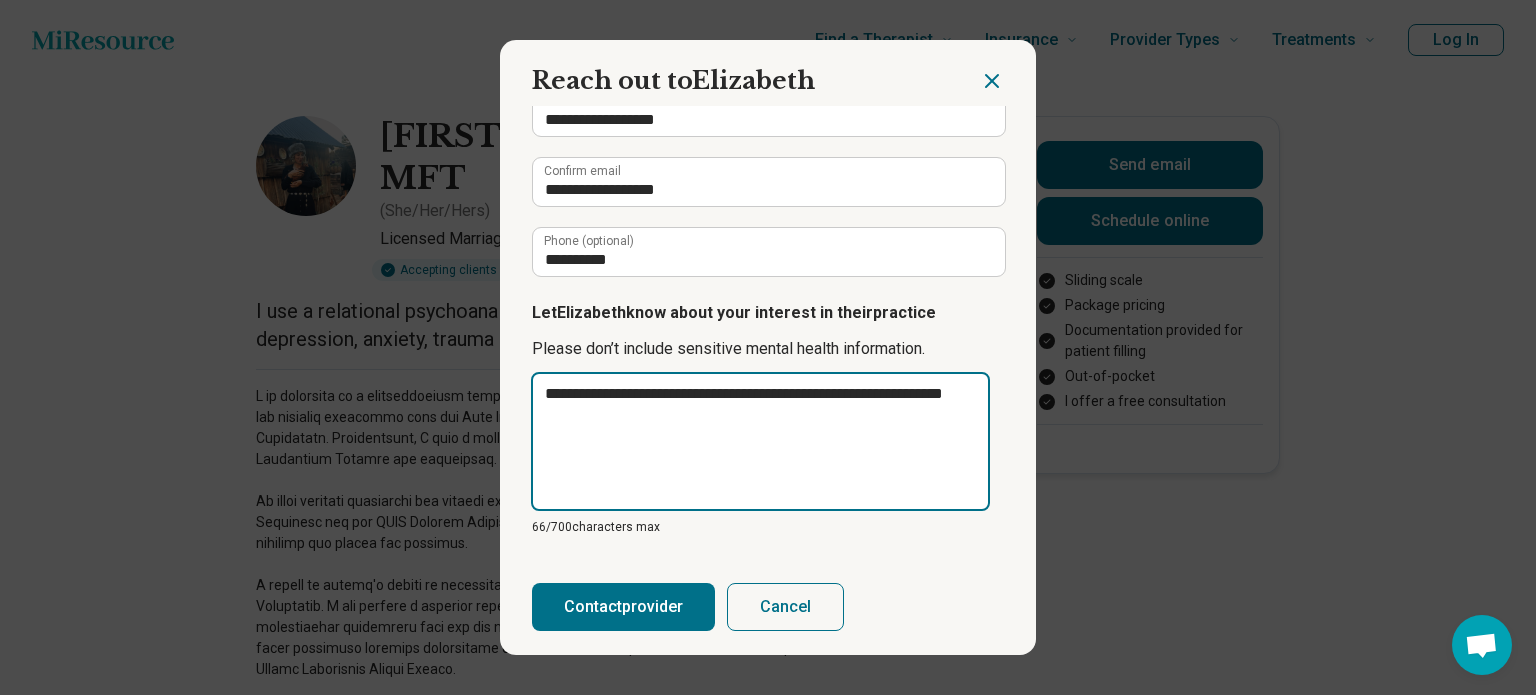 type on "**********" 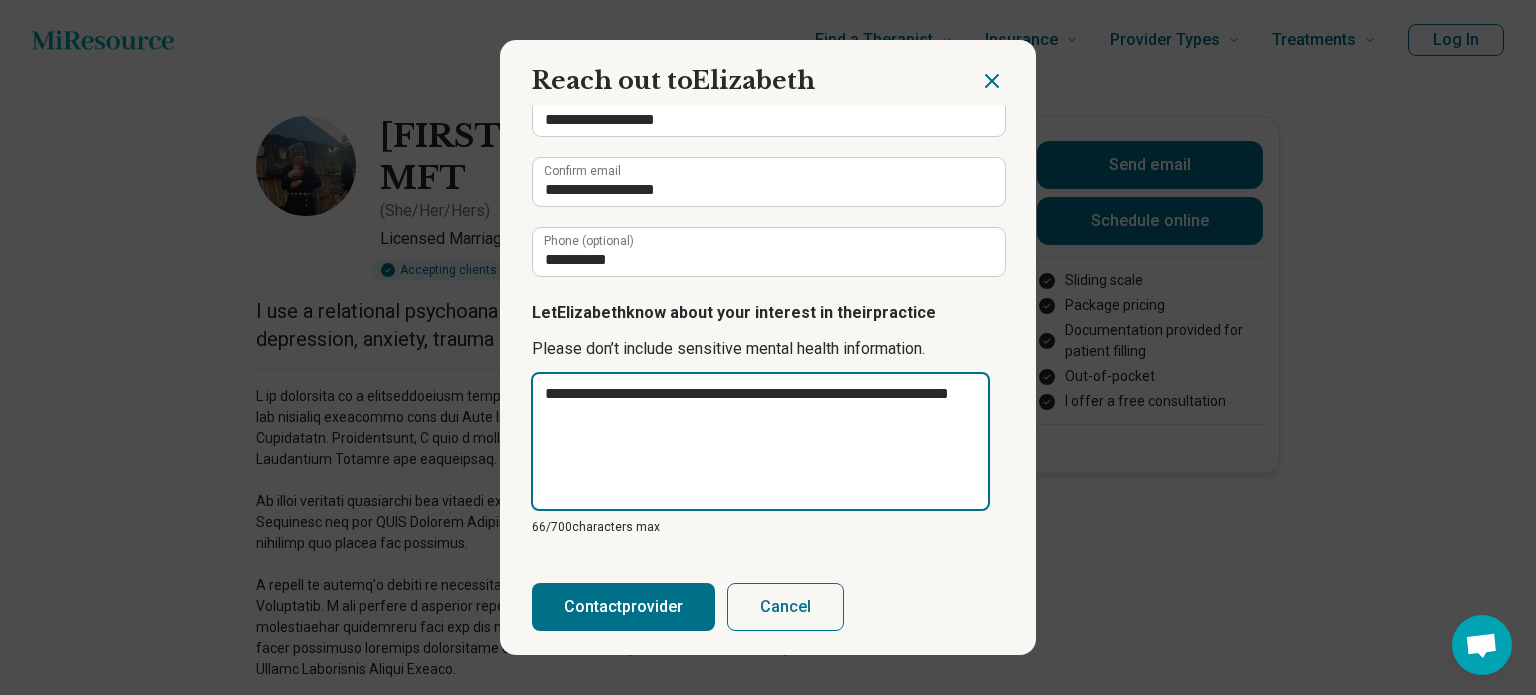 type on "**********" 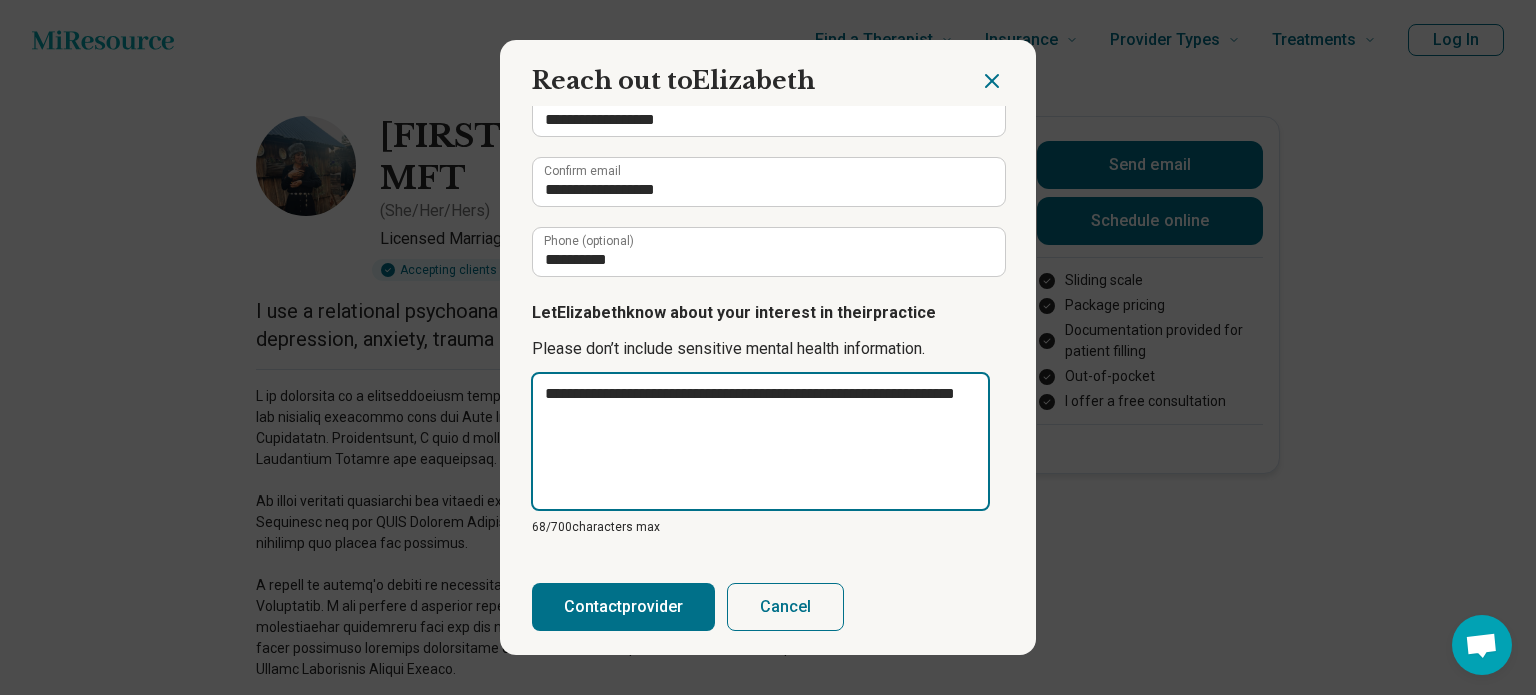 type on "**********" 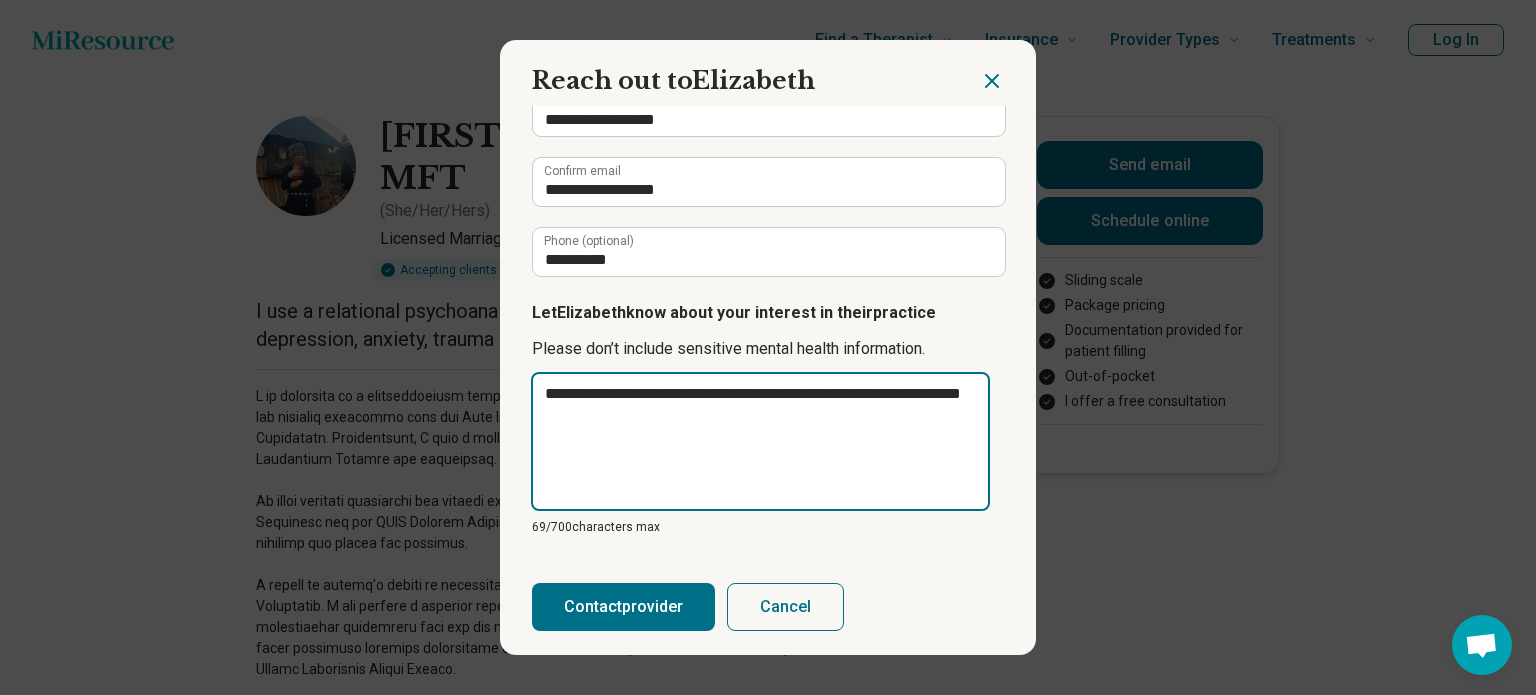 type on "**********" 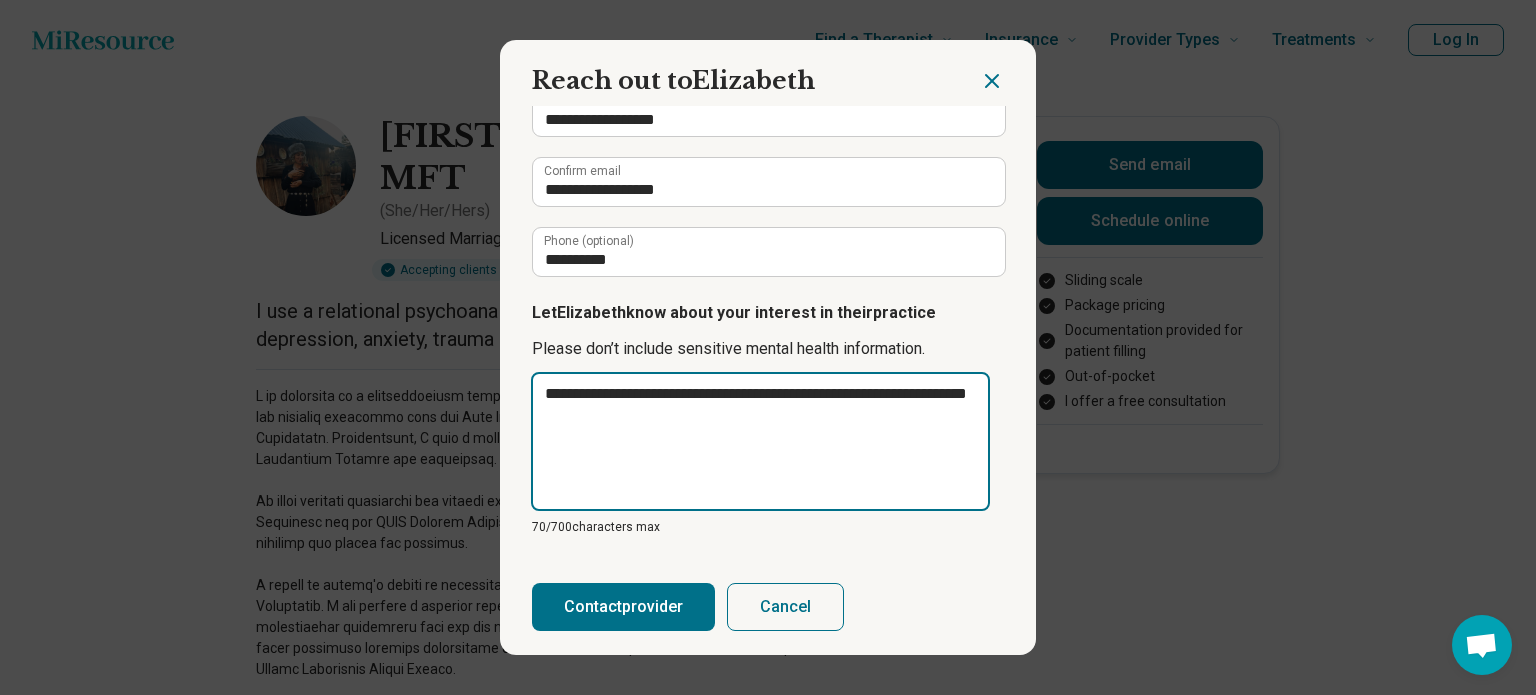 type on "**********" 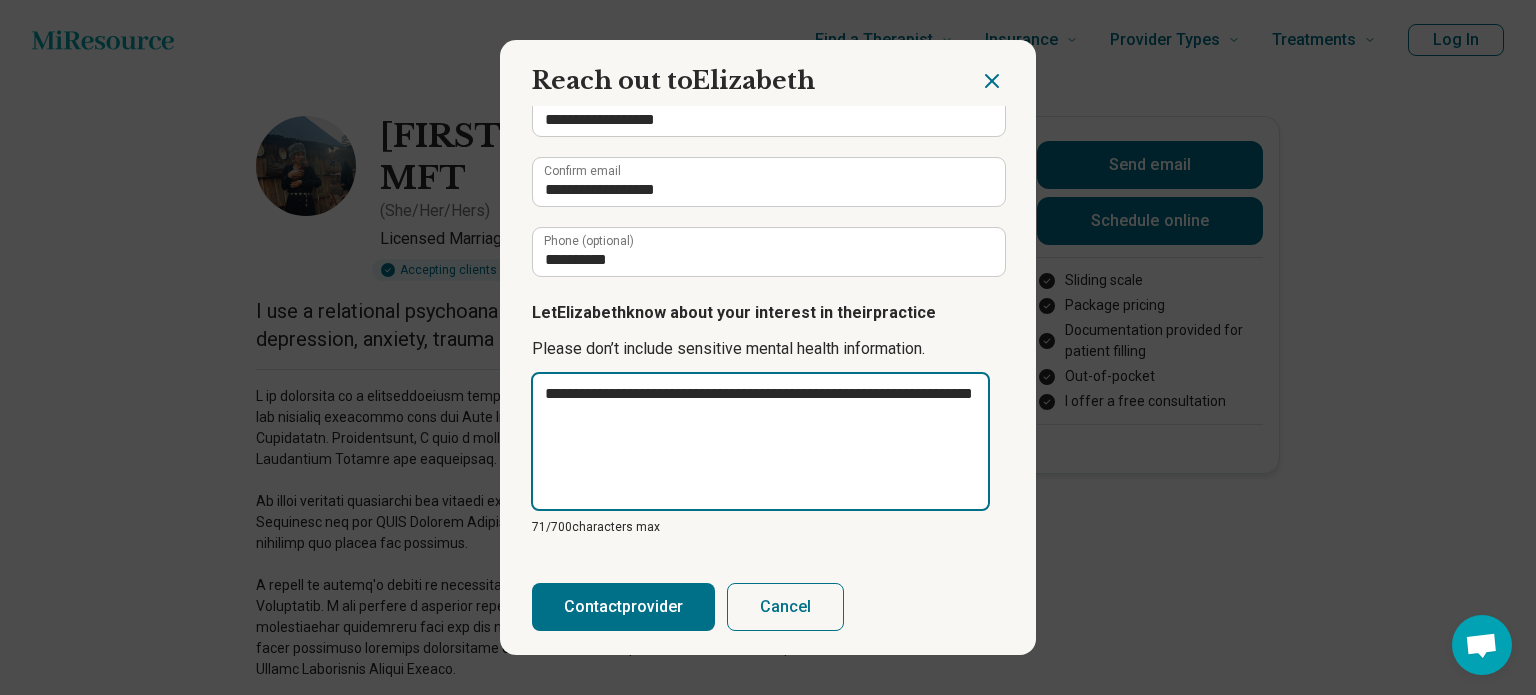type on "**********" 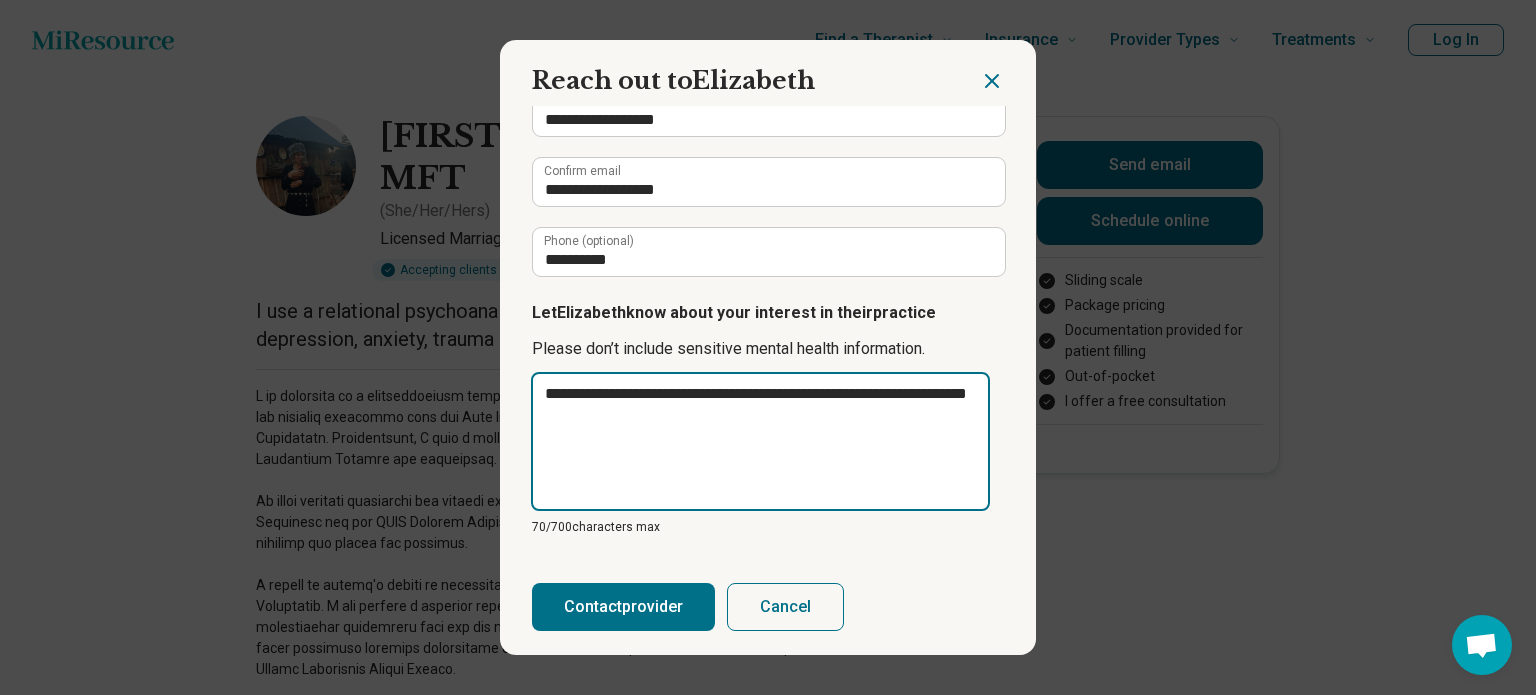 type on "**********" 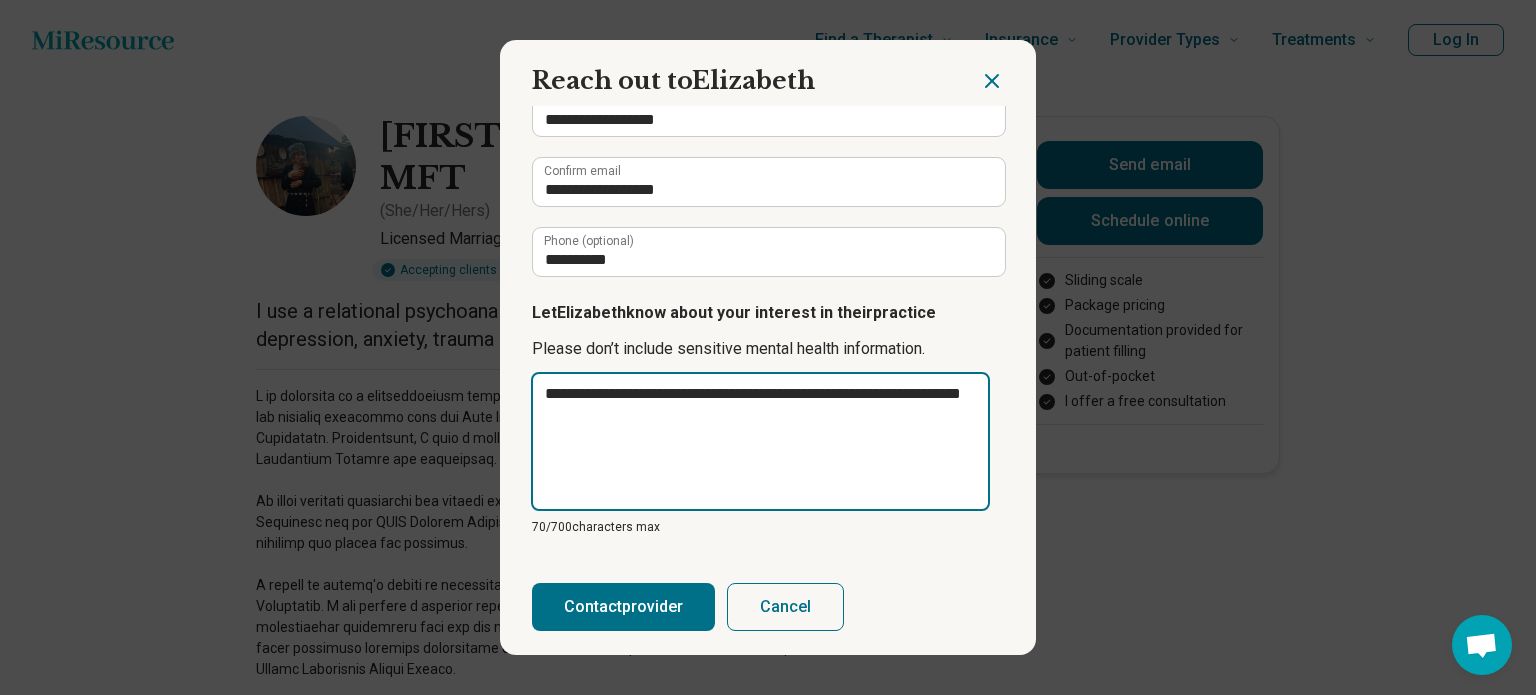 type on "*" 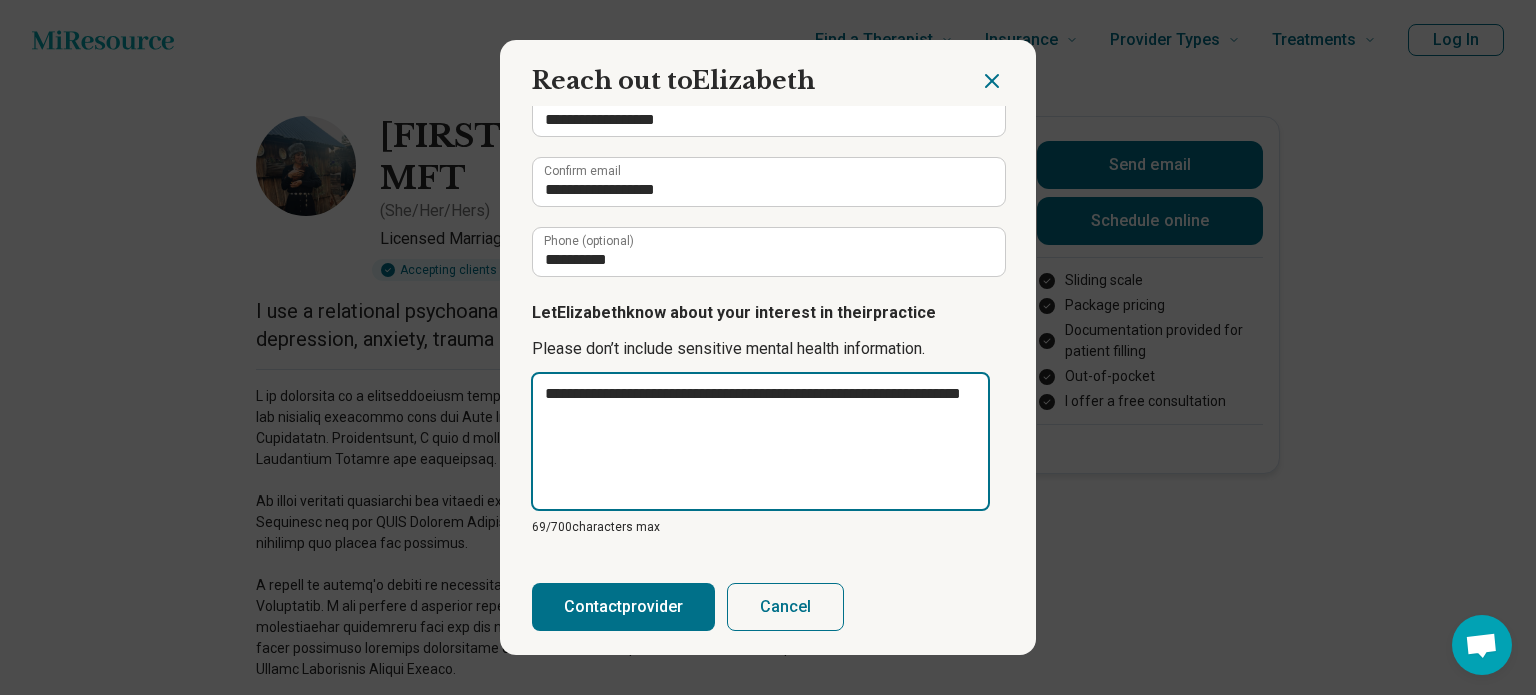 type on "**********" 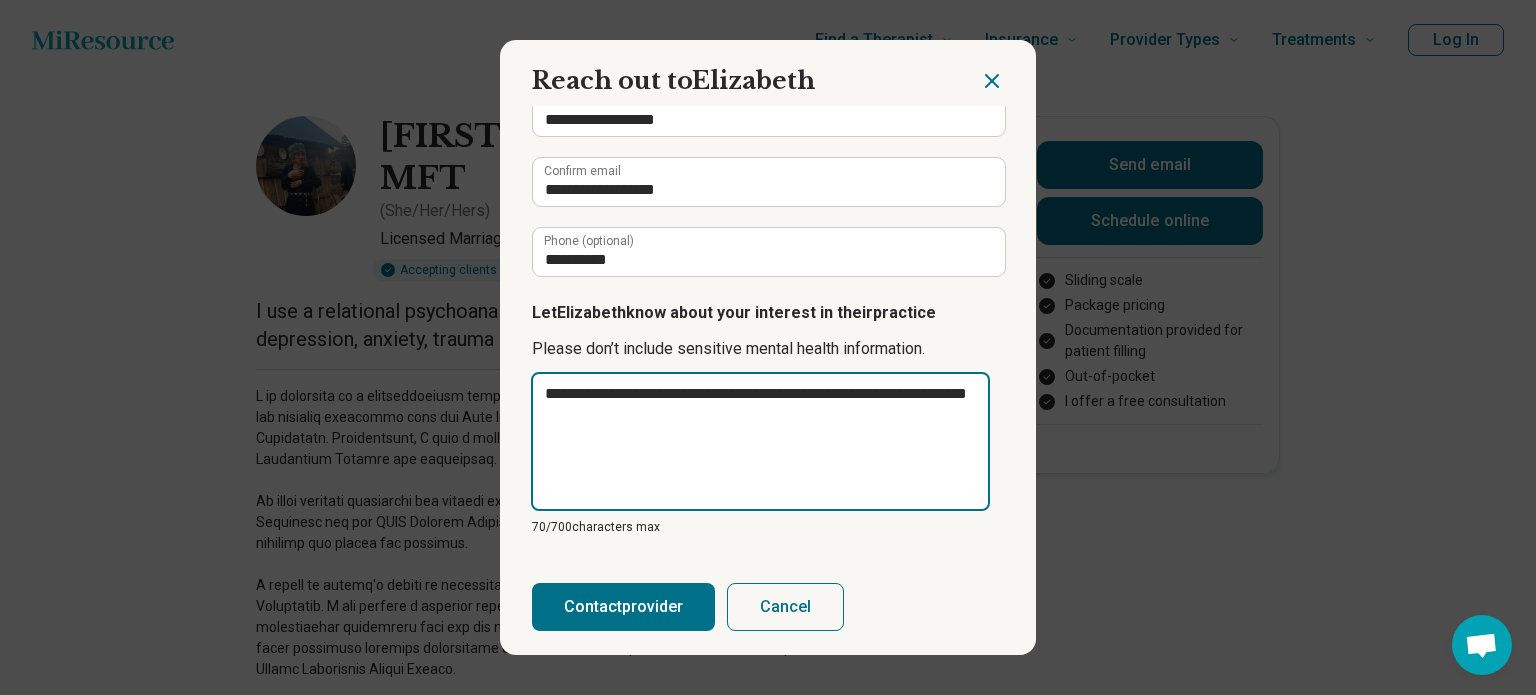 type on "**********" 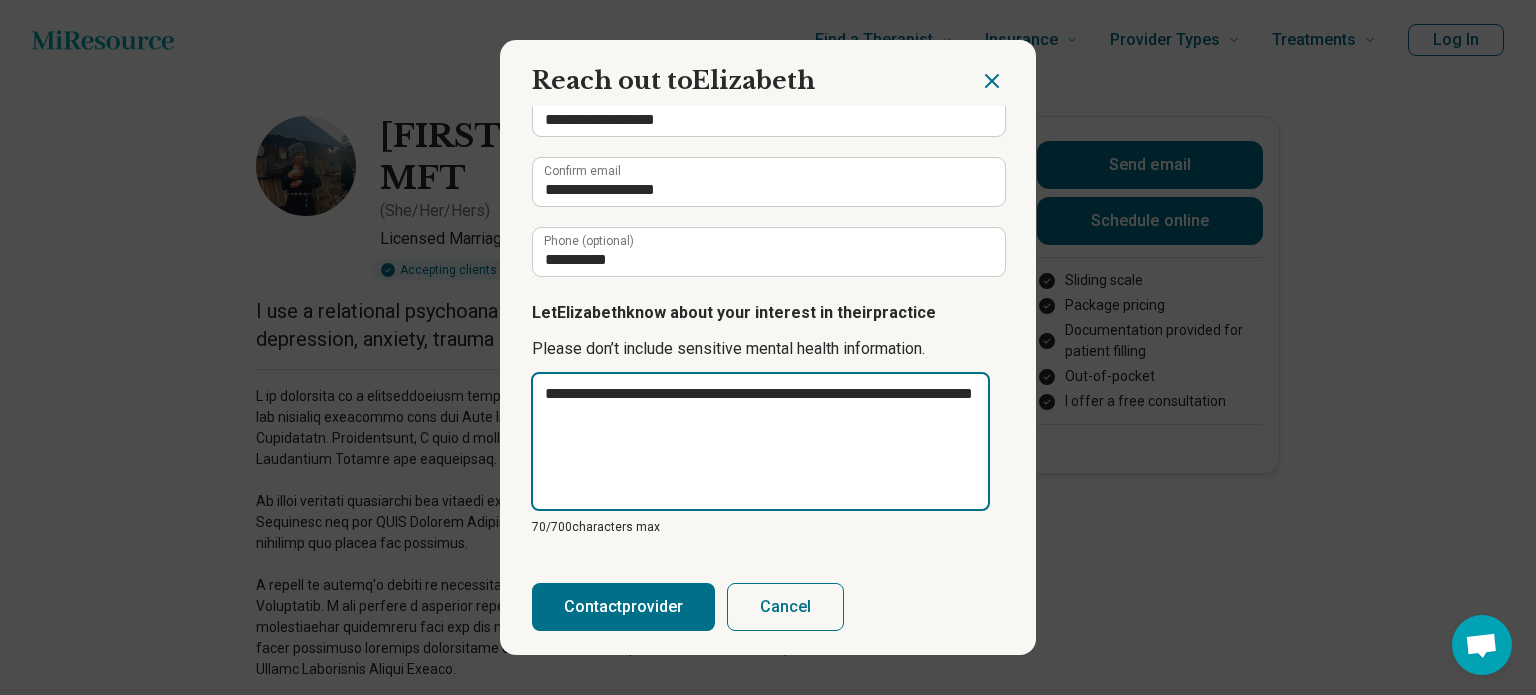 type on "**********" 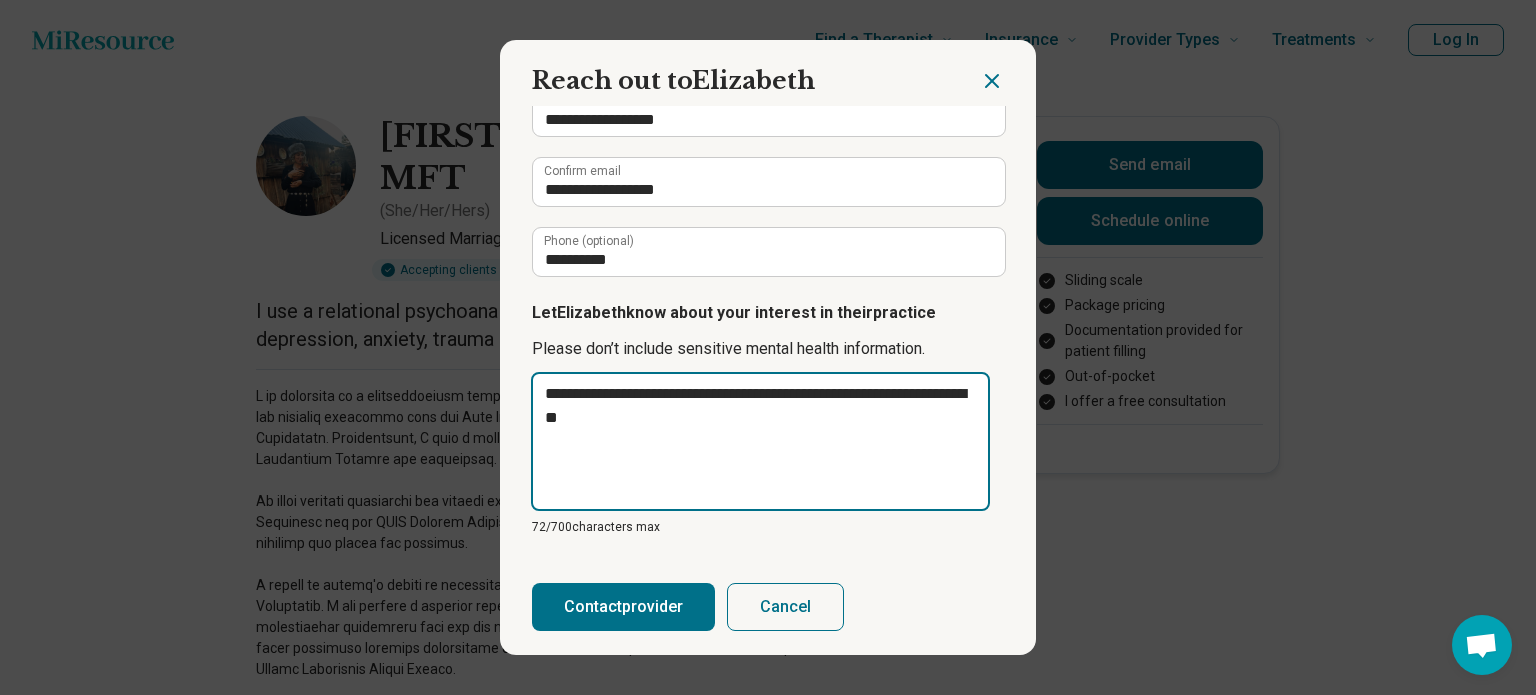 type on "**********" 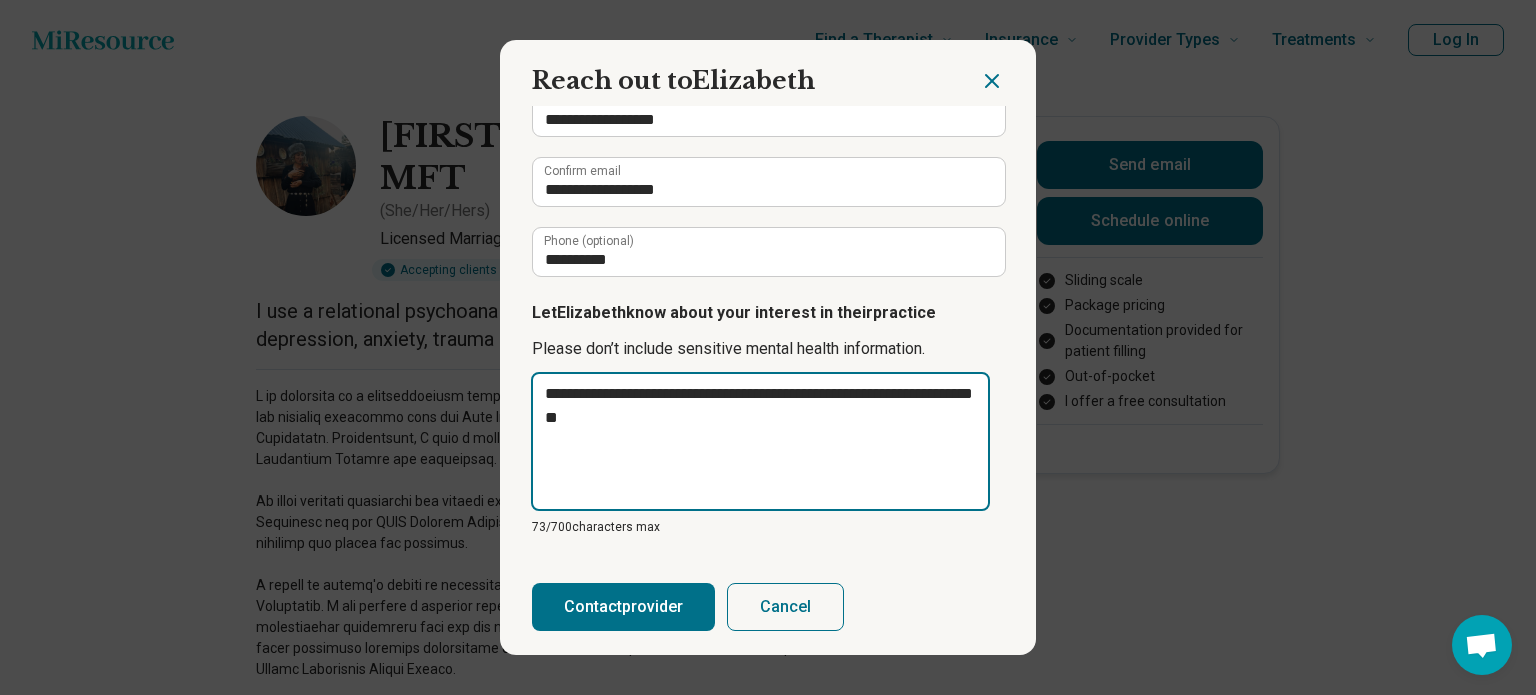 type on "**********" 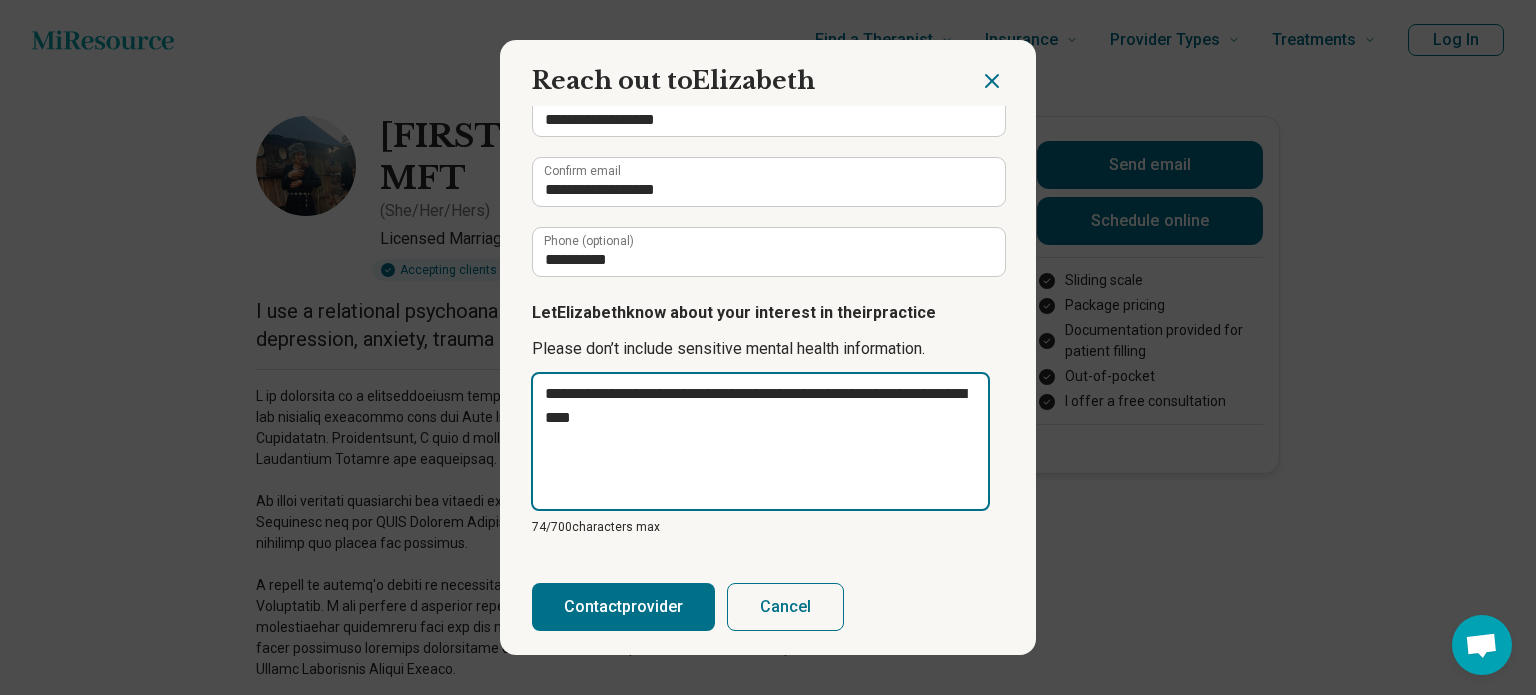 type on "**********" 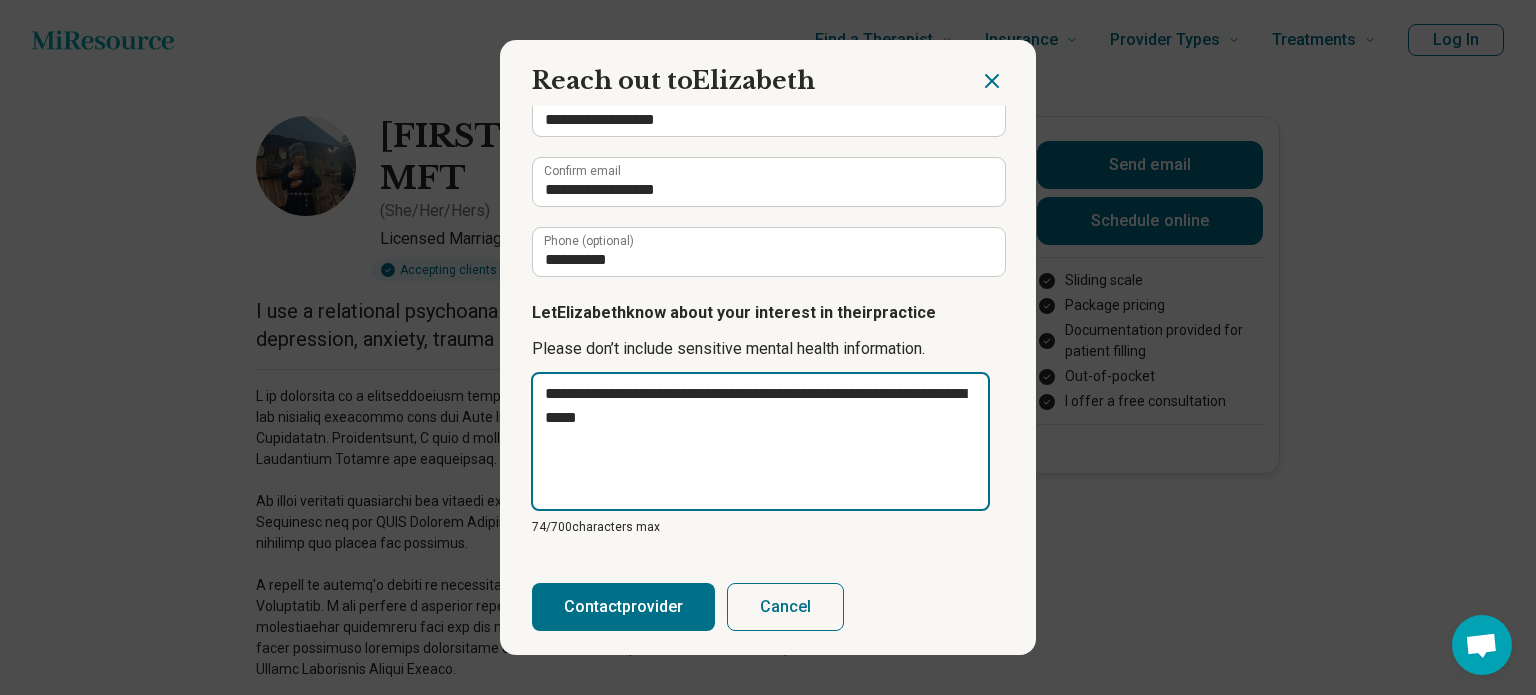 type on "**********" 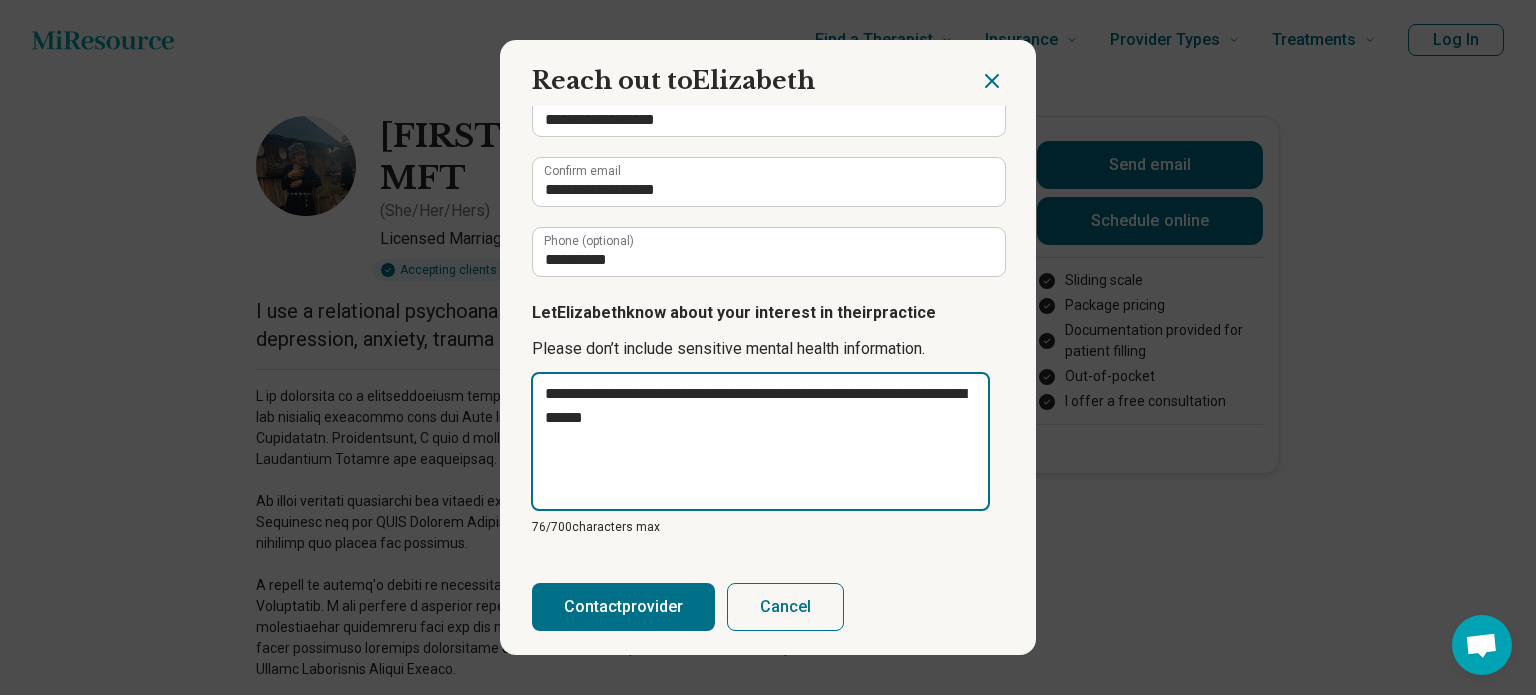 type on "**********" 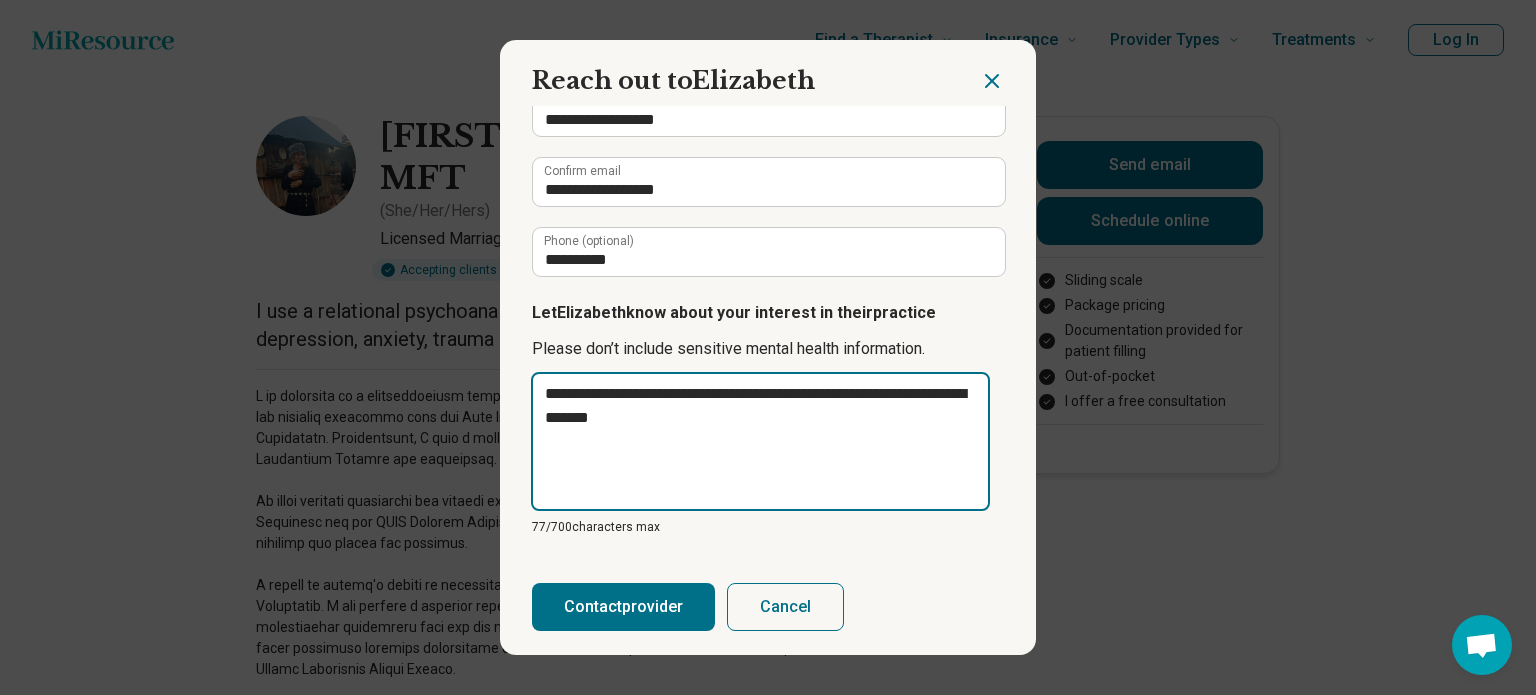 type on "**********" 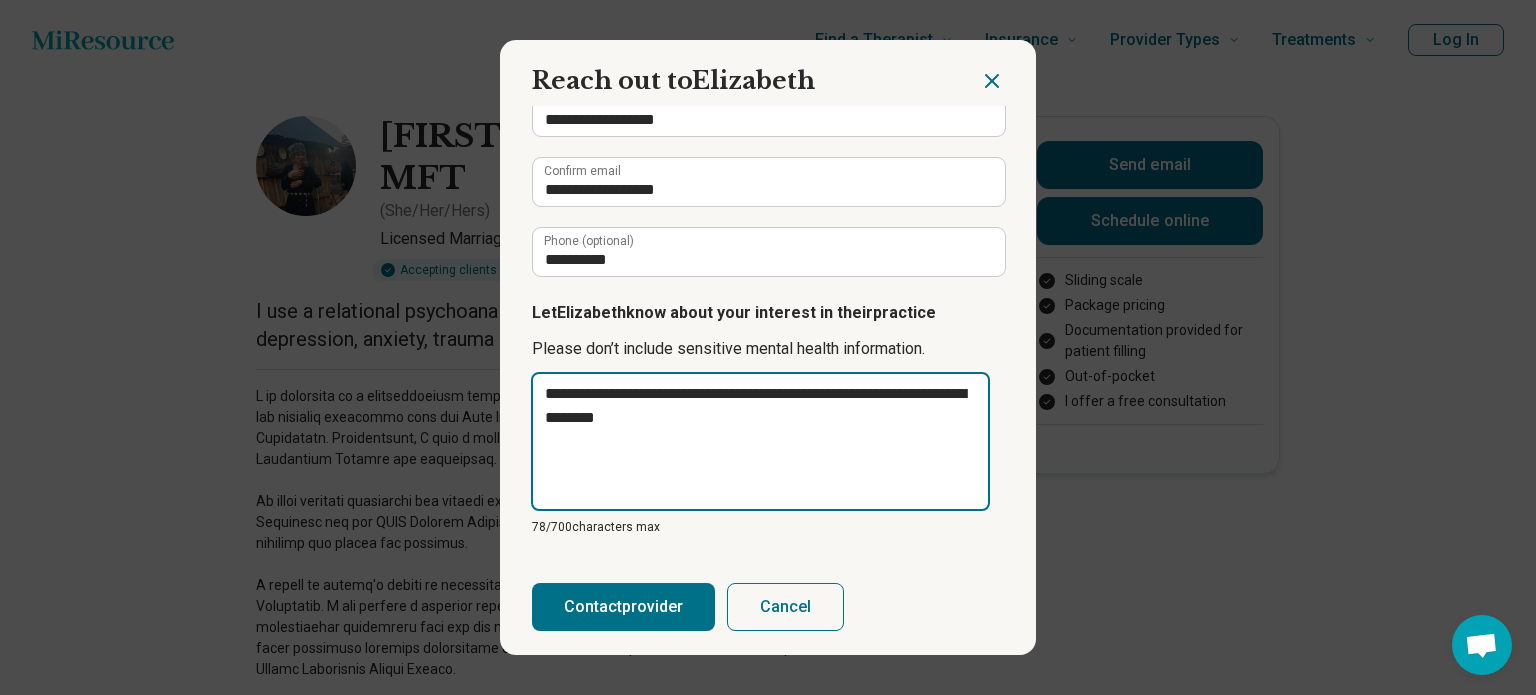 type on "**********" 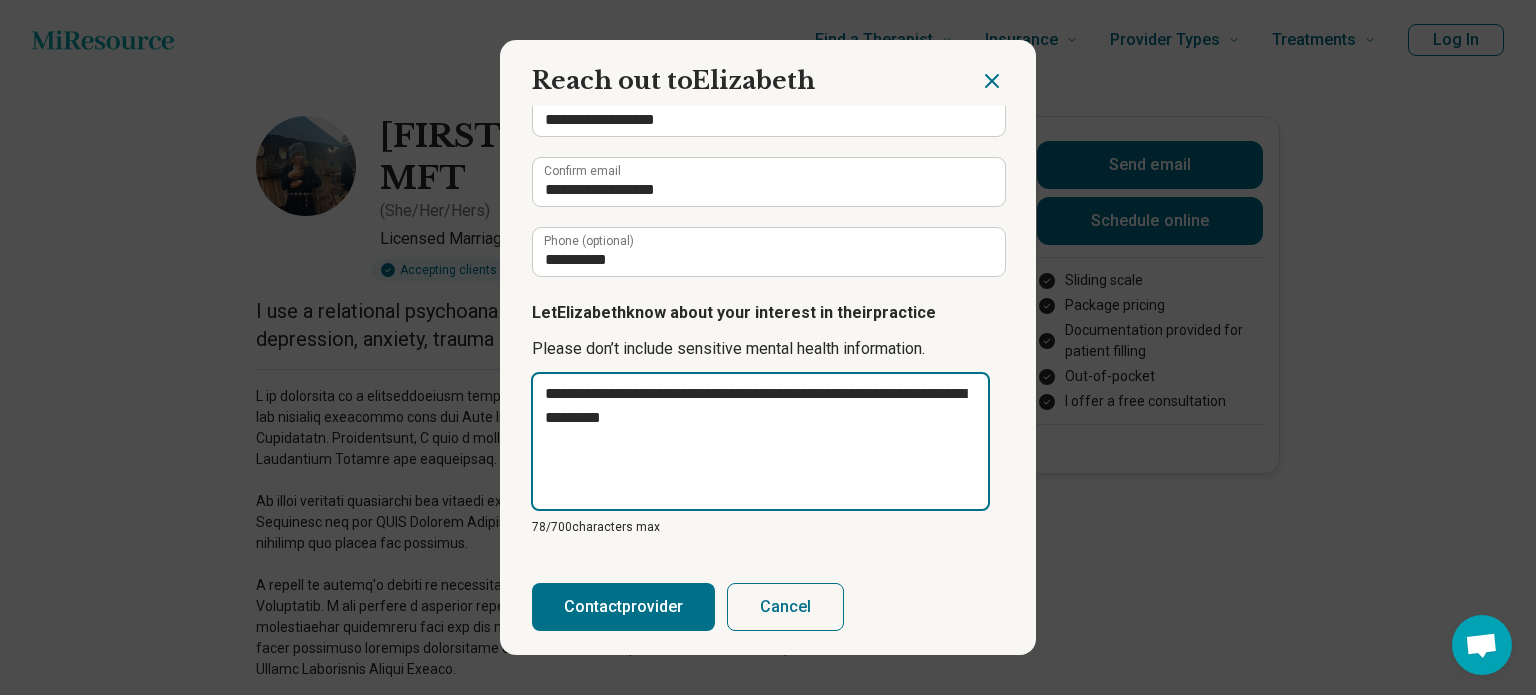 type on "**********" 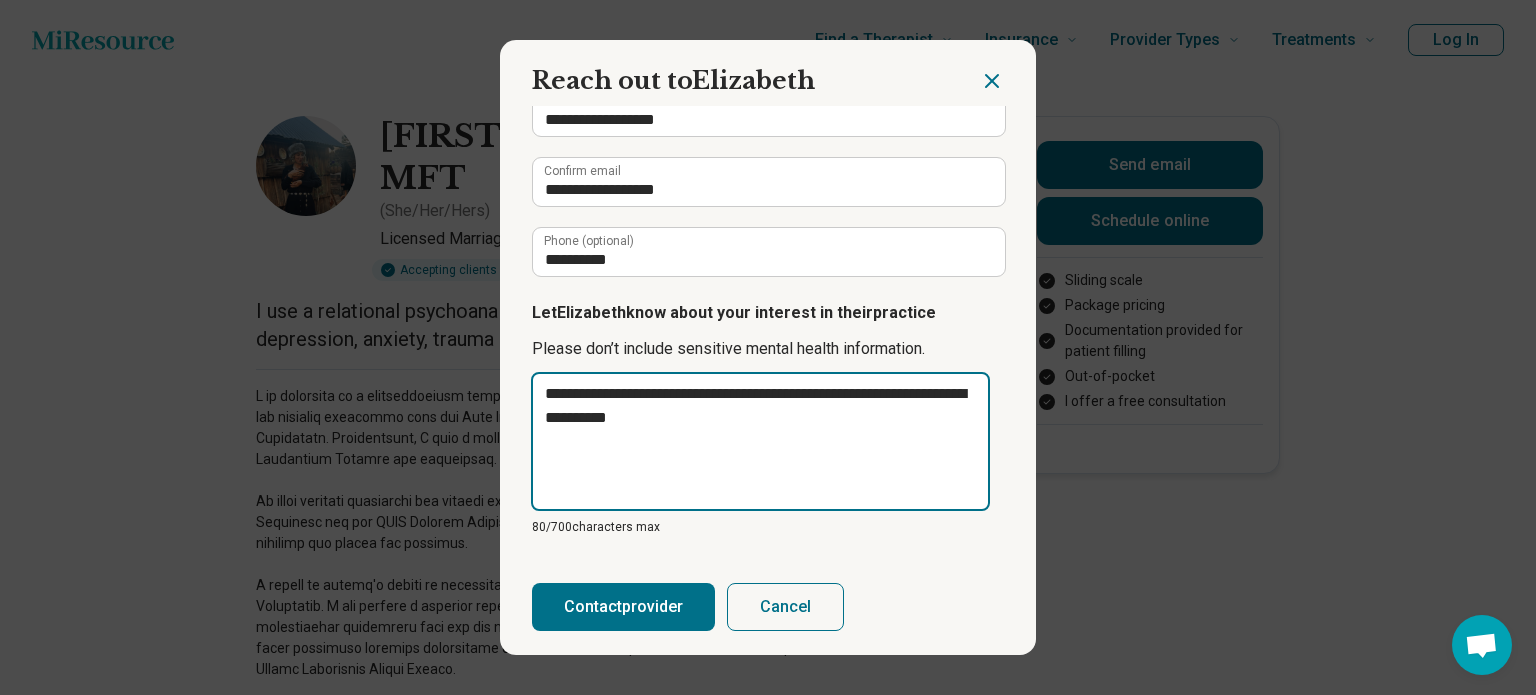 type on "**********" 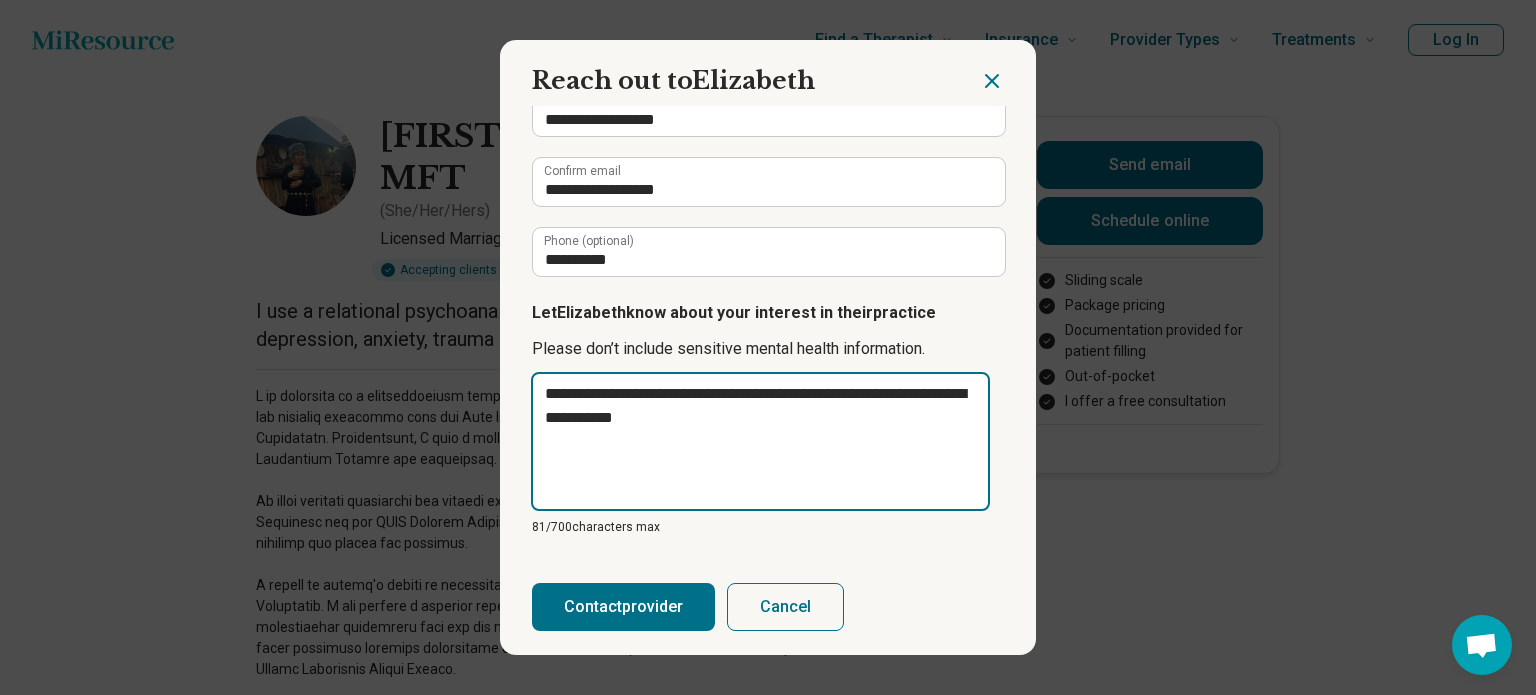 type on "**********" 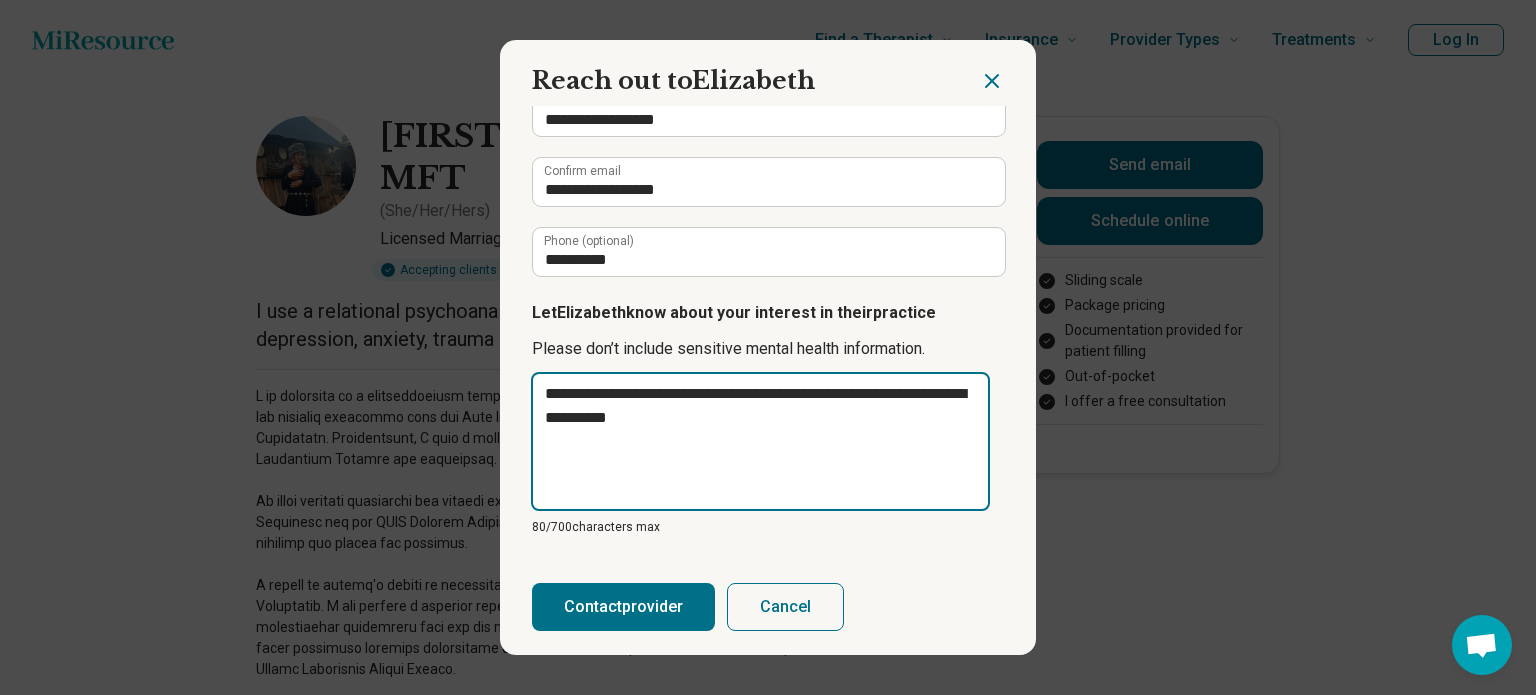 type on "**********" 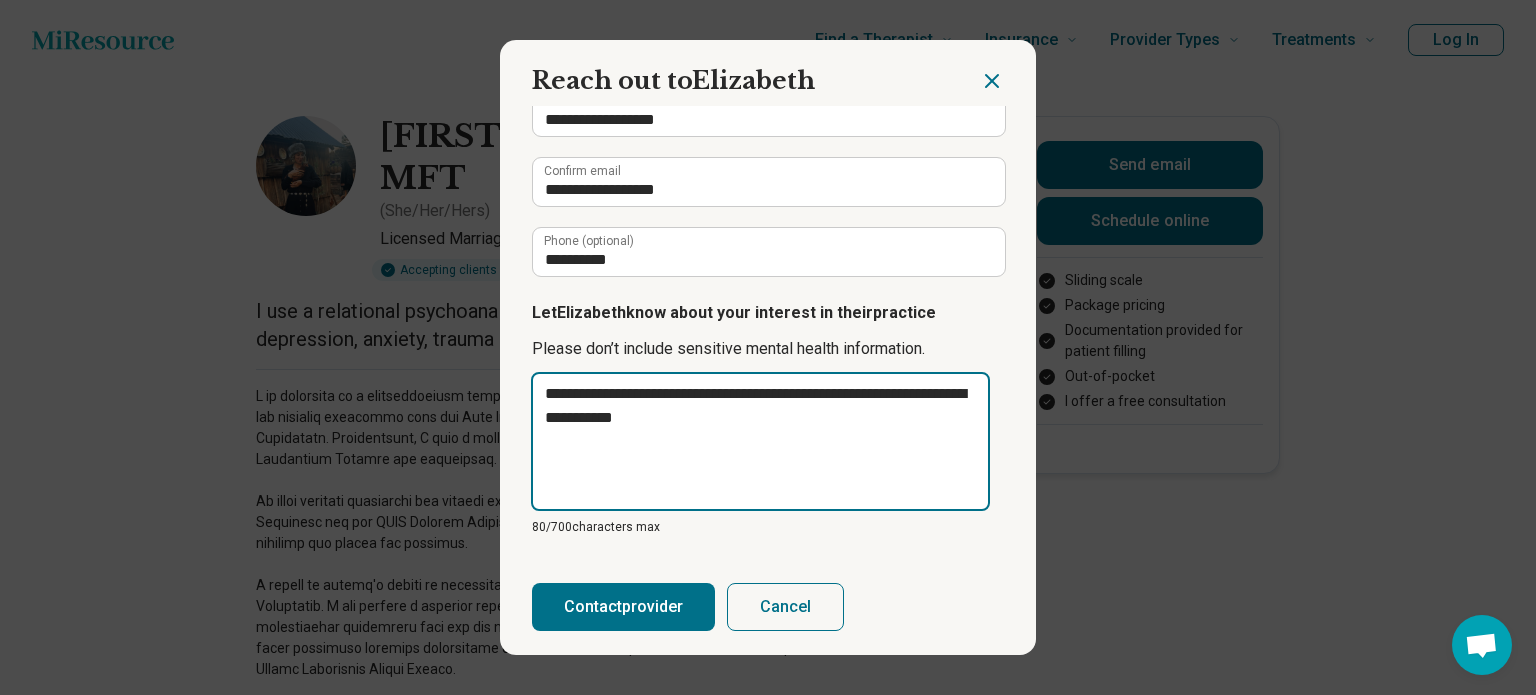 type on "**********" 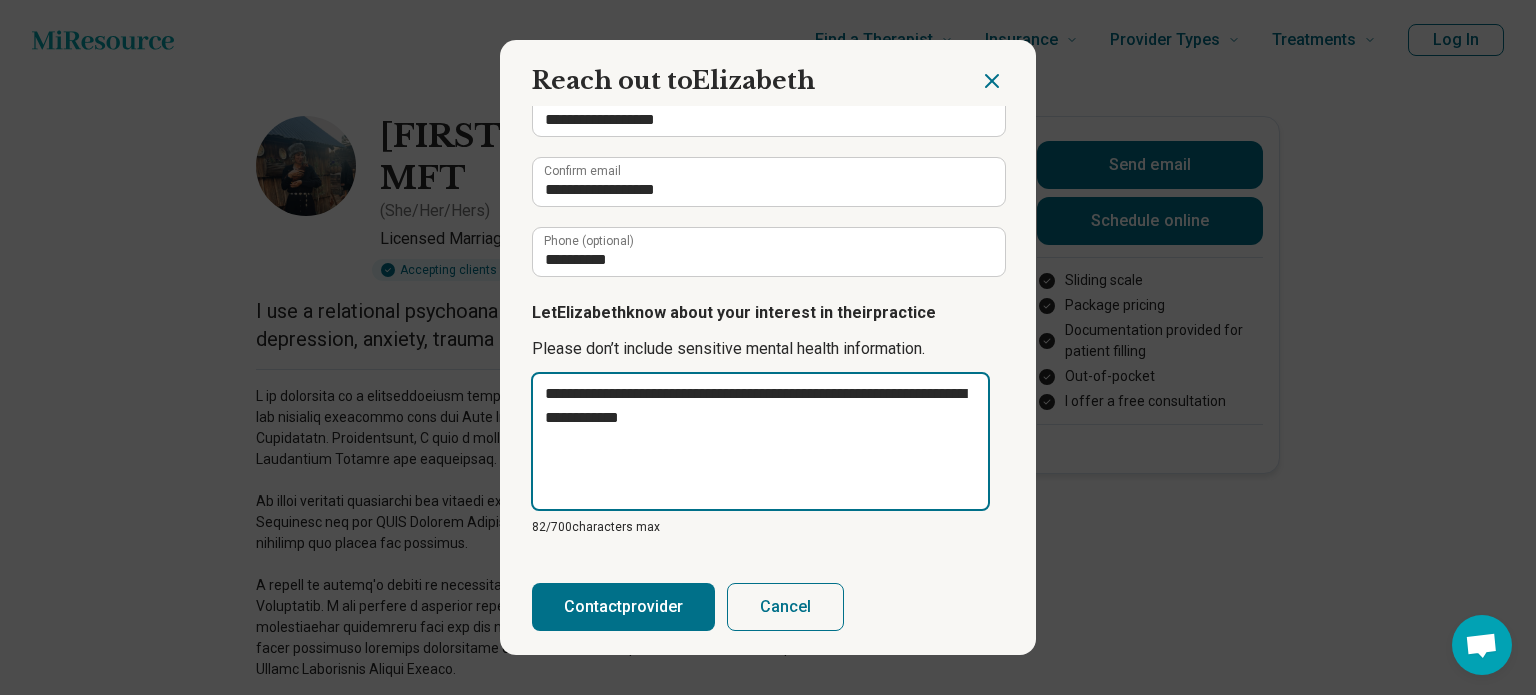 type on "**********" 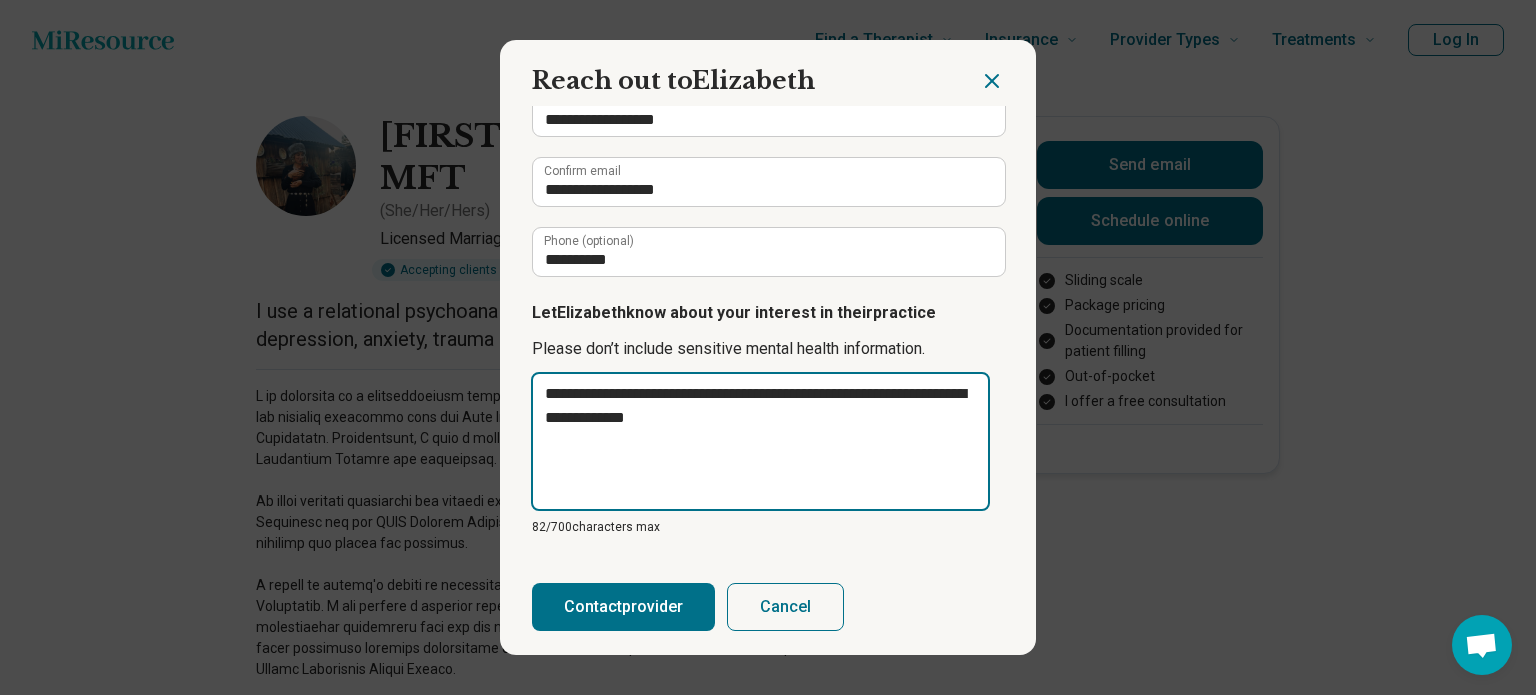 type on "**********" 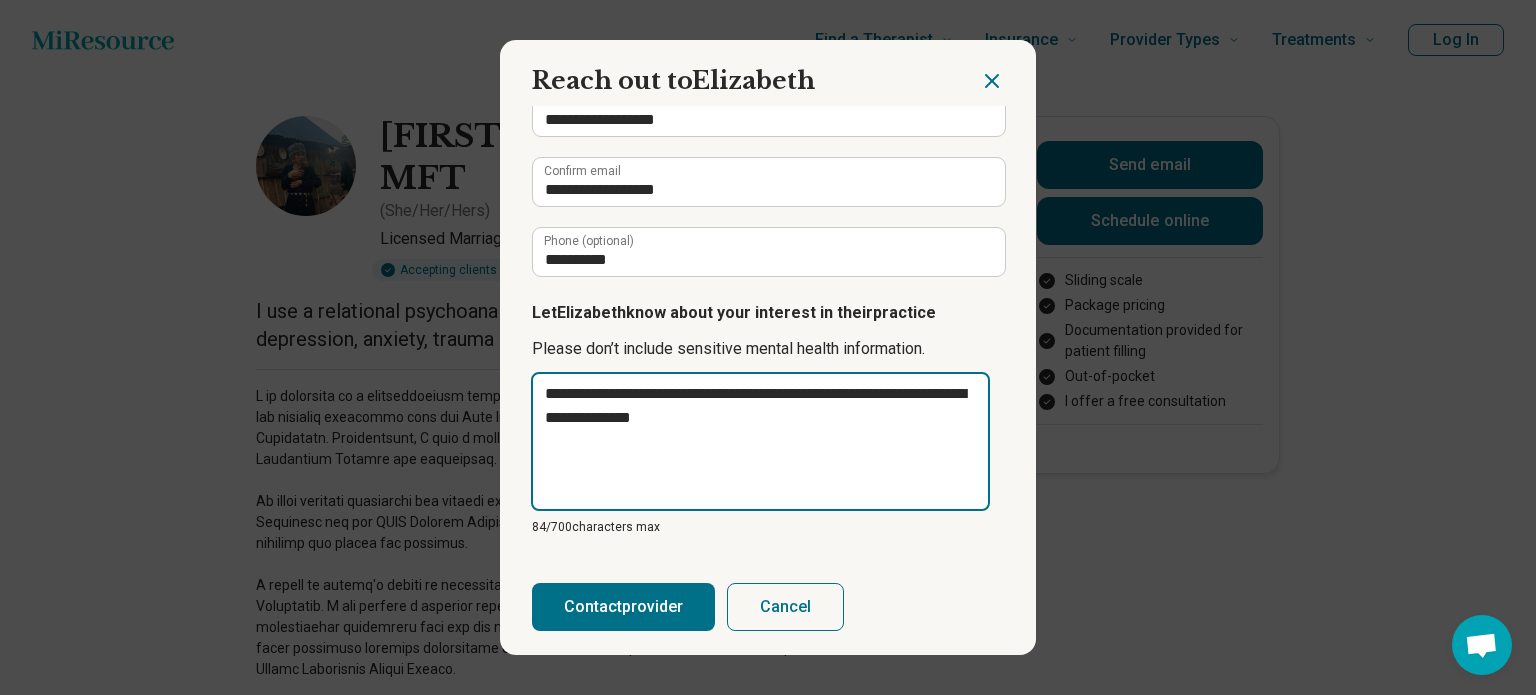 type on "**********" 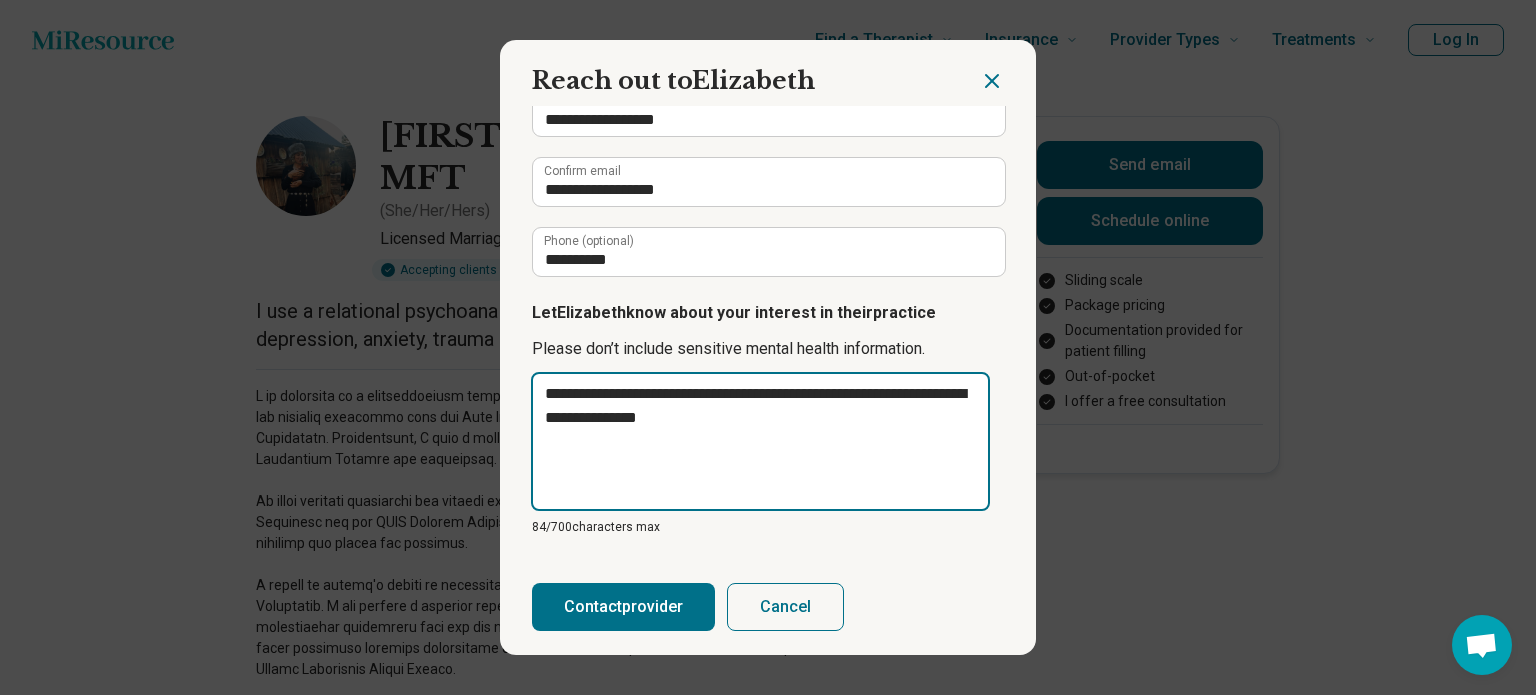 type on "**********" 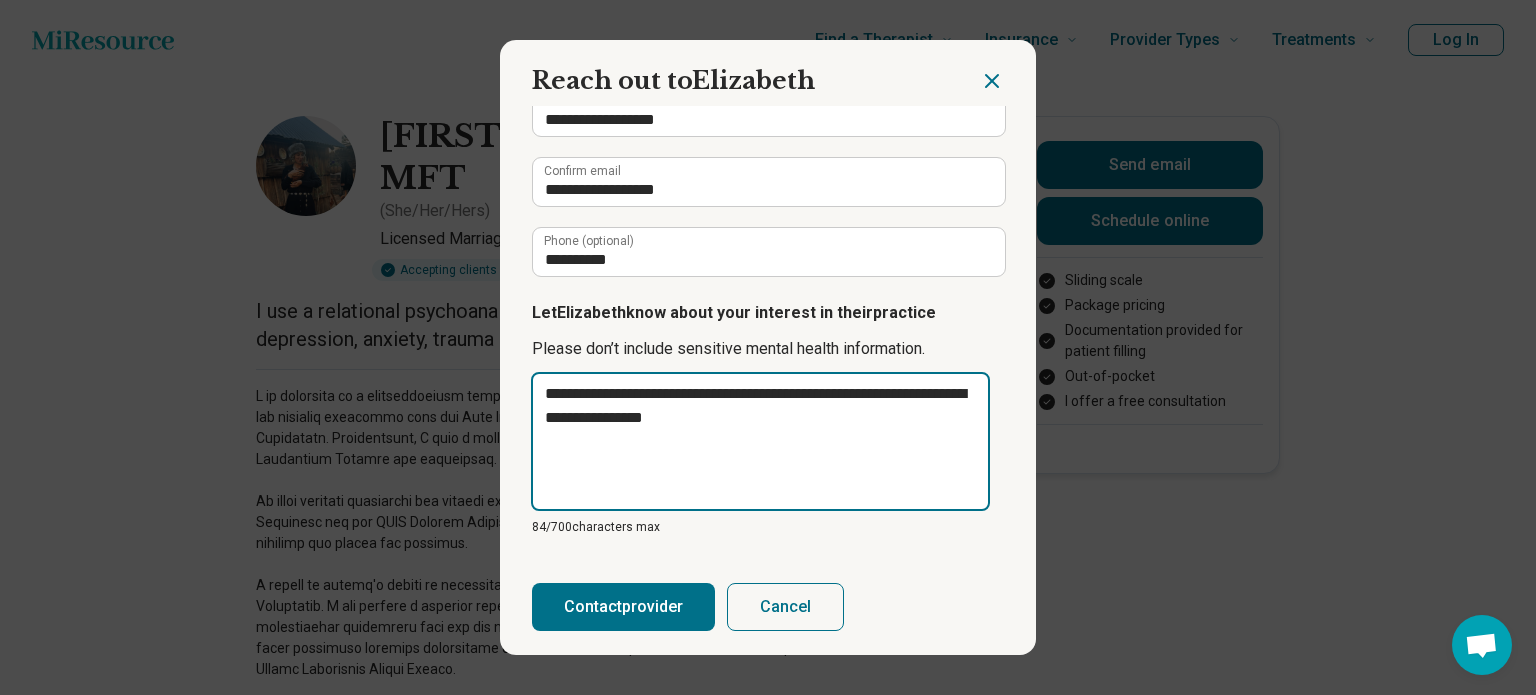 type on "*" 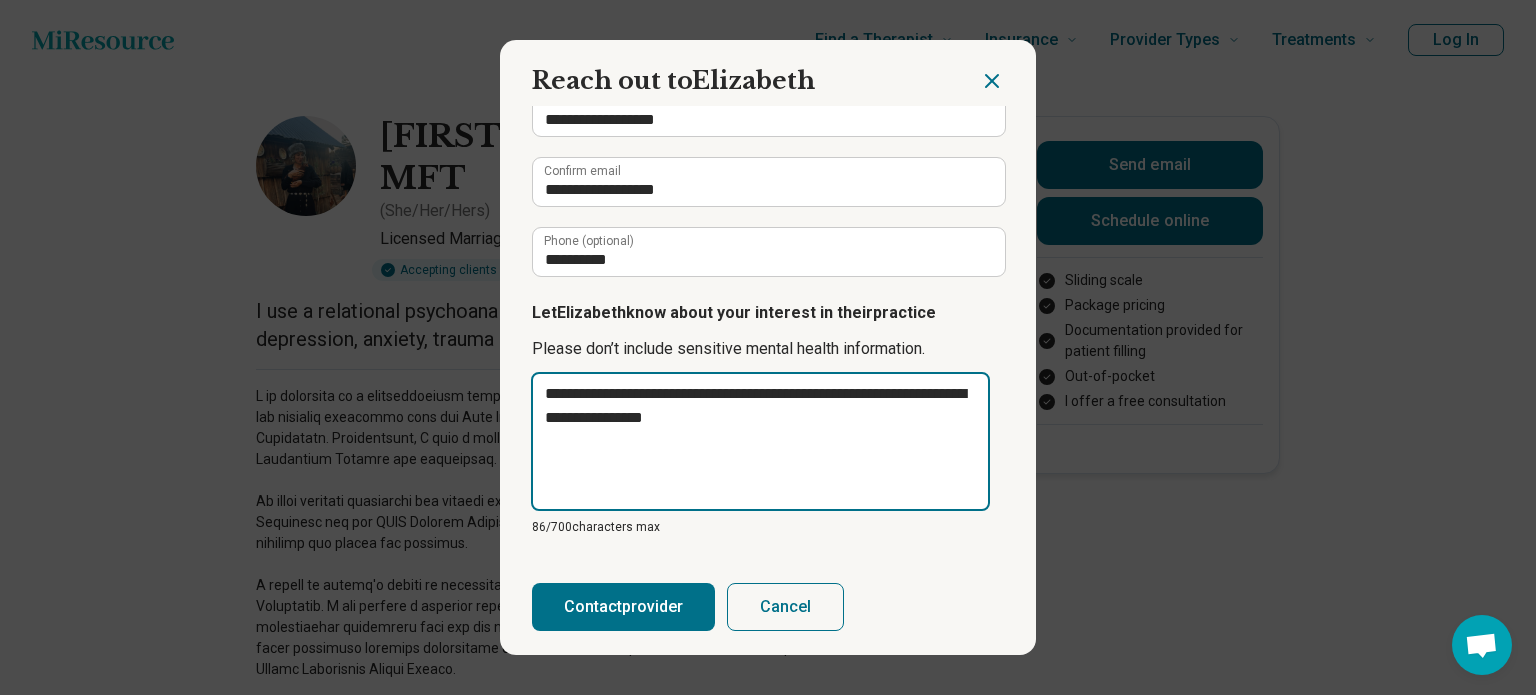 type on "**********" 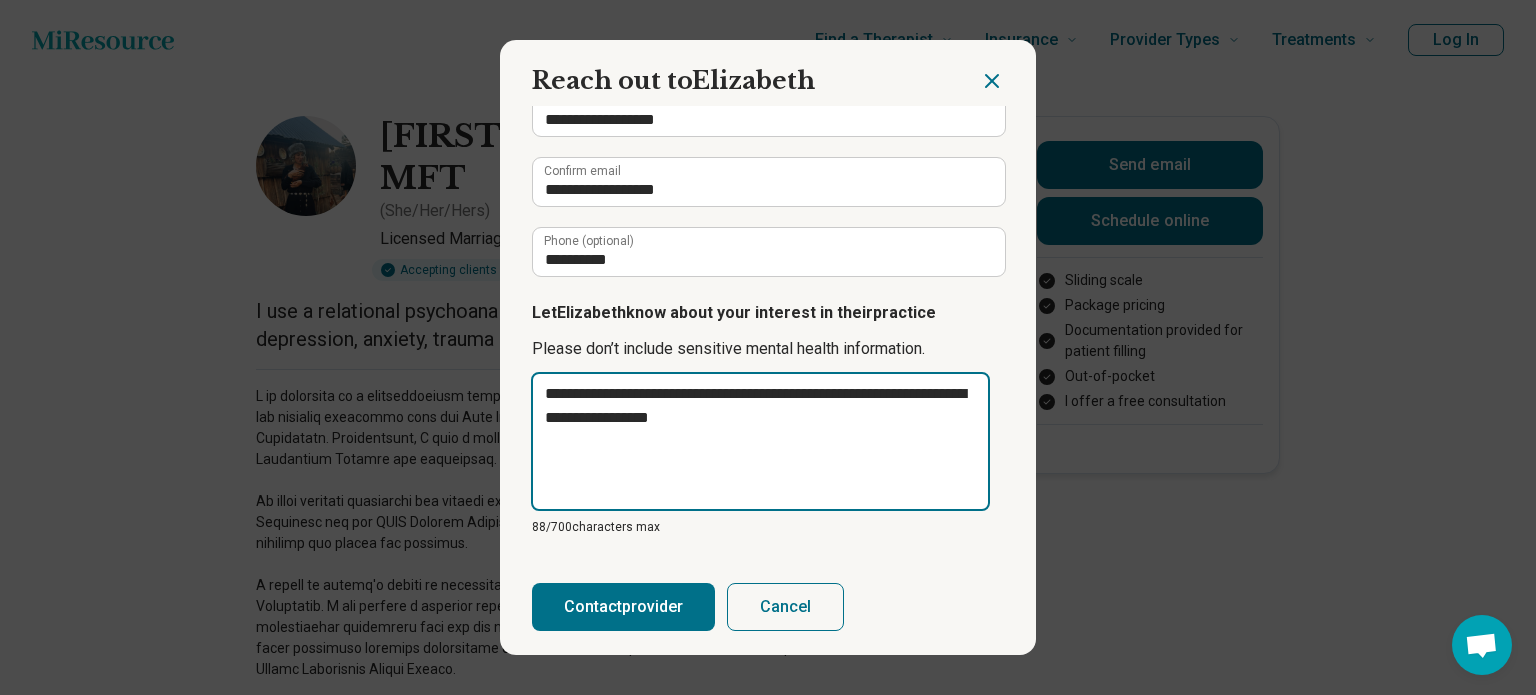 type on "**********" 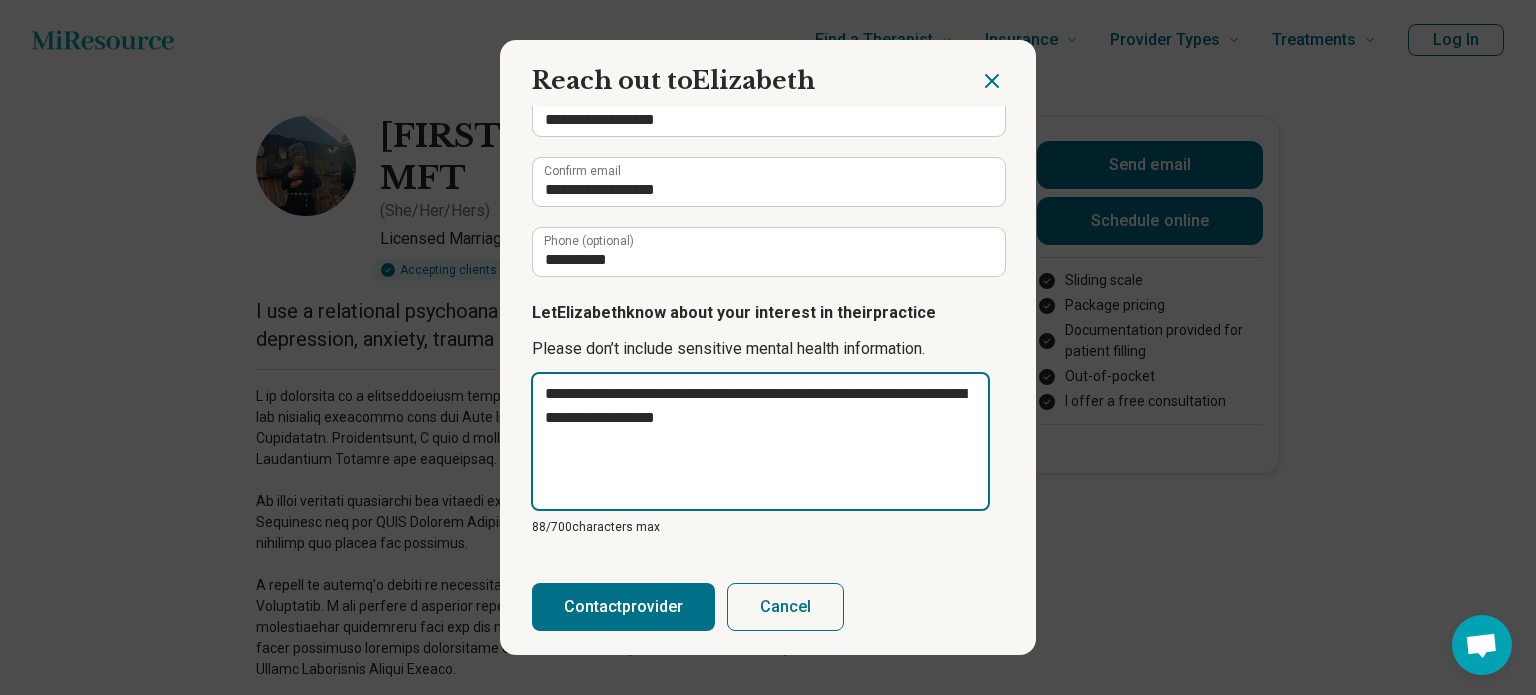 type on "*" 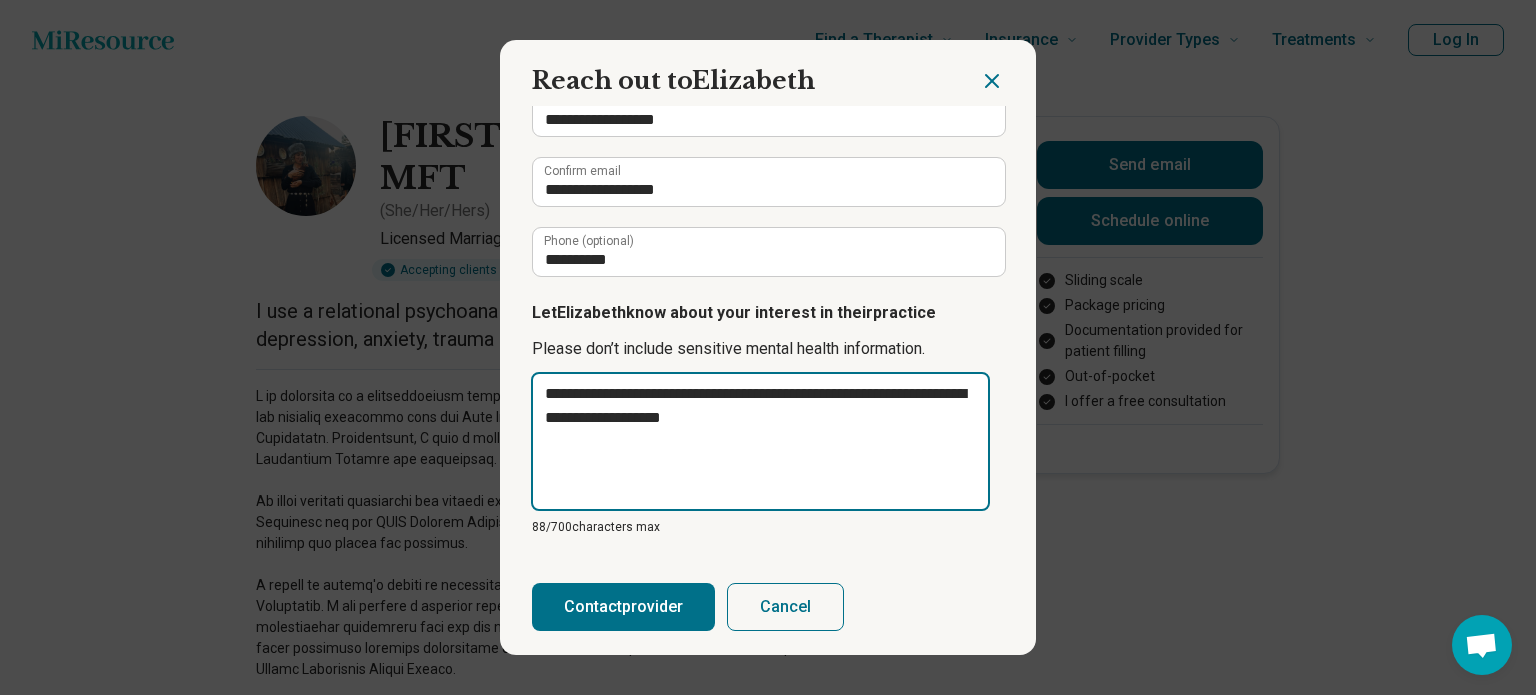 type on "**********" 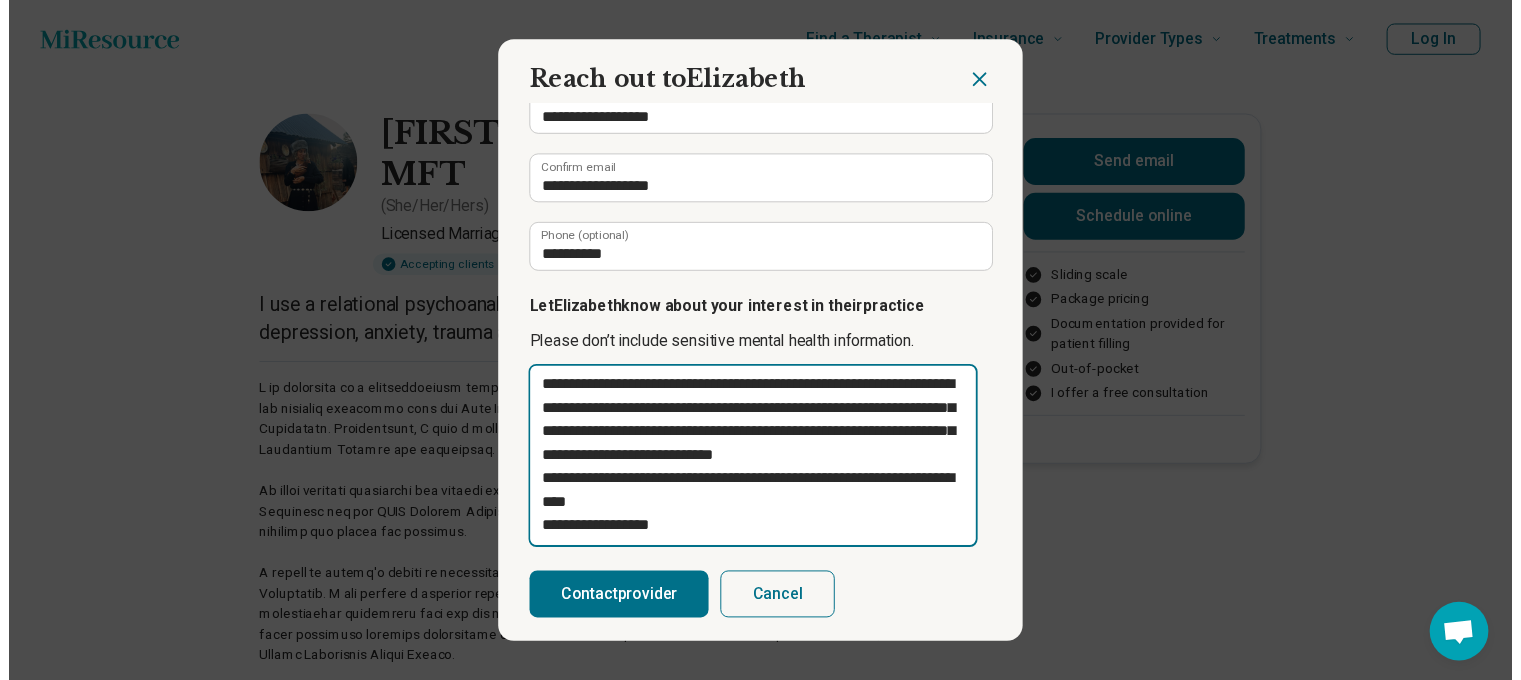 scroll, scrollTop: 192, scrollLeft: 0, axis: vertical 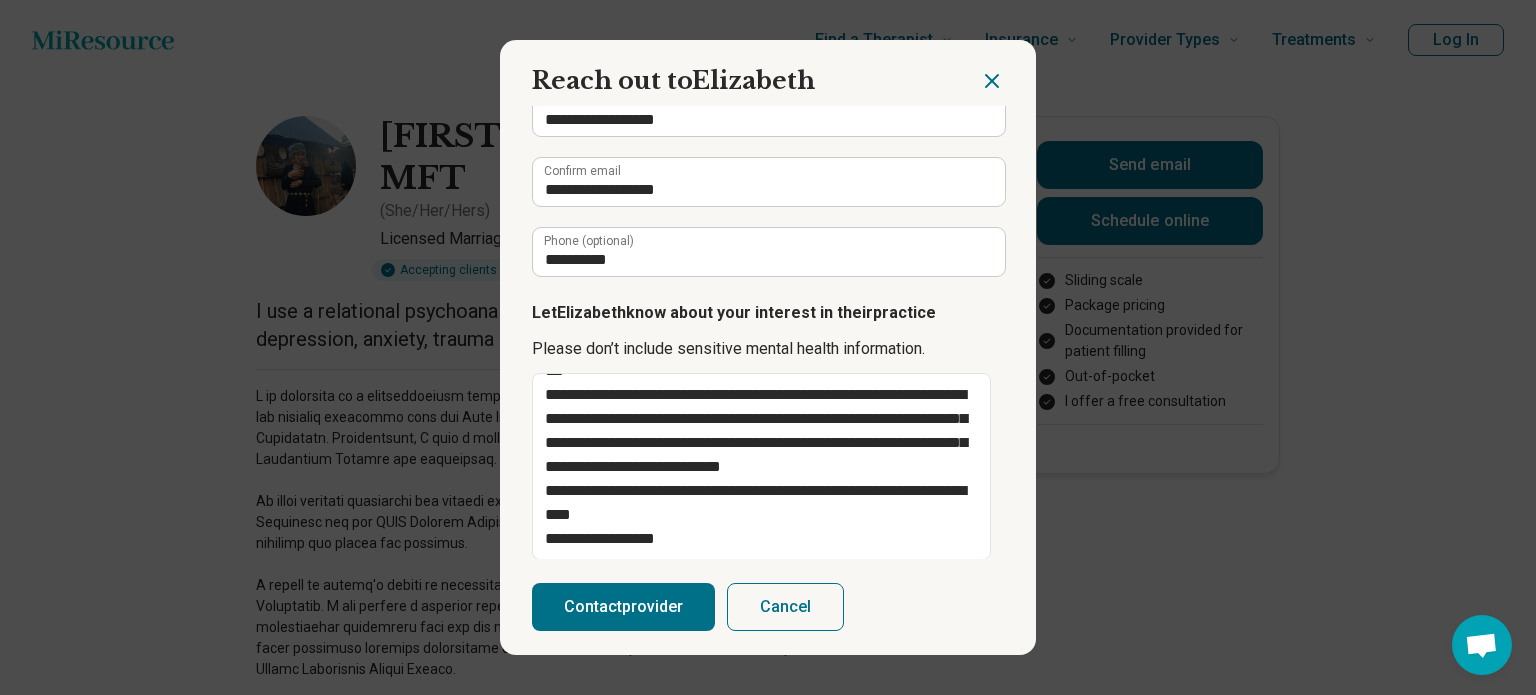click on "Contact  provider" at bounding box center [623, 607] 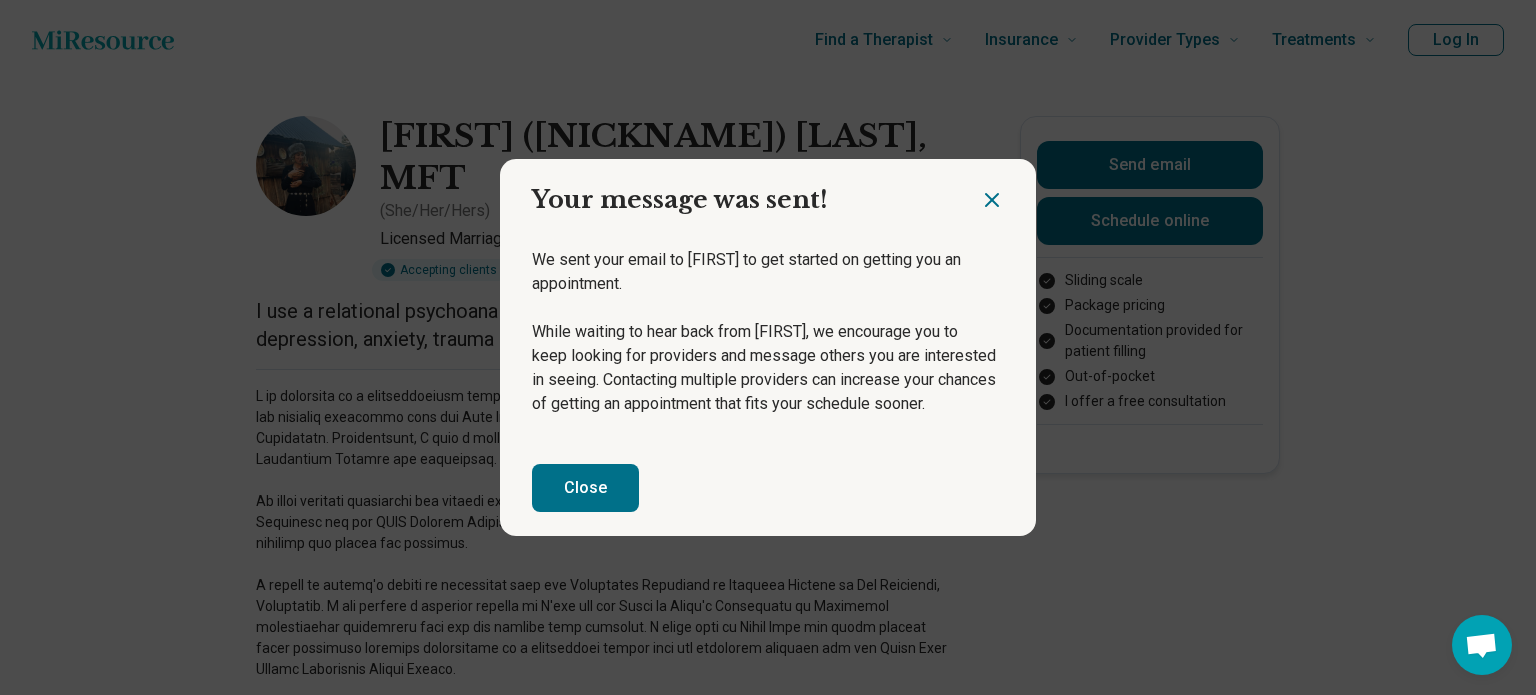 click on "Close" at bounding box center (585, 488) 